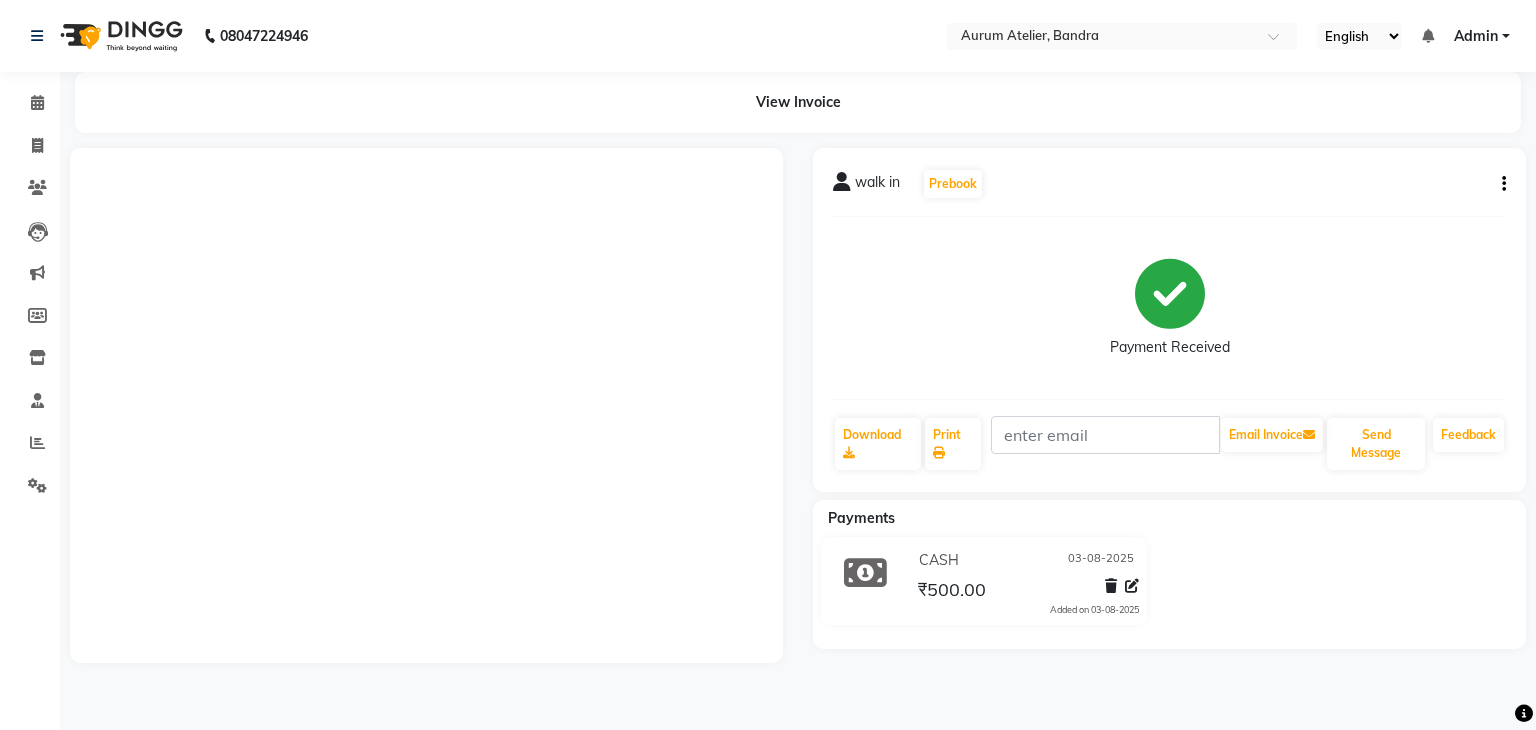 scroll, scrollTop: 0, scrollLeft: 0, axis: both 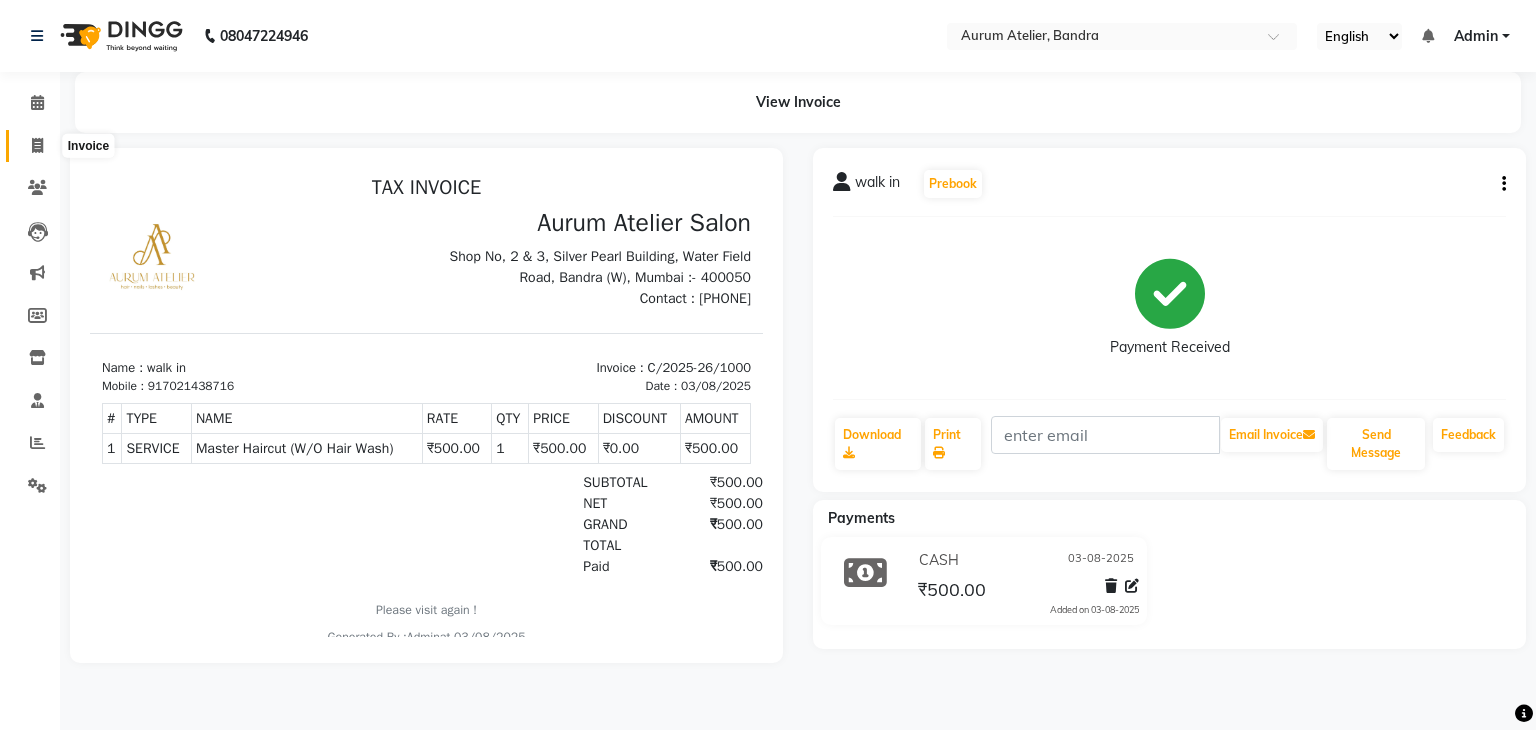 click 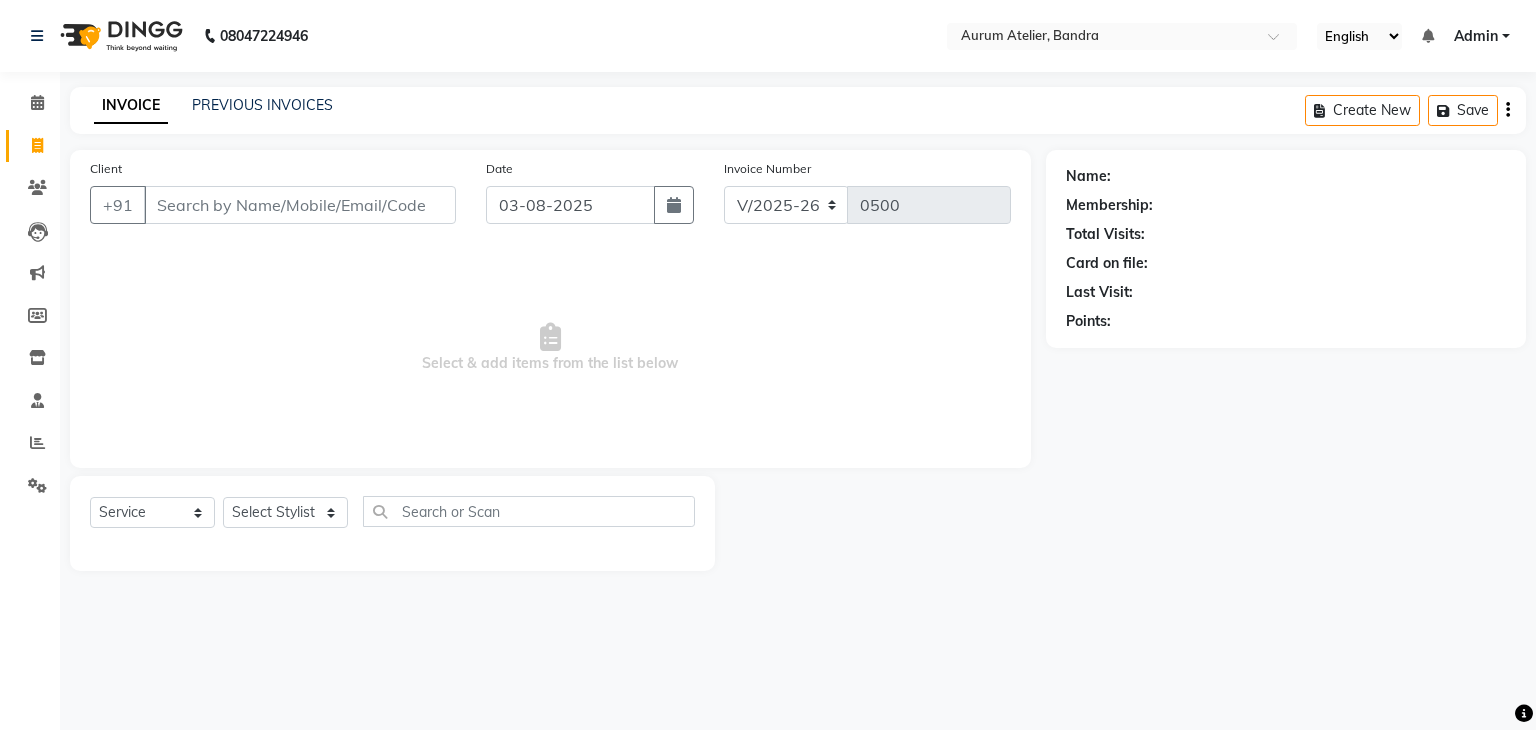 click on "INVOICE PREVIOUS INVOICES Create New   Save" 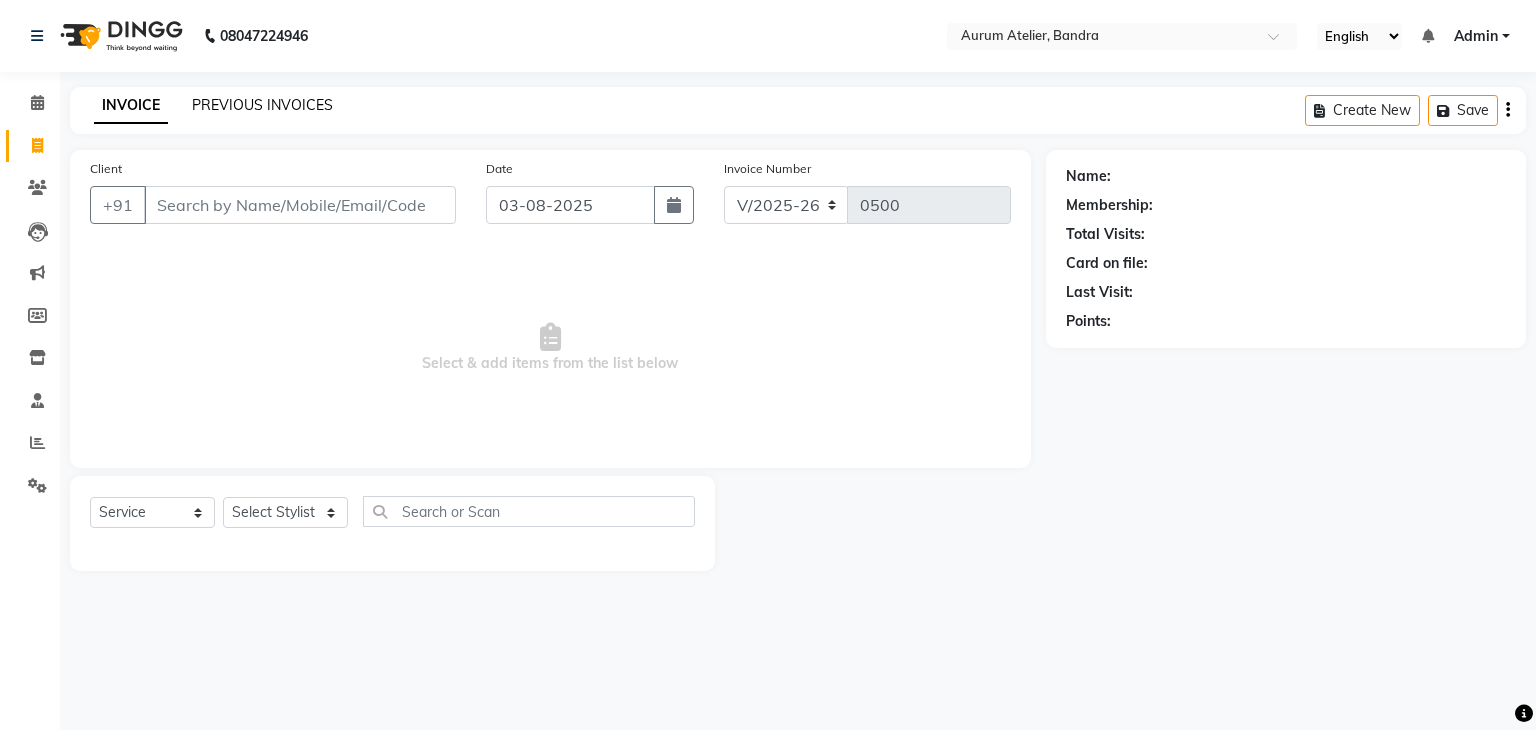 click on "PREVIOUS INVOICES" 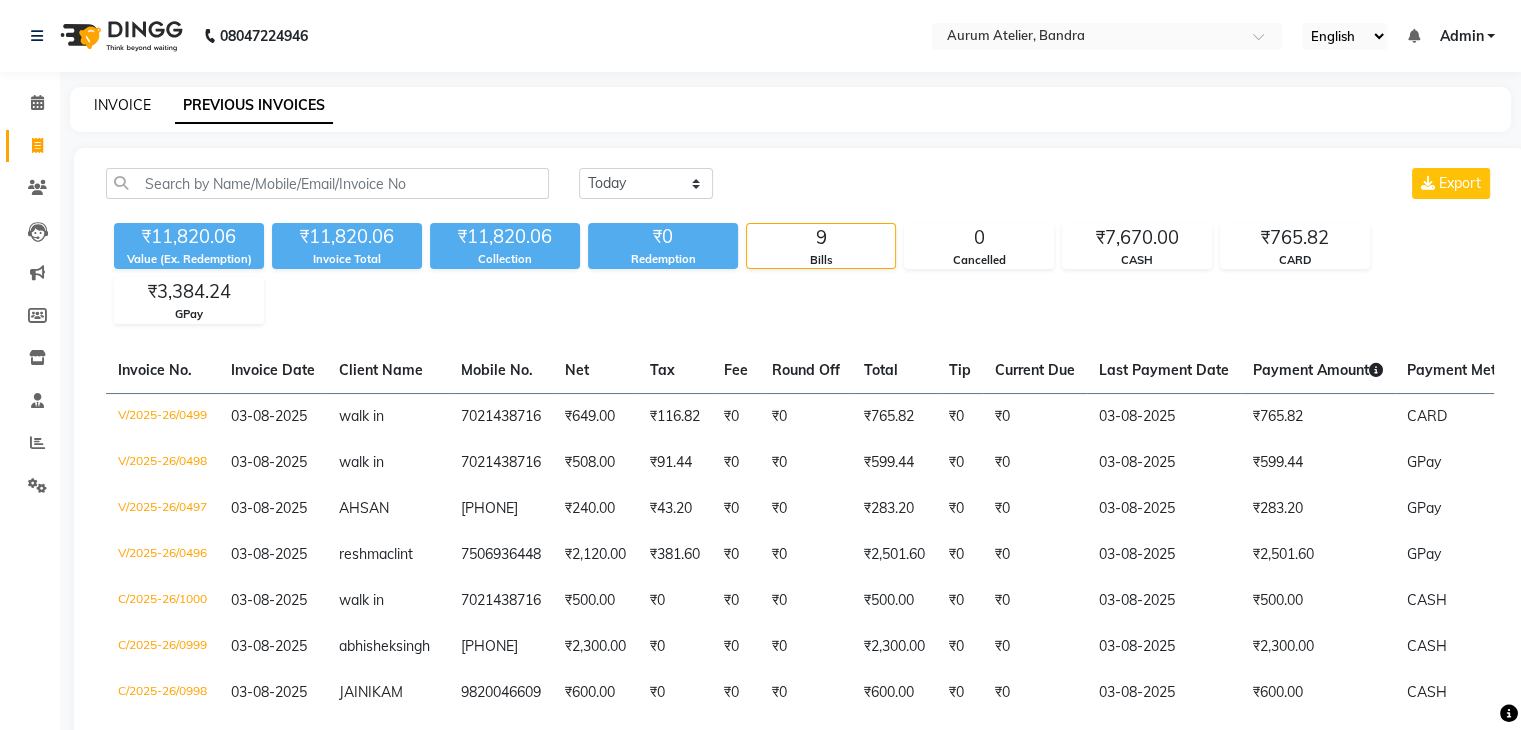 click on "INVOICE" 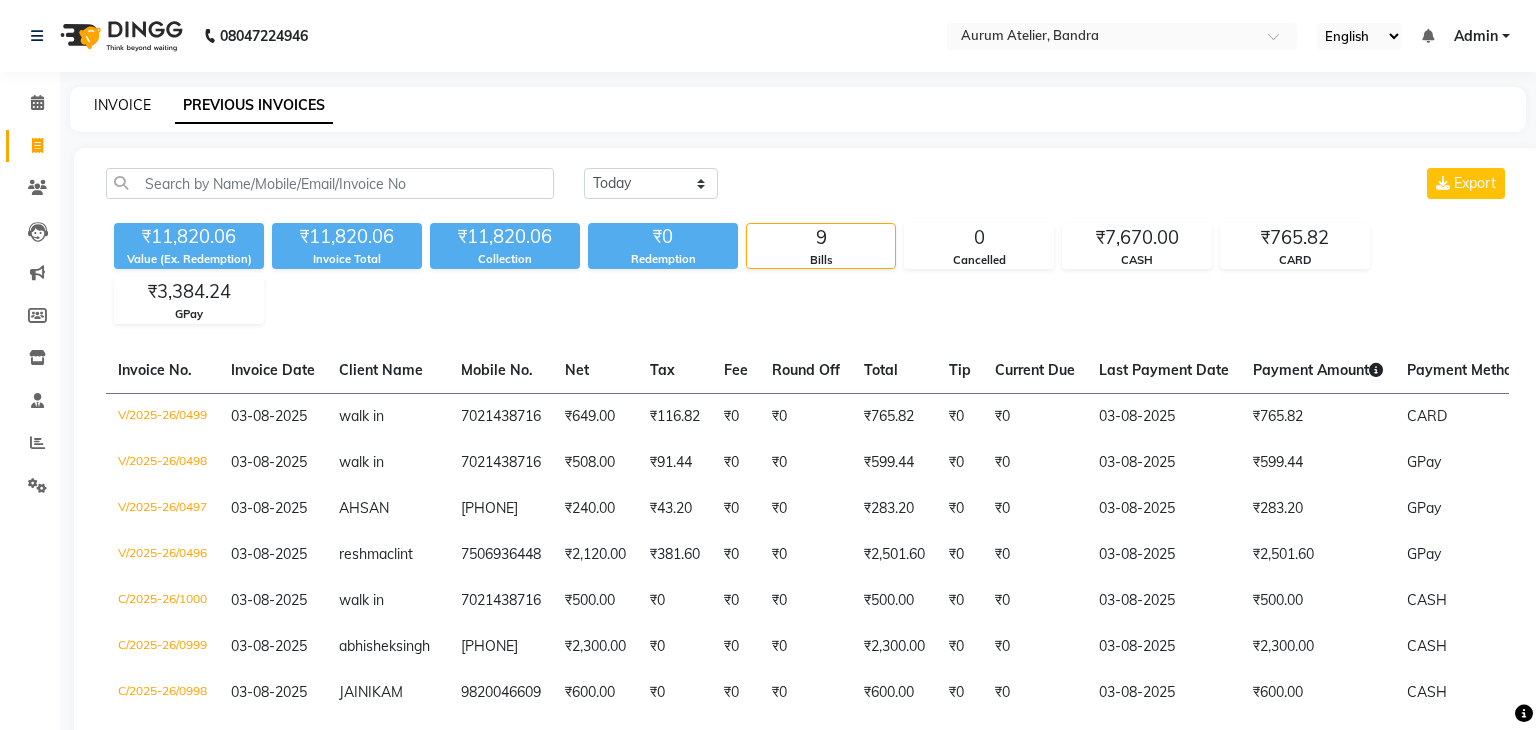 select on "7410" 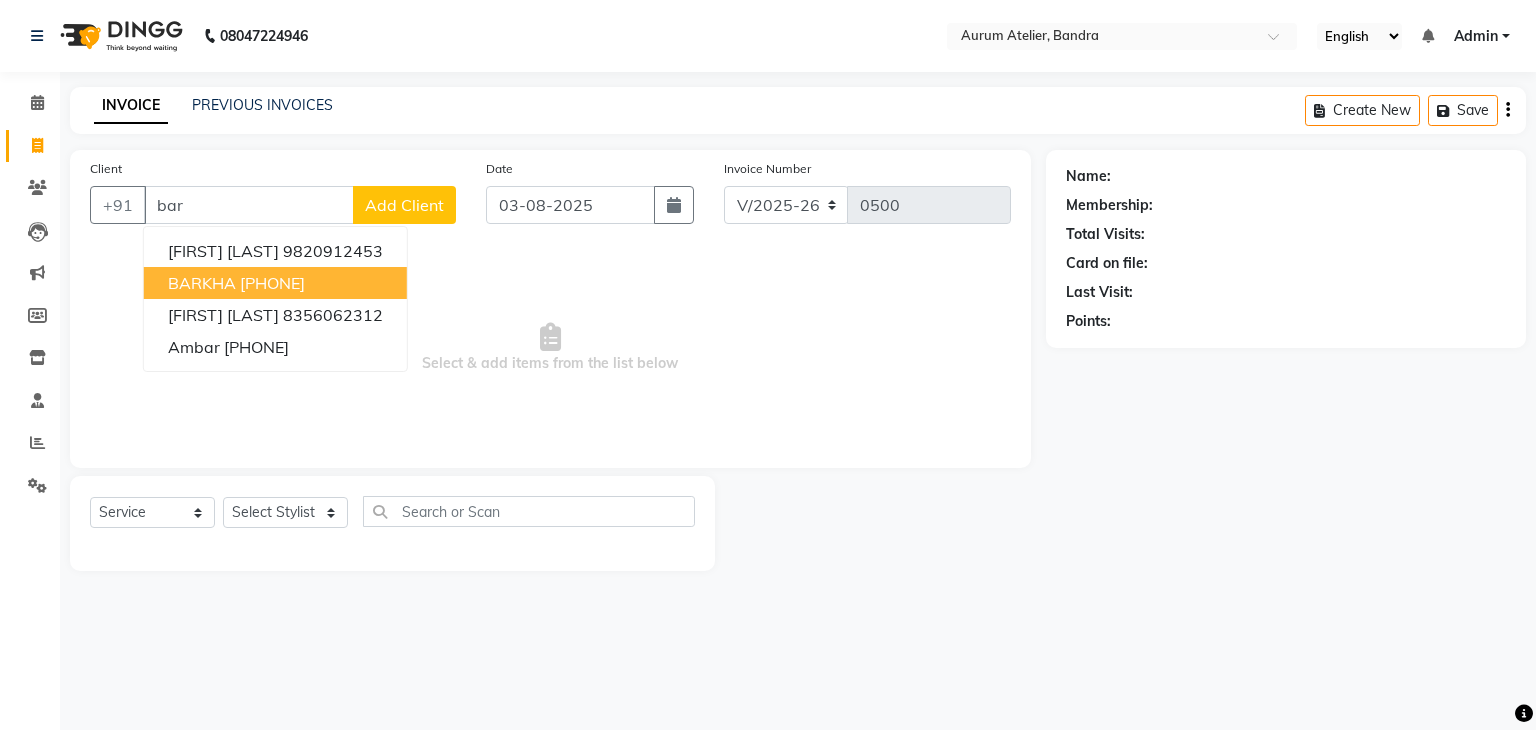 click on "BARKHA" at bounding box center (202, 283) 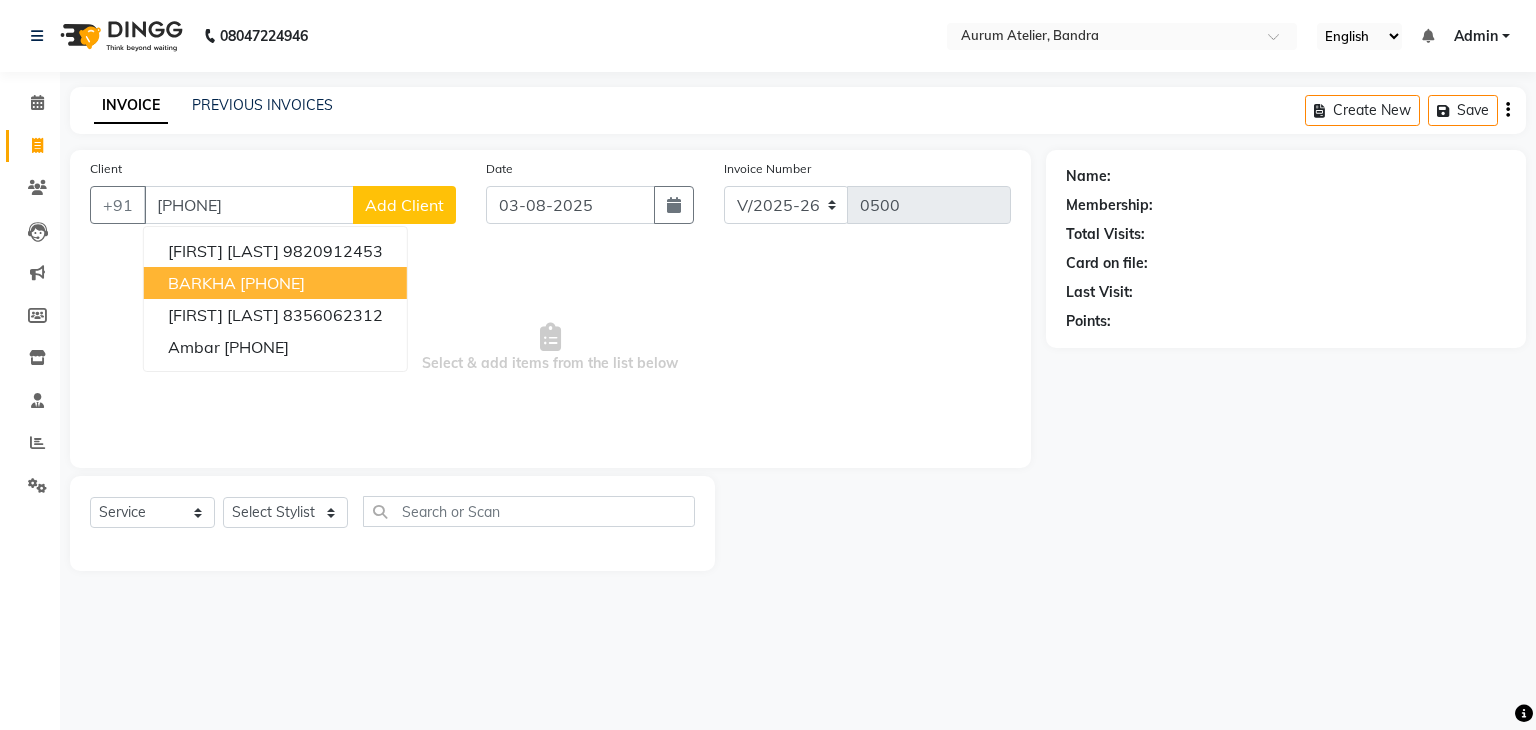 type on "[PHONE]" 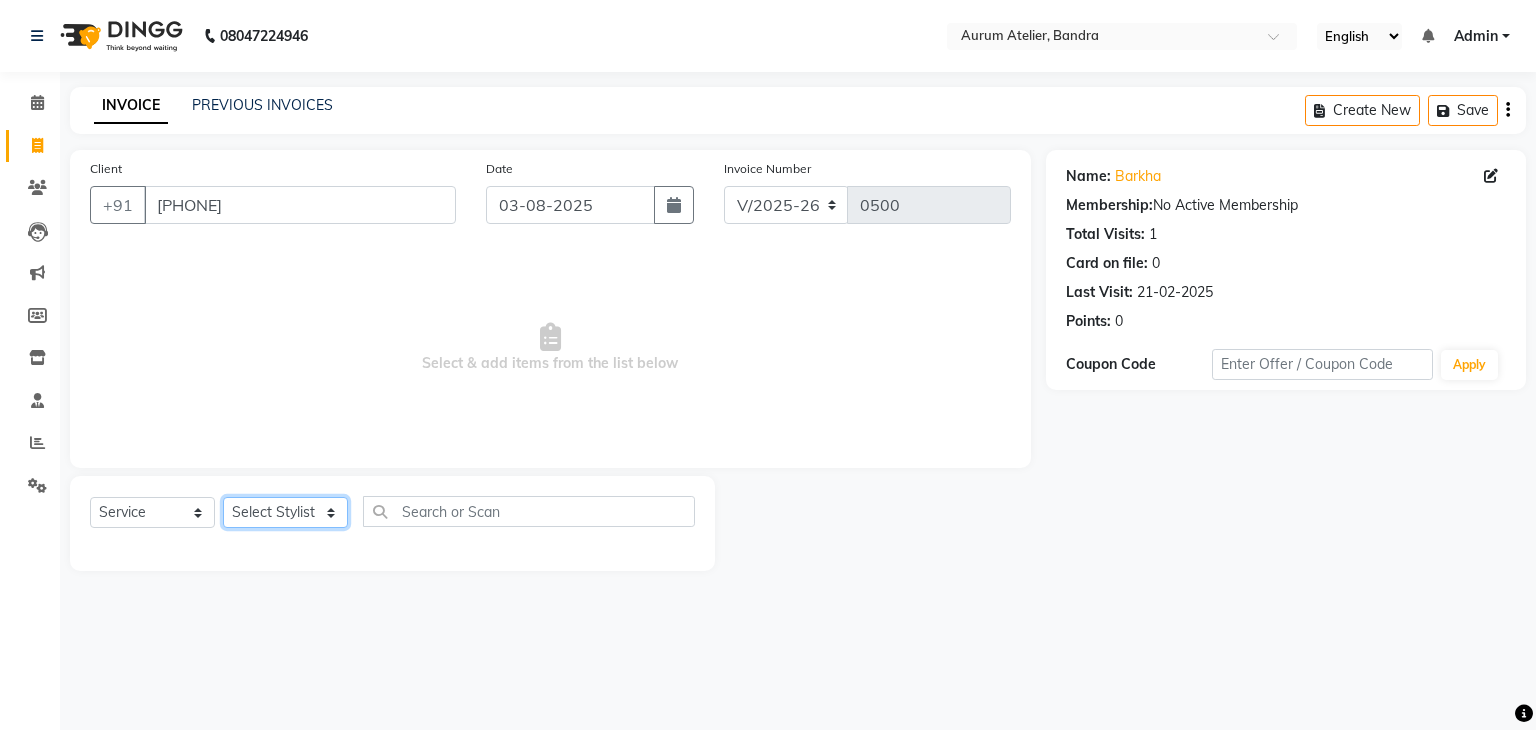 click on "Select Stylist [FIRST] [LAST] [LAST] [LAST] [LAST] [LAST] [LAST] [LAST] [LAST] [LAST] [LAST]" 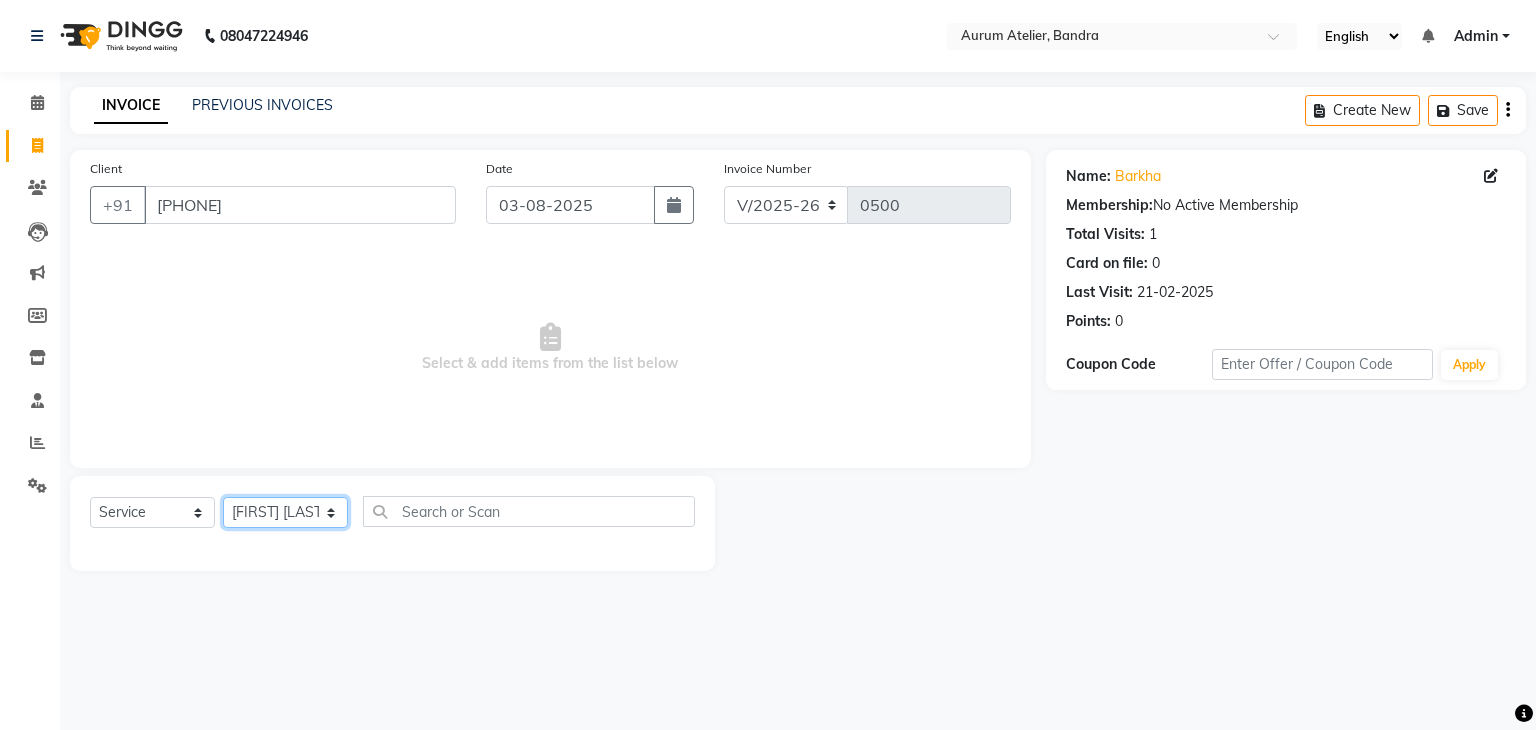 click on "Select Stylist [FIRST] [LAST] [LAST] [LAST] [LAST] [LAST] [LAST] [LAST] [LAST] [LAST] [LAST]" 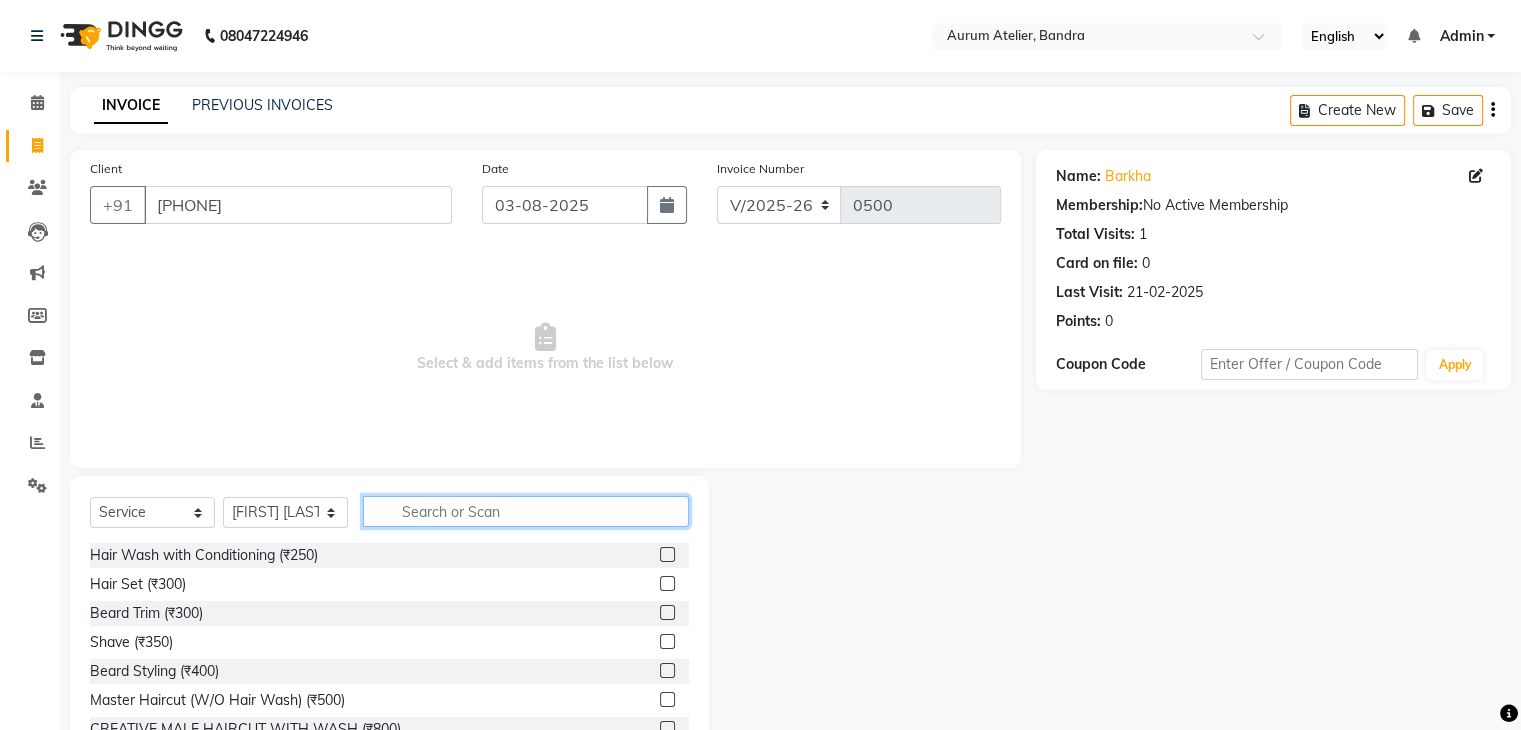 click 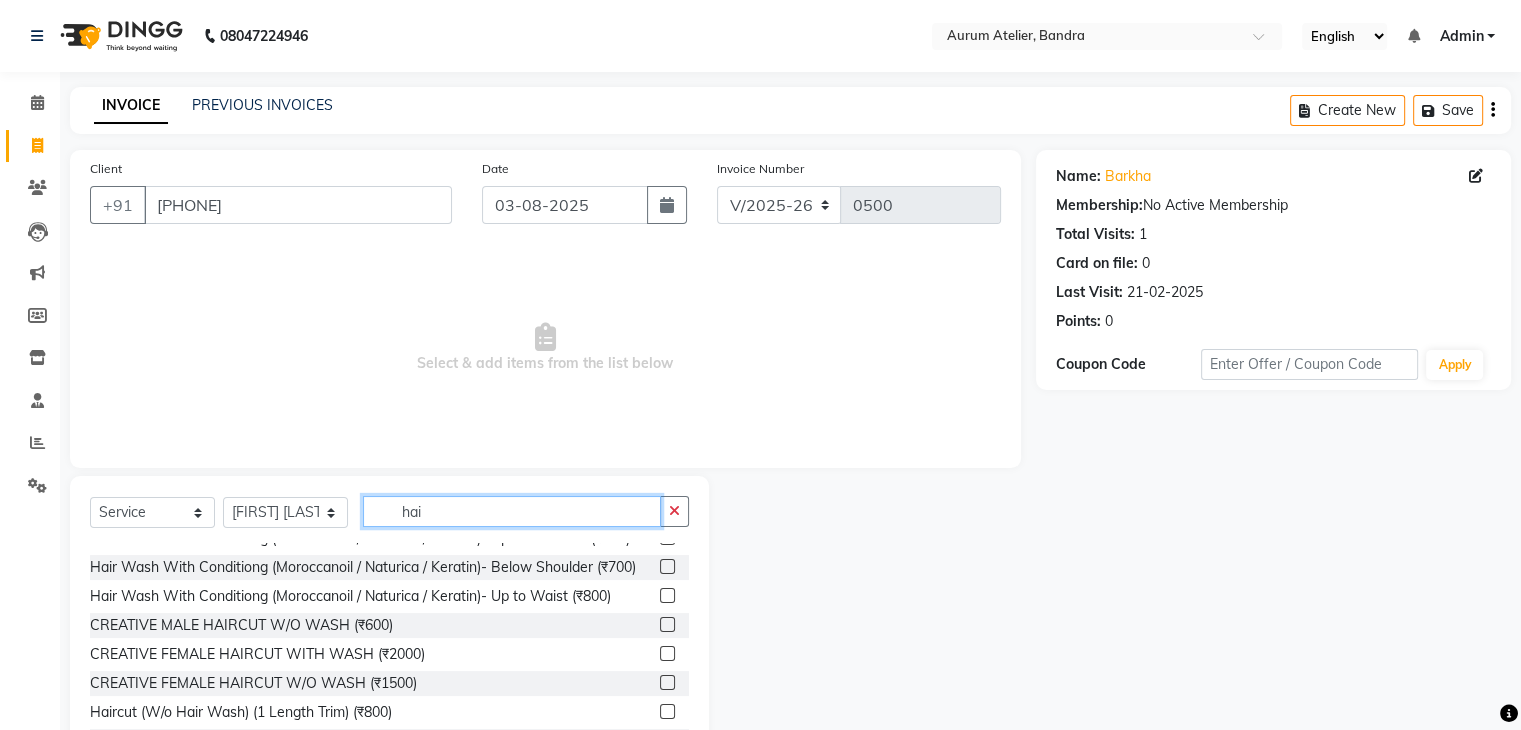 scroll, scrollTop: 300, scrollLeft: 0, axis: vertical 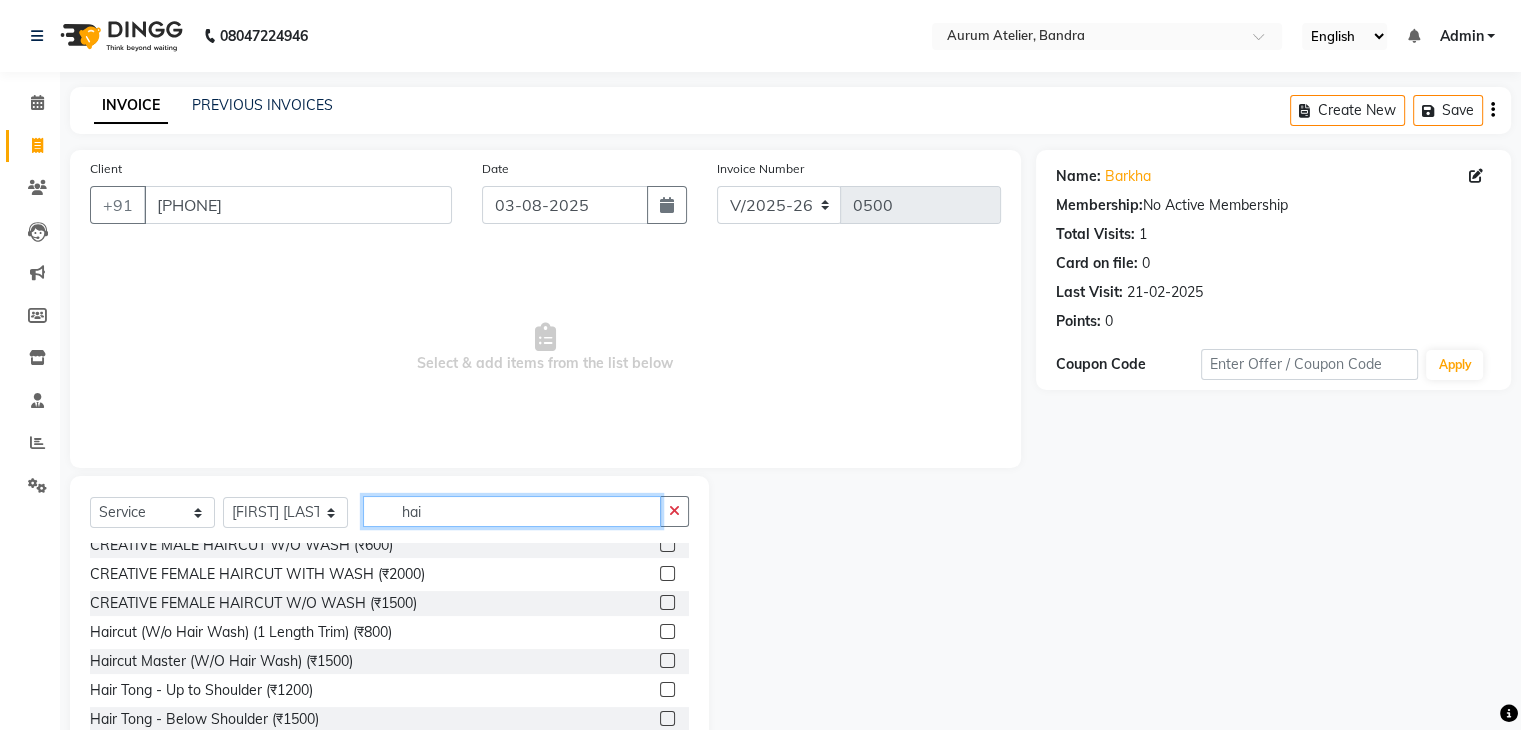 type on "hai" 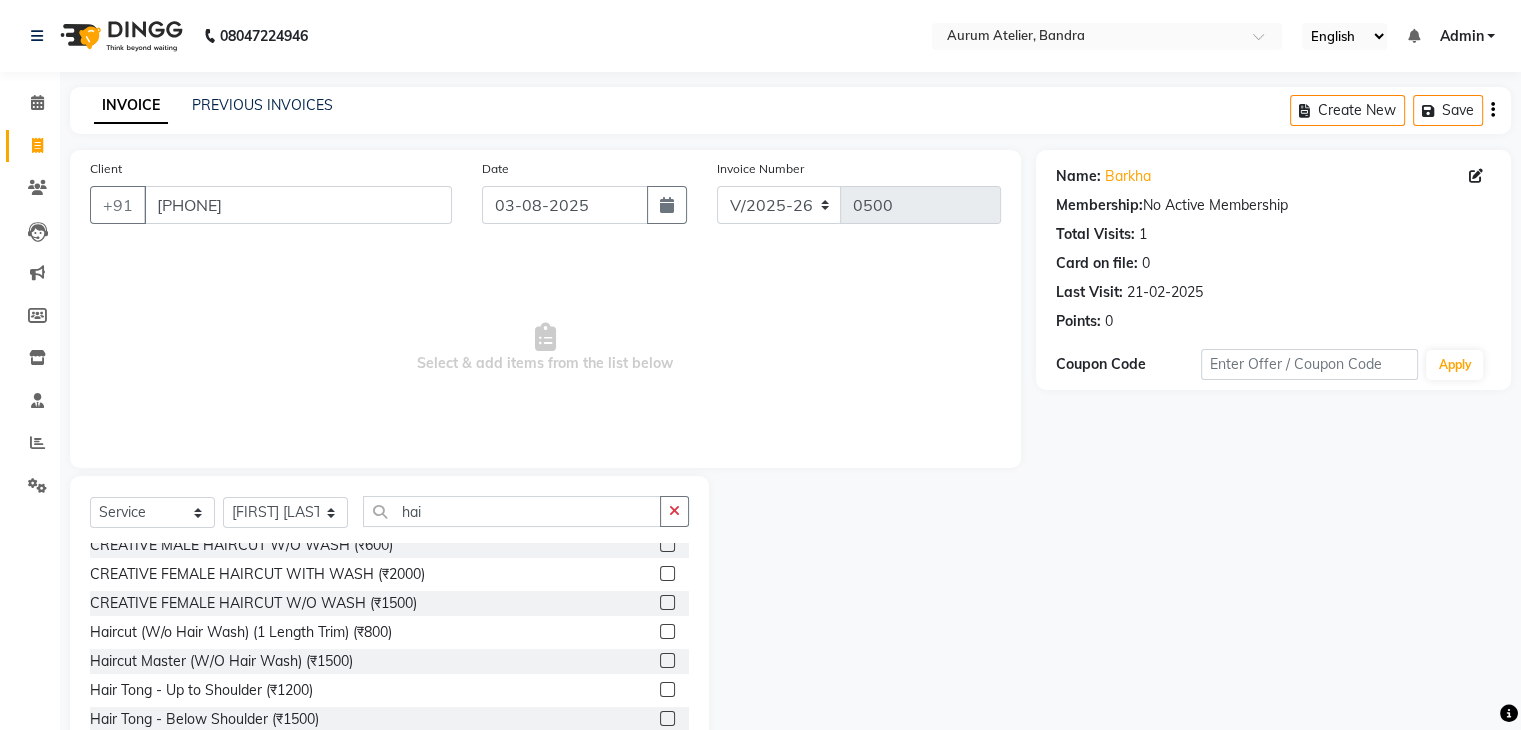 click 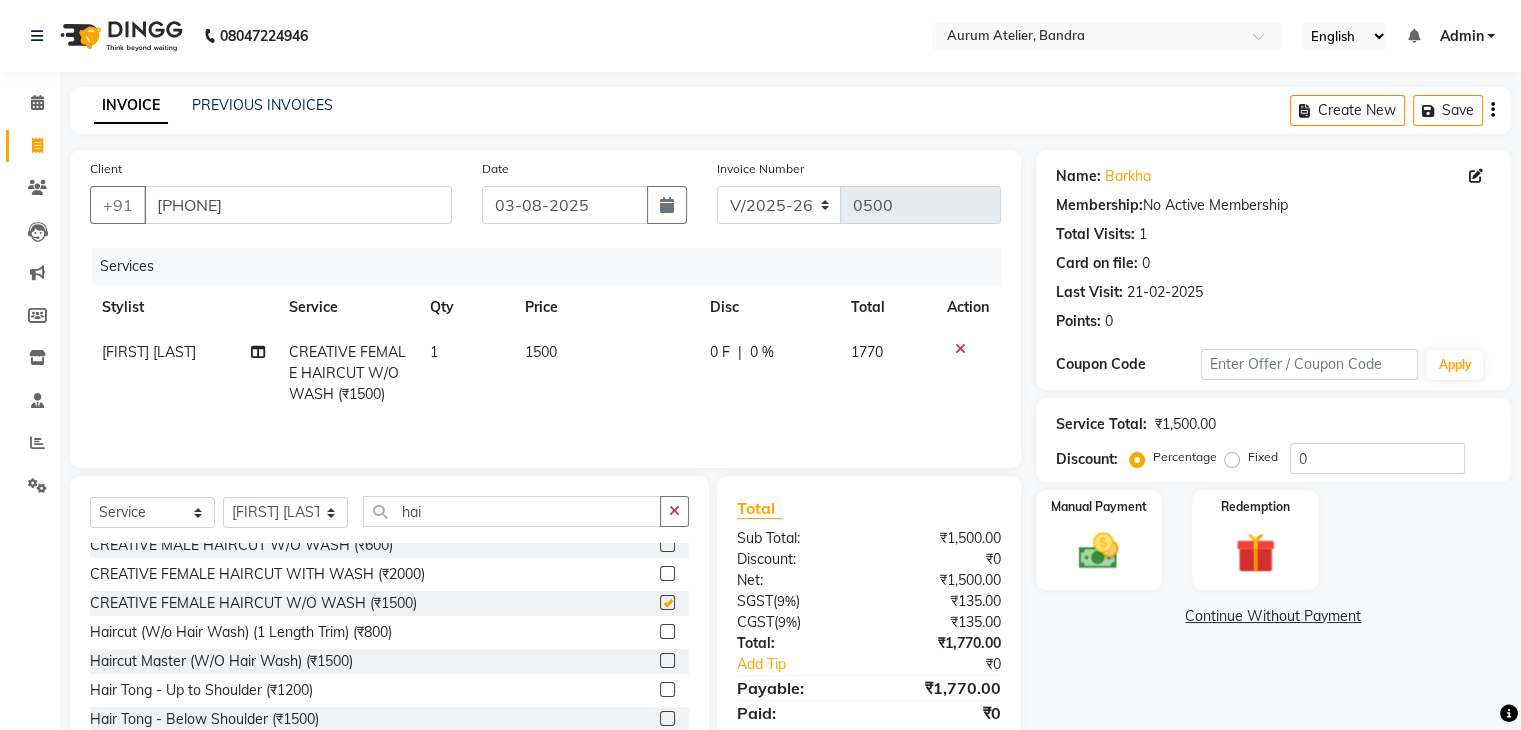 checkbox on "false" 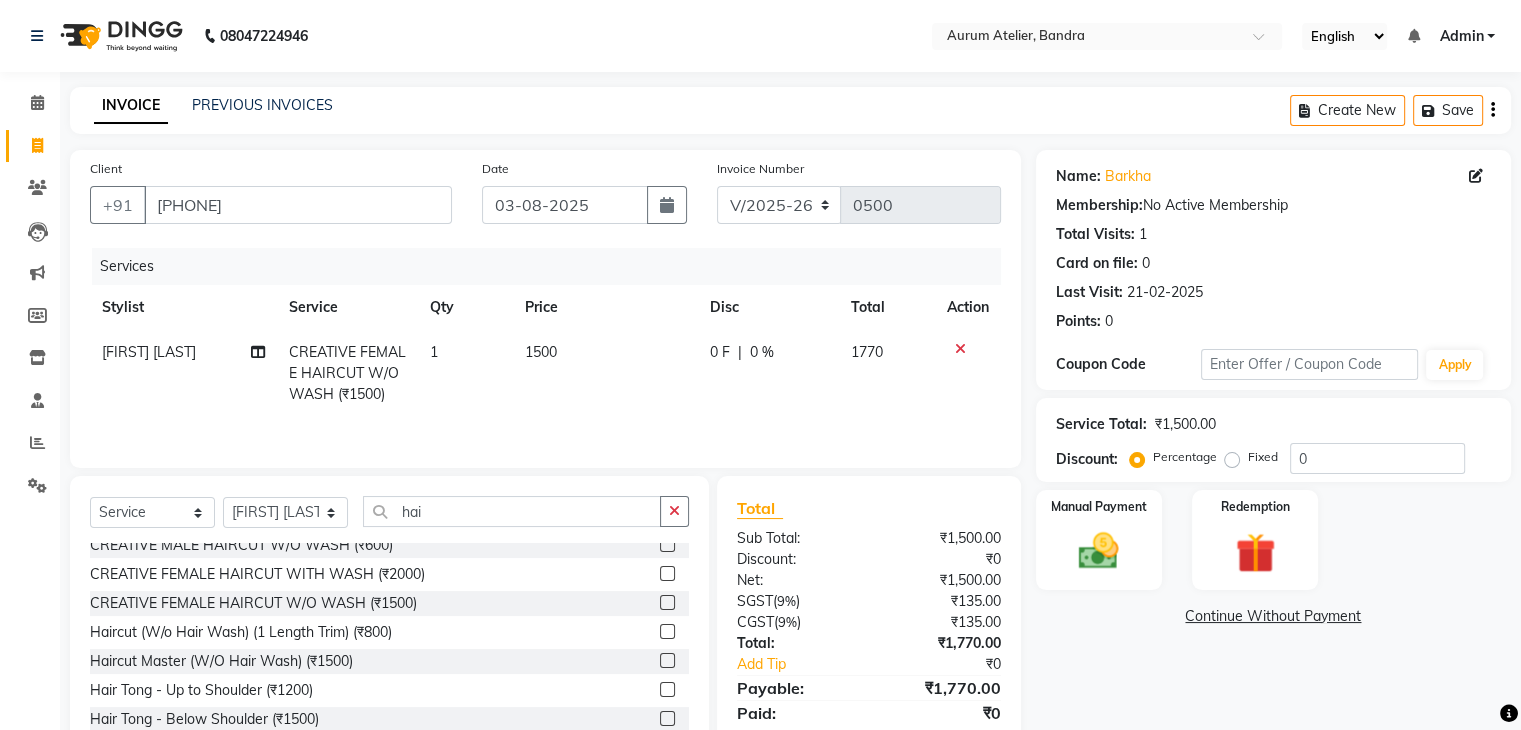 click on "1500" 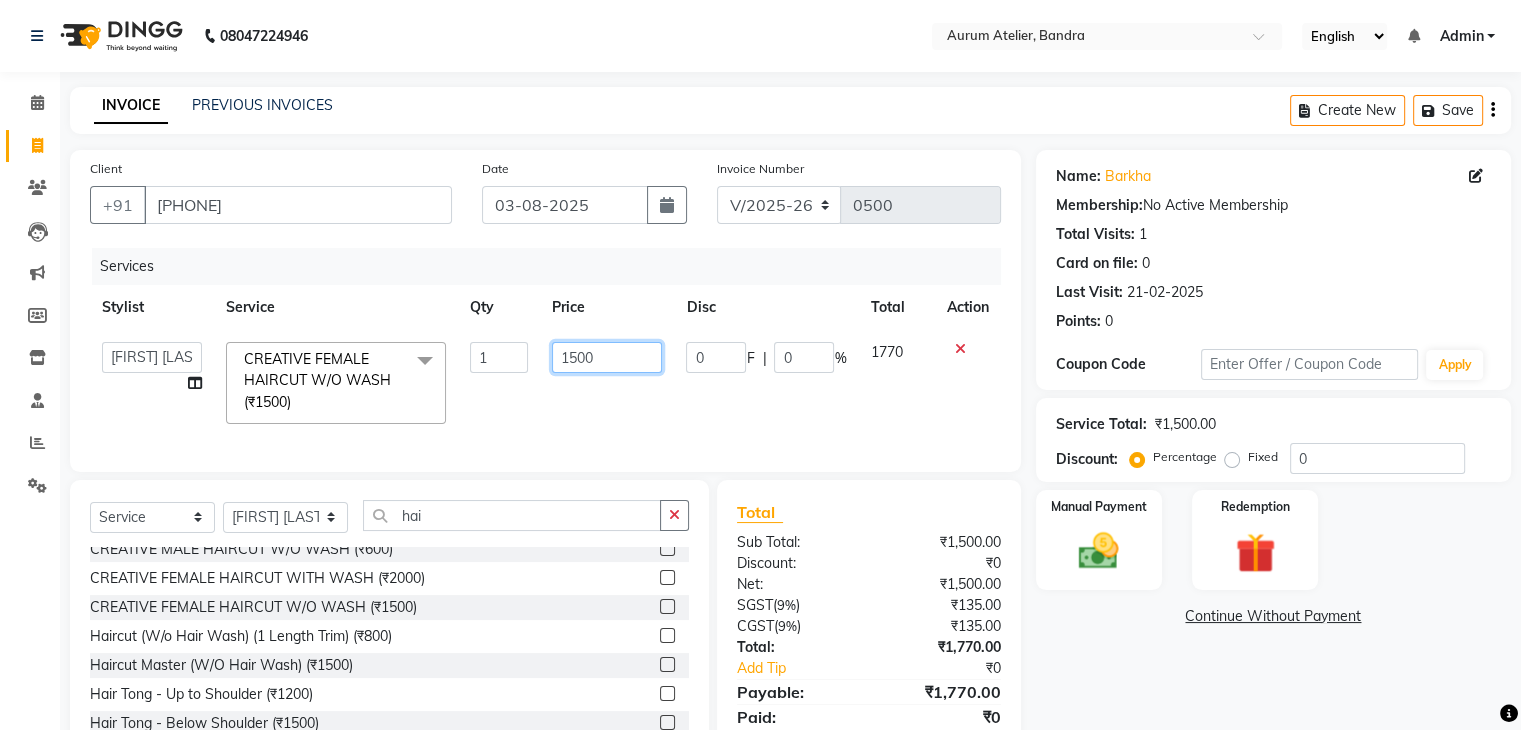 click on "1500" 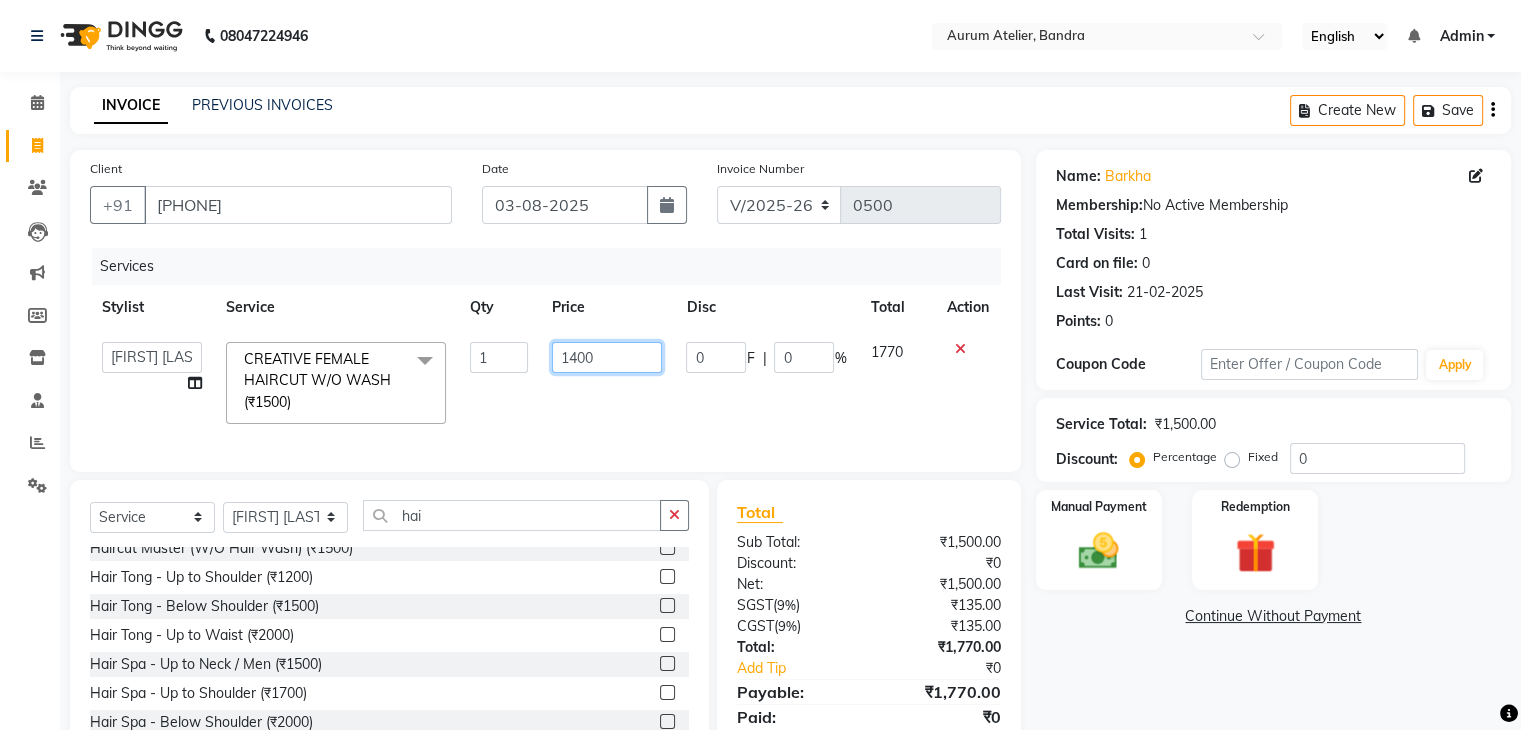 scroll, scrollTop: 400, scrollLeft: 0, axis: vertical 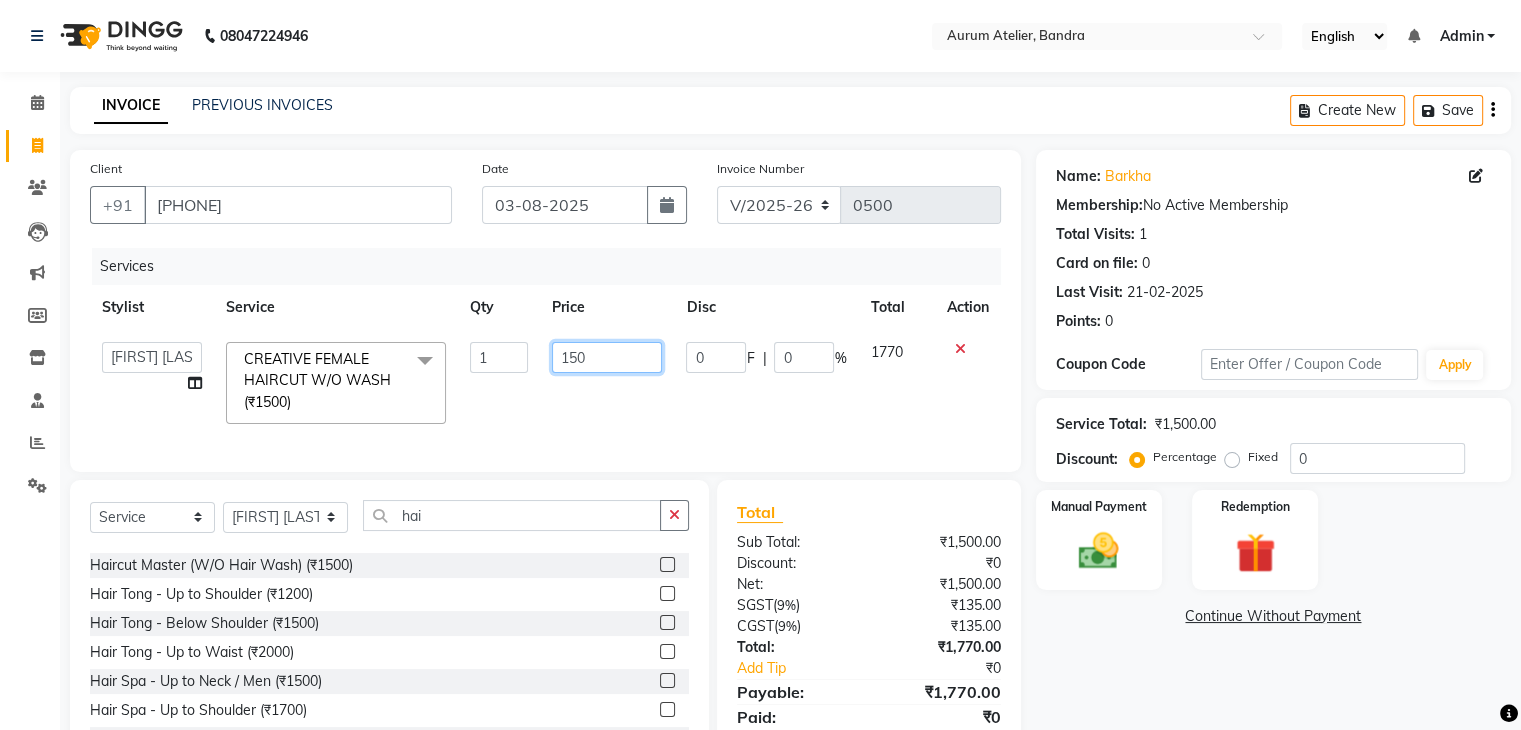 type on "1500" 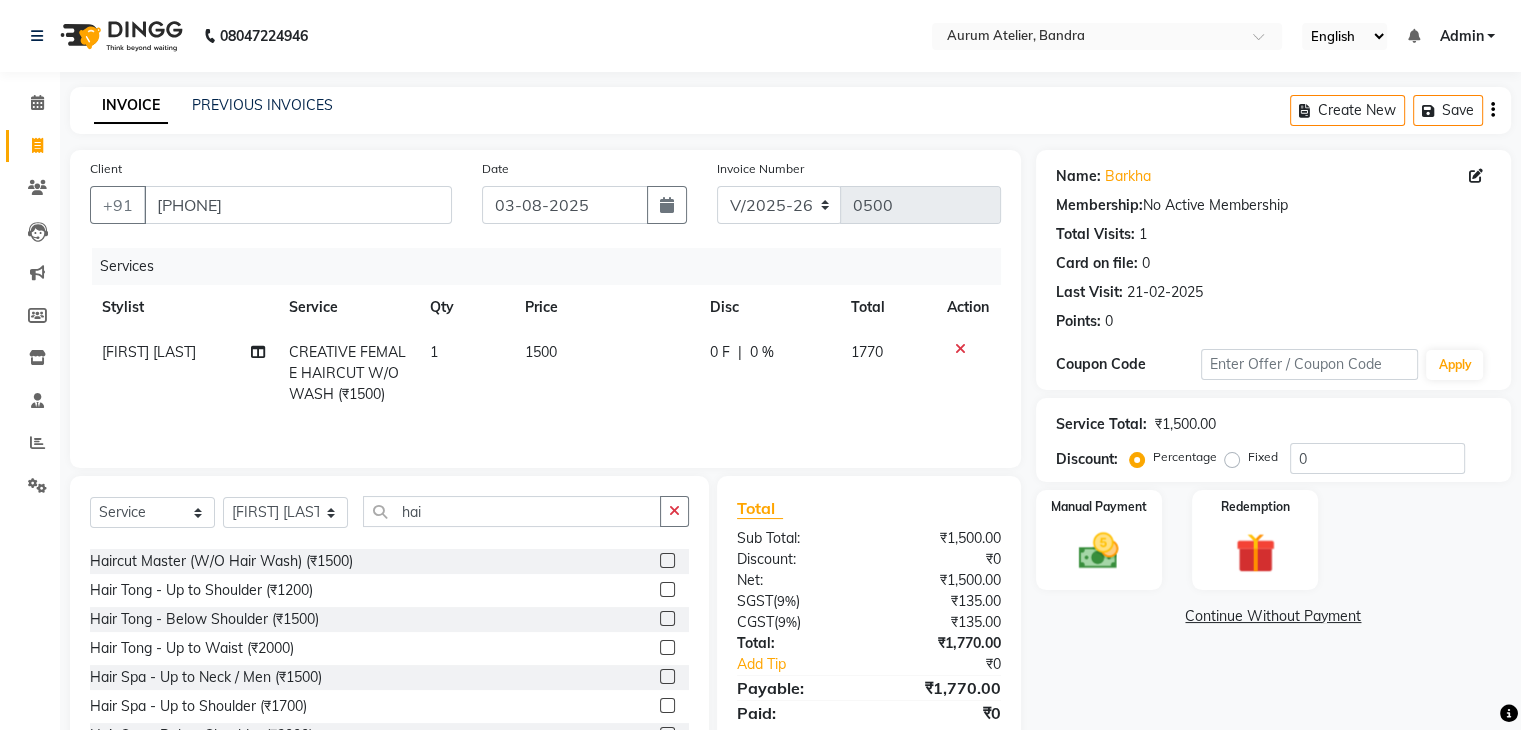 click on "Services Stylist Service Qty Price Disc Total Action [FIRST] [LAST] CREATIVE FEMALE HAIRCUT W/O WASH (₹1500) 1 1500 0 F | 0 % 1770" 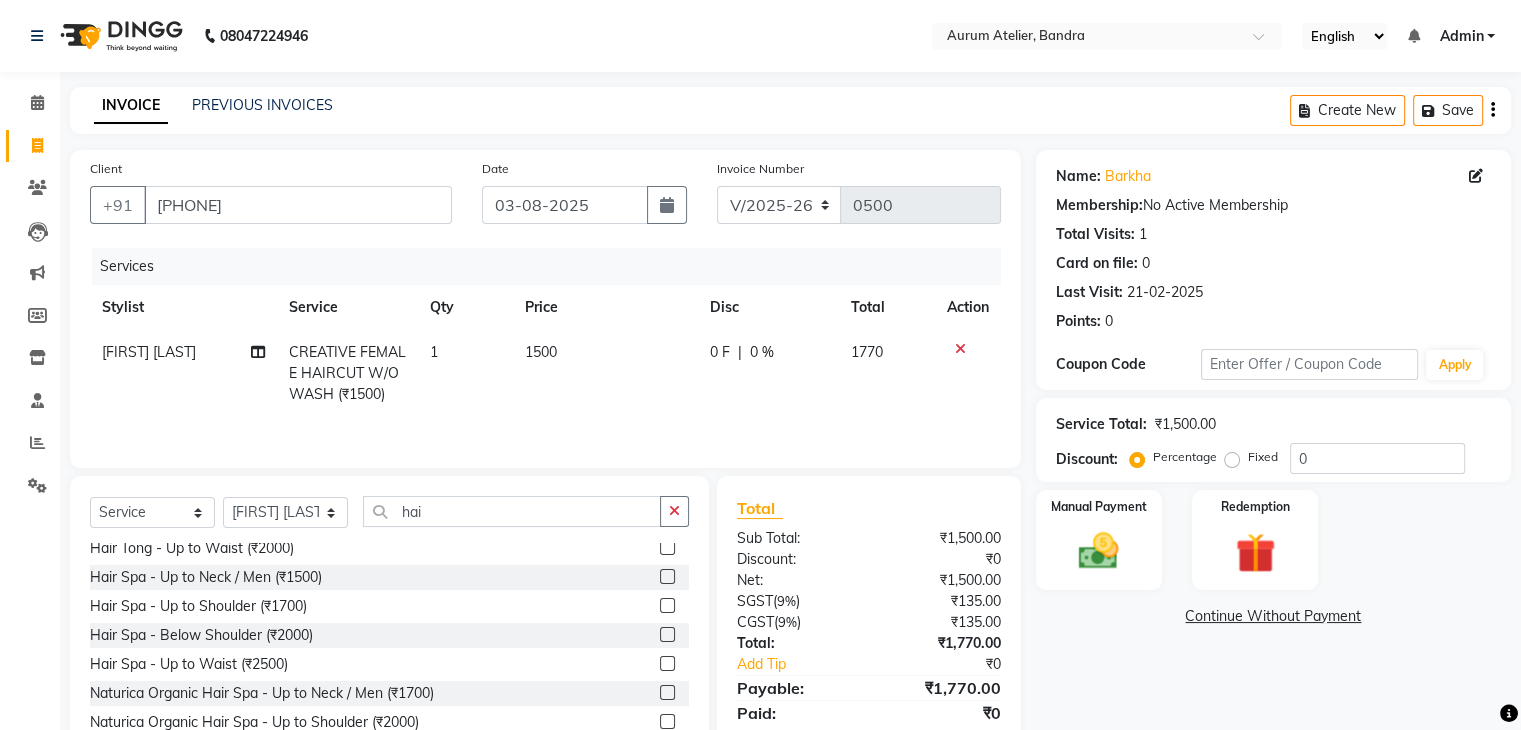 scroll, scrollTop: 600, scrollLeft: 0, axis: vertical 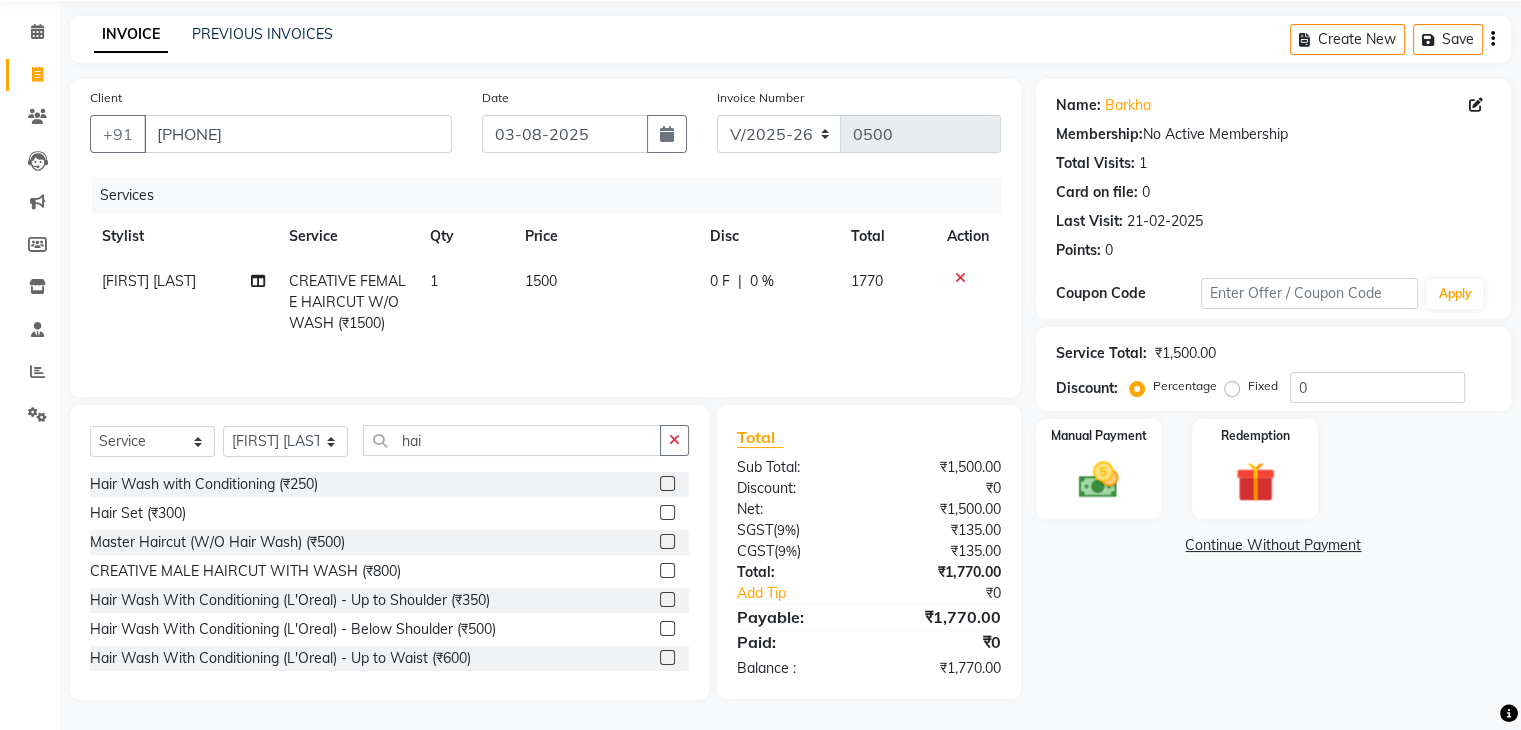 click 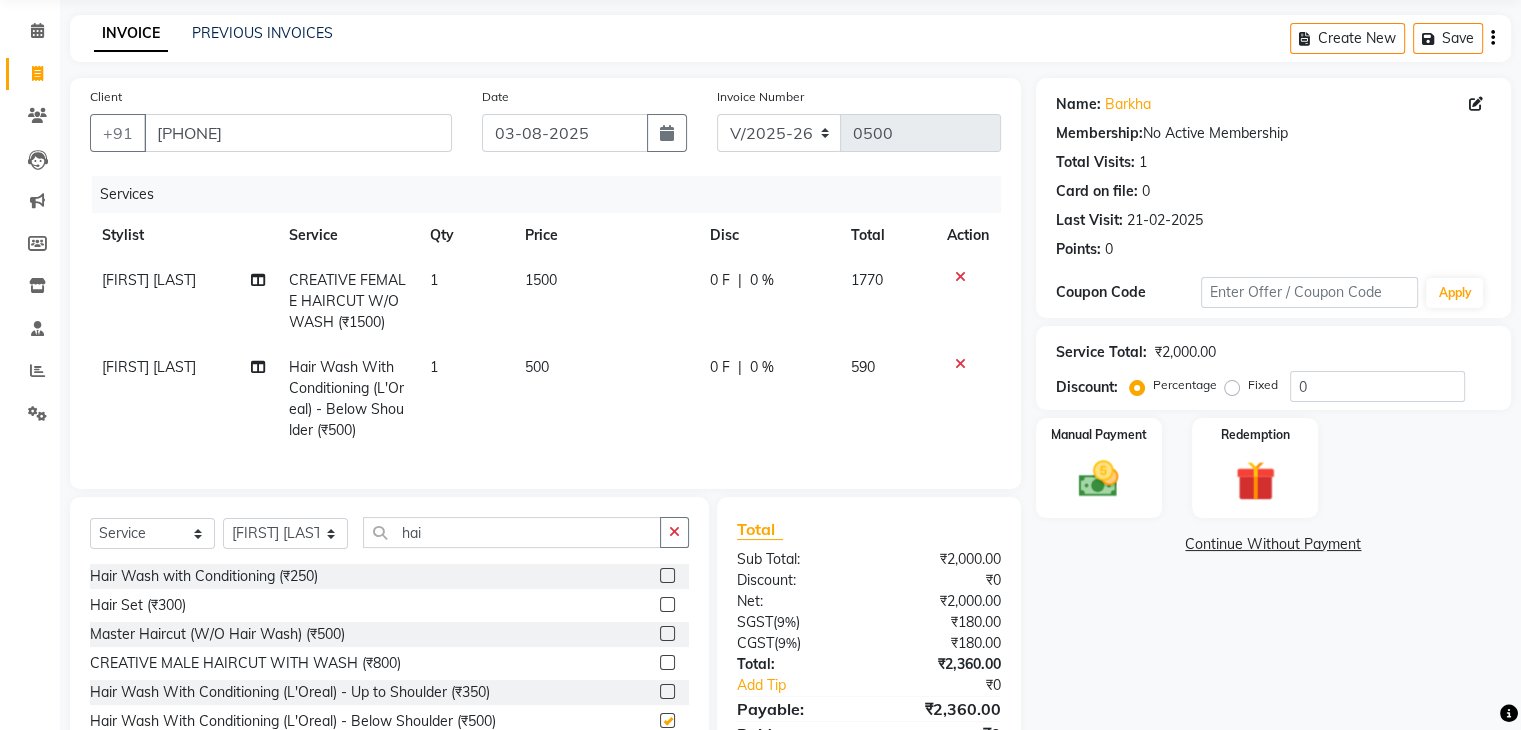 checkbox on "false" 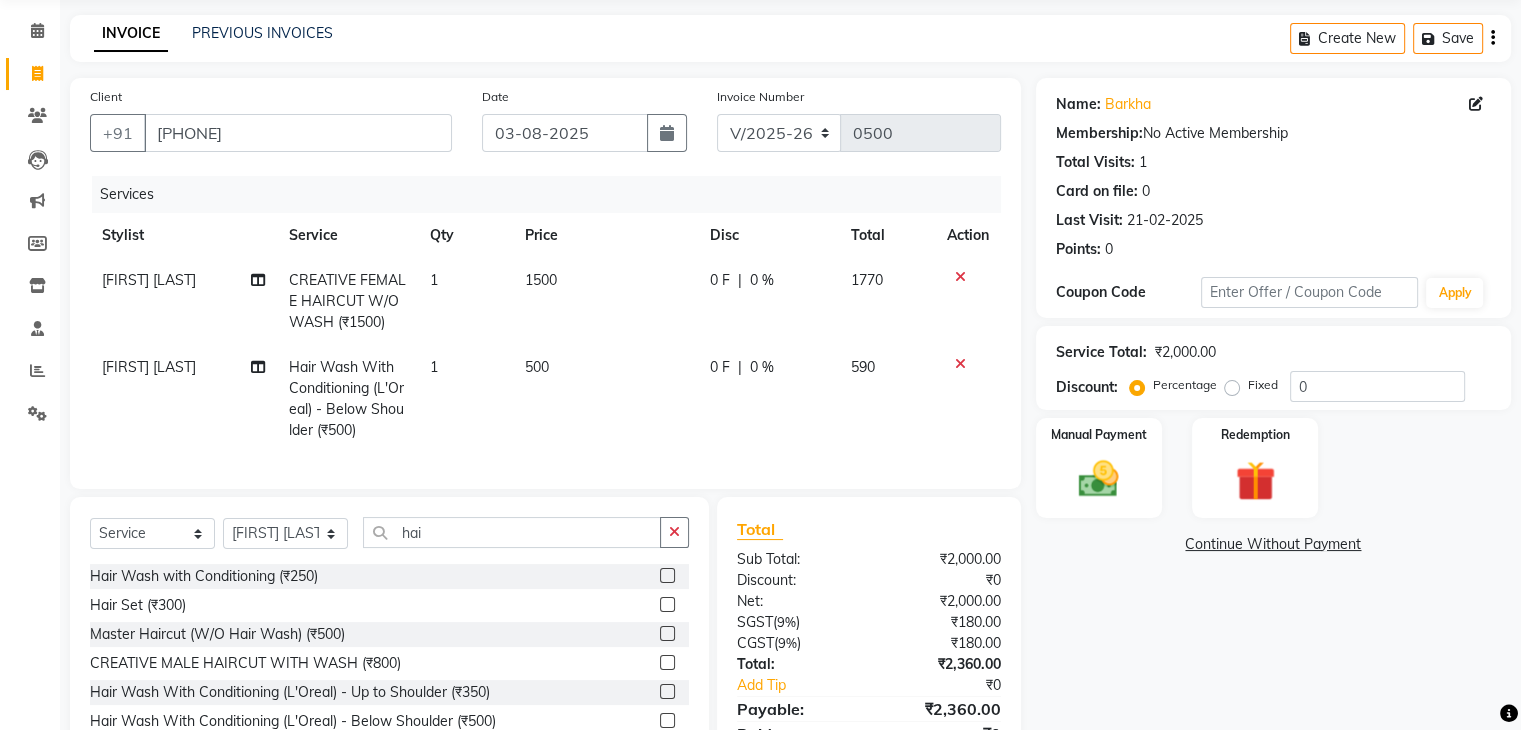 click on "1500" 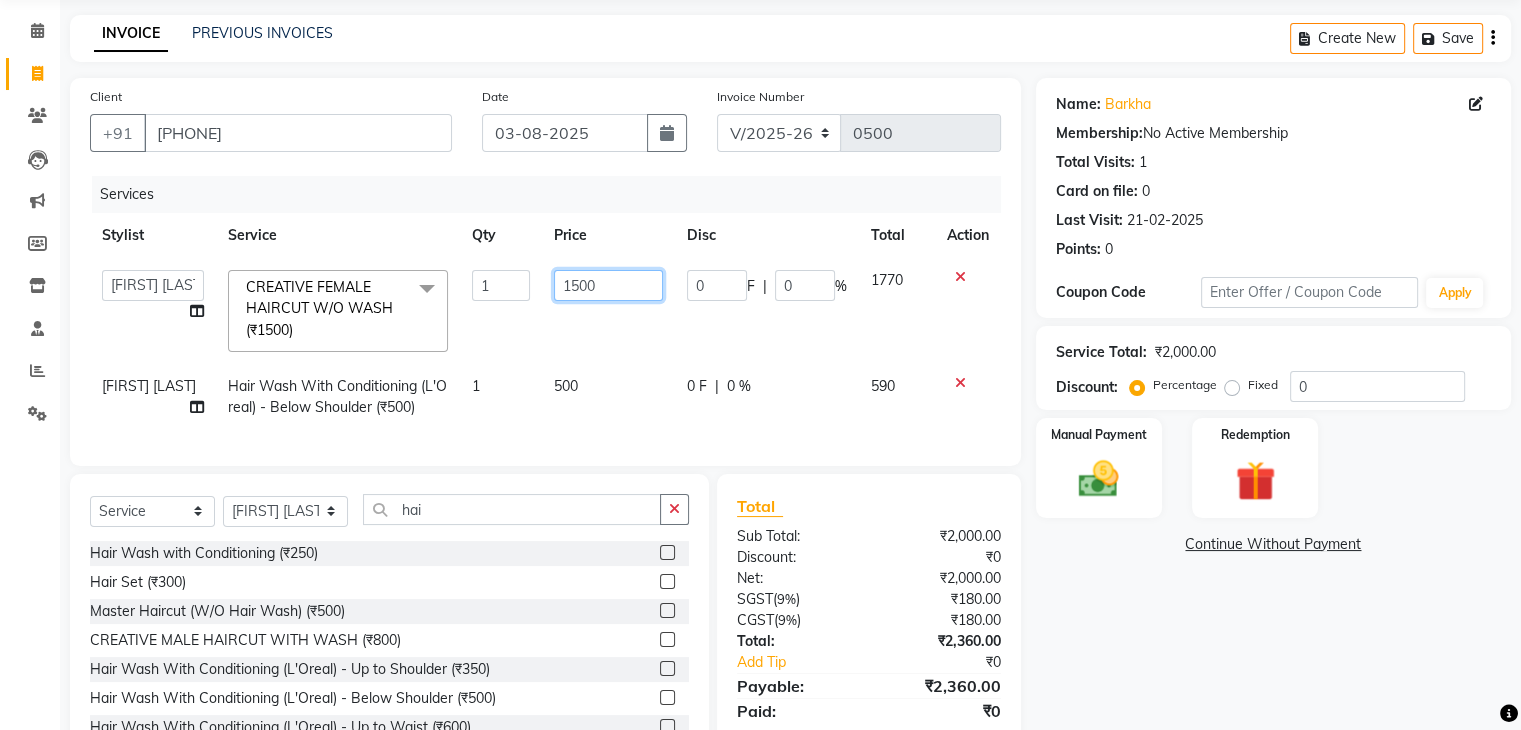 click on "1500" 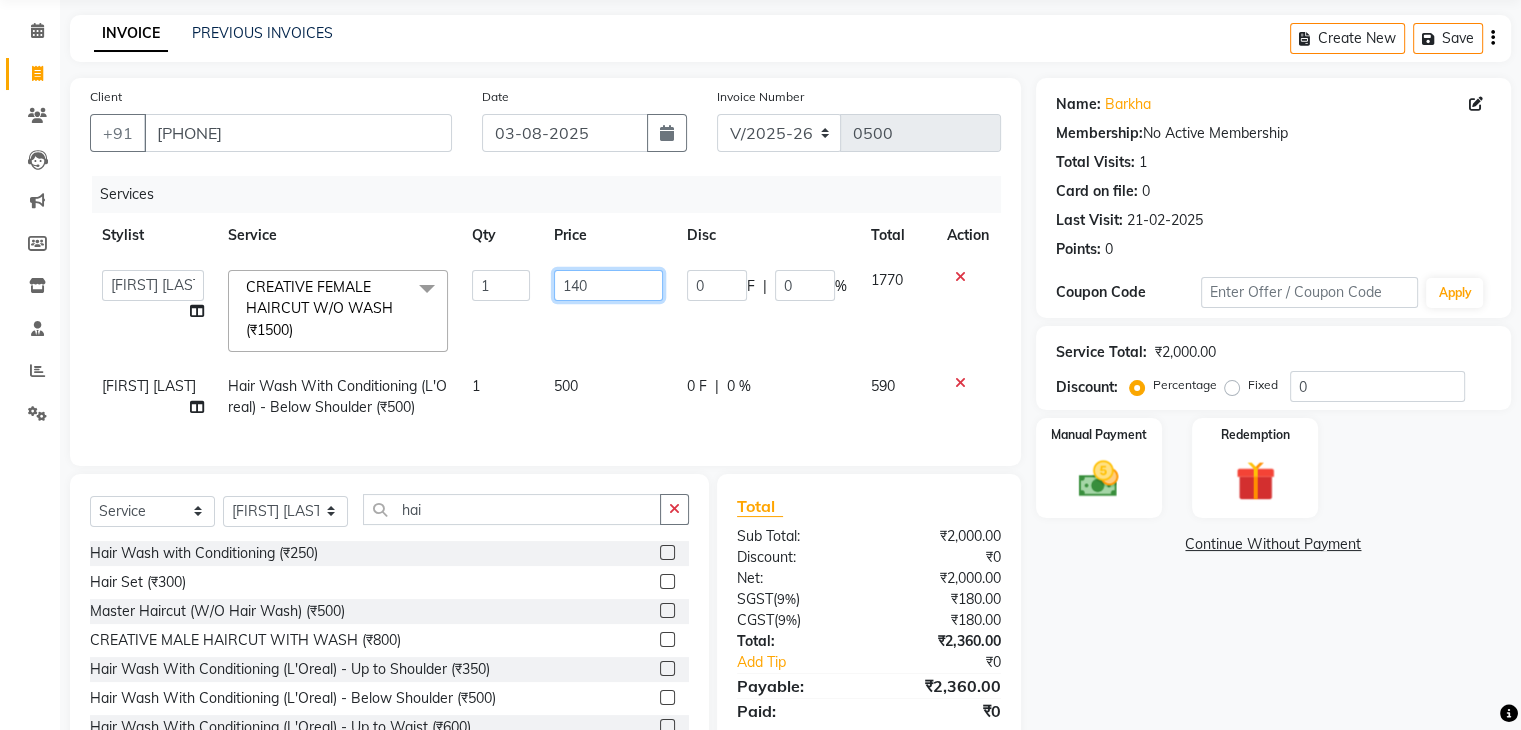 type on "1400" 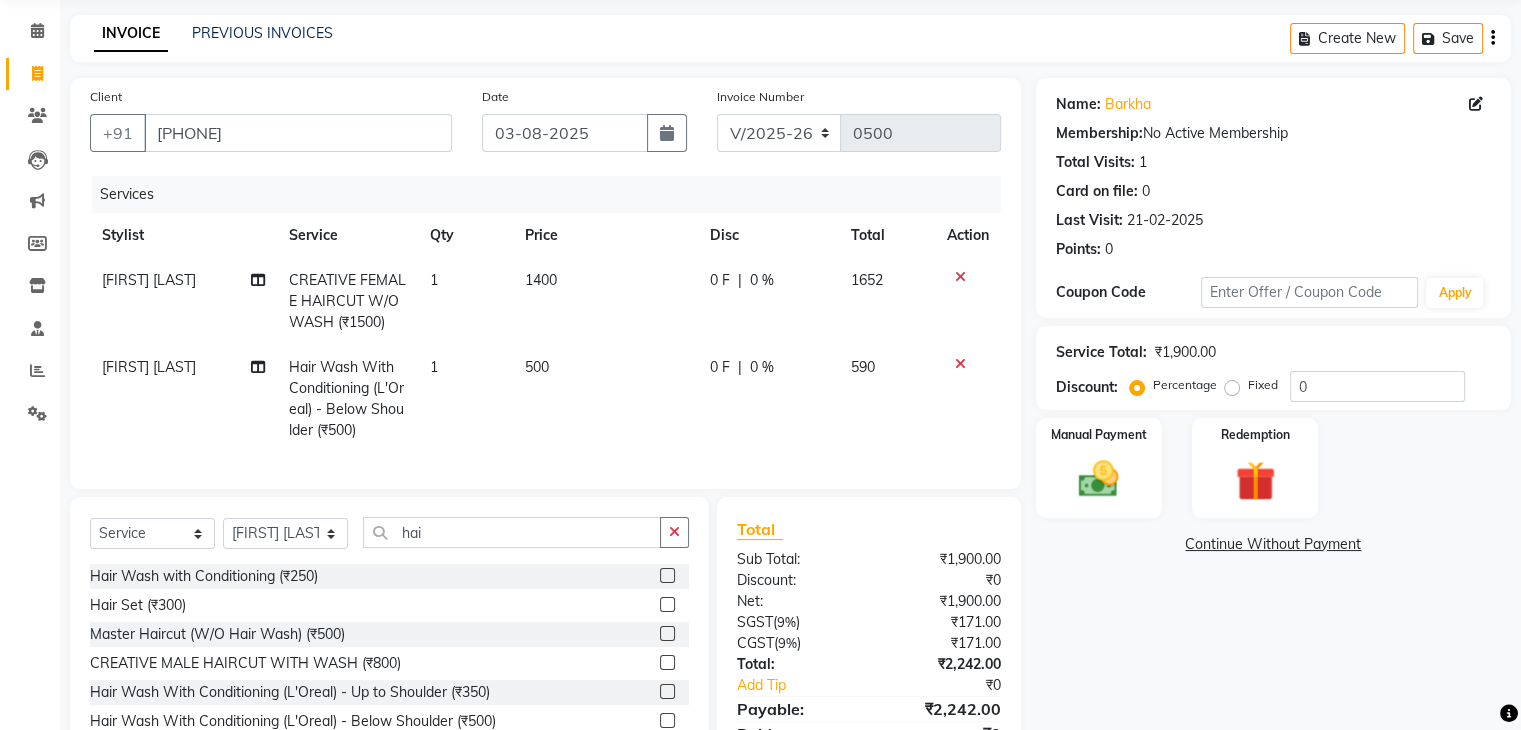 click on "500" 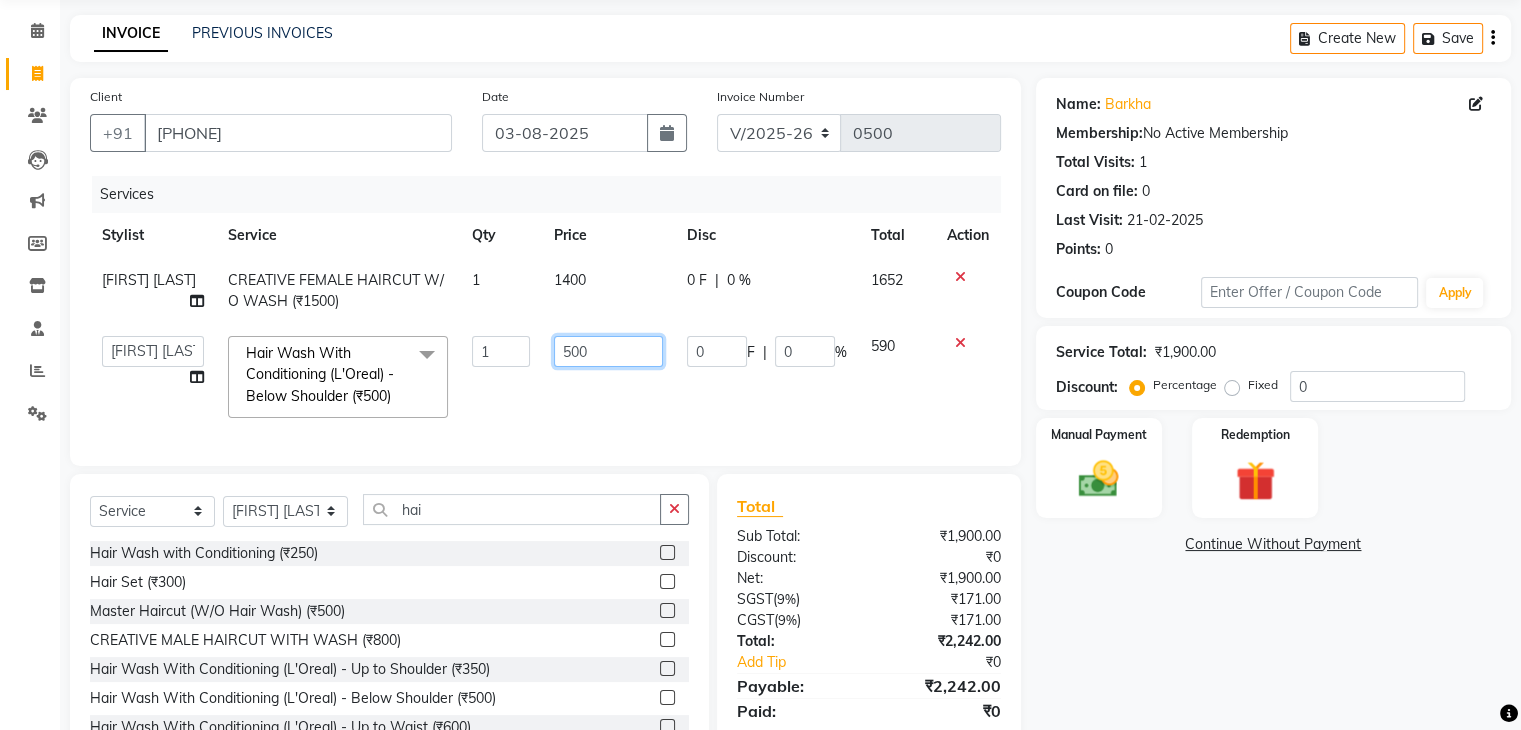 click on "500" 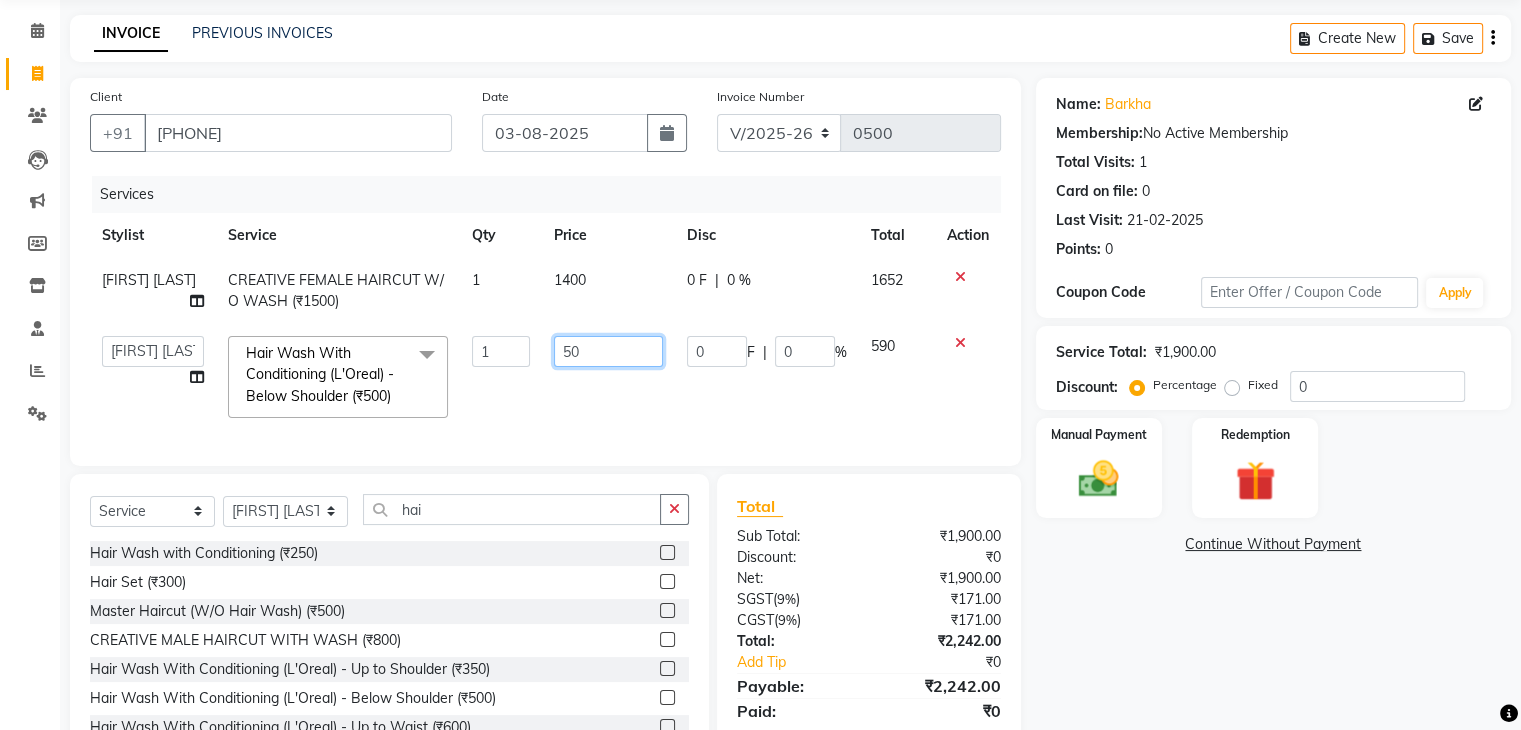 type on "5" 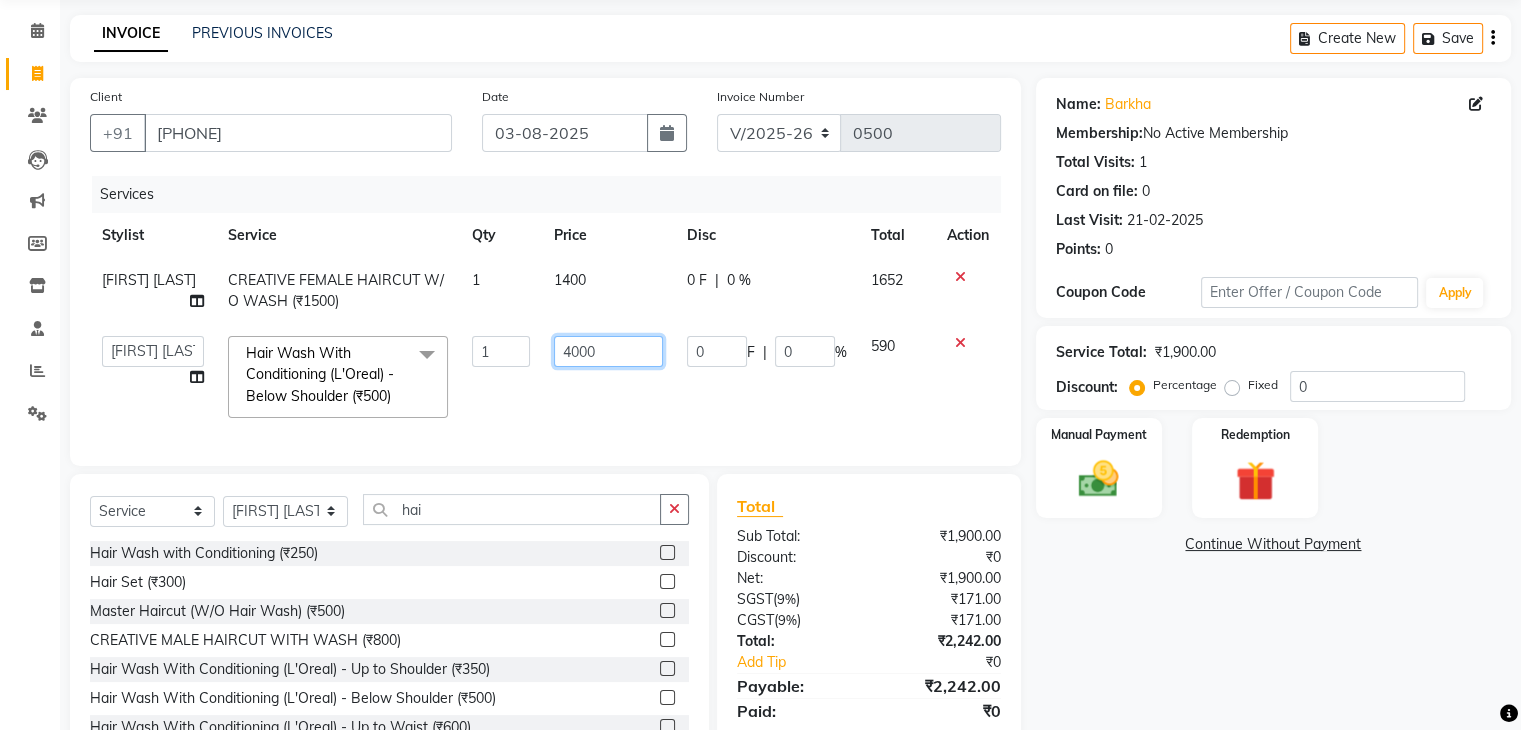 type on "400" 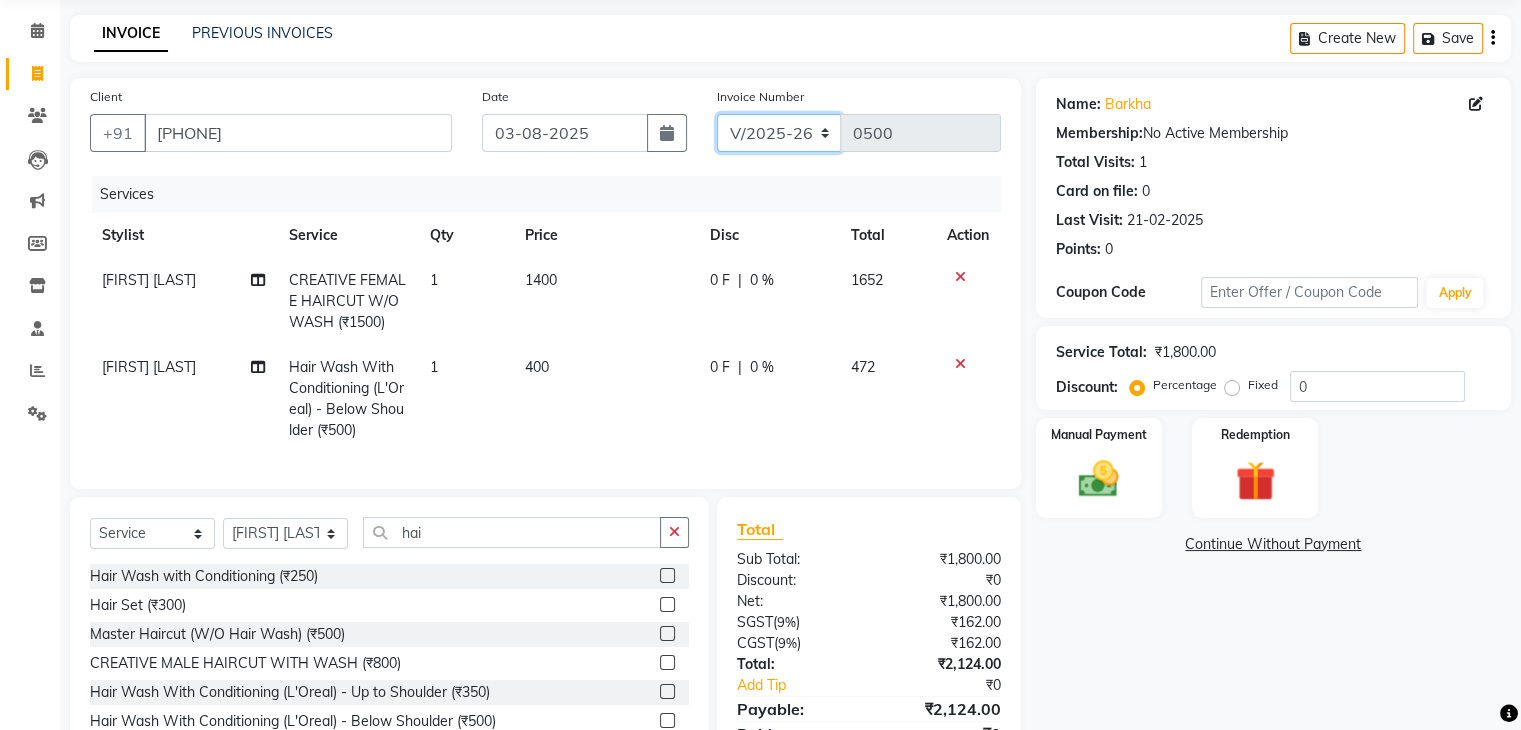 click on "C/2025-26 V/2025 V/2025-26" 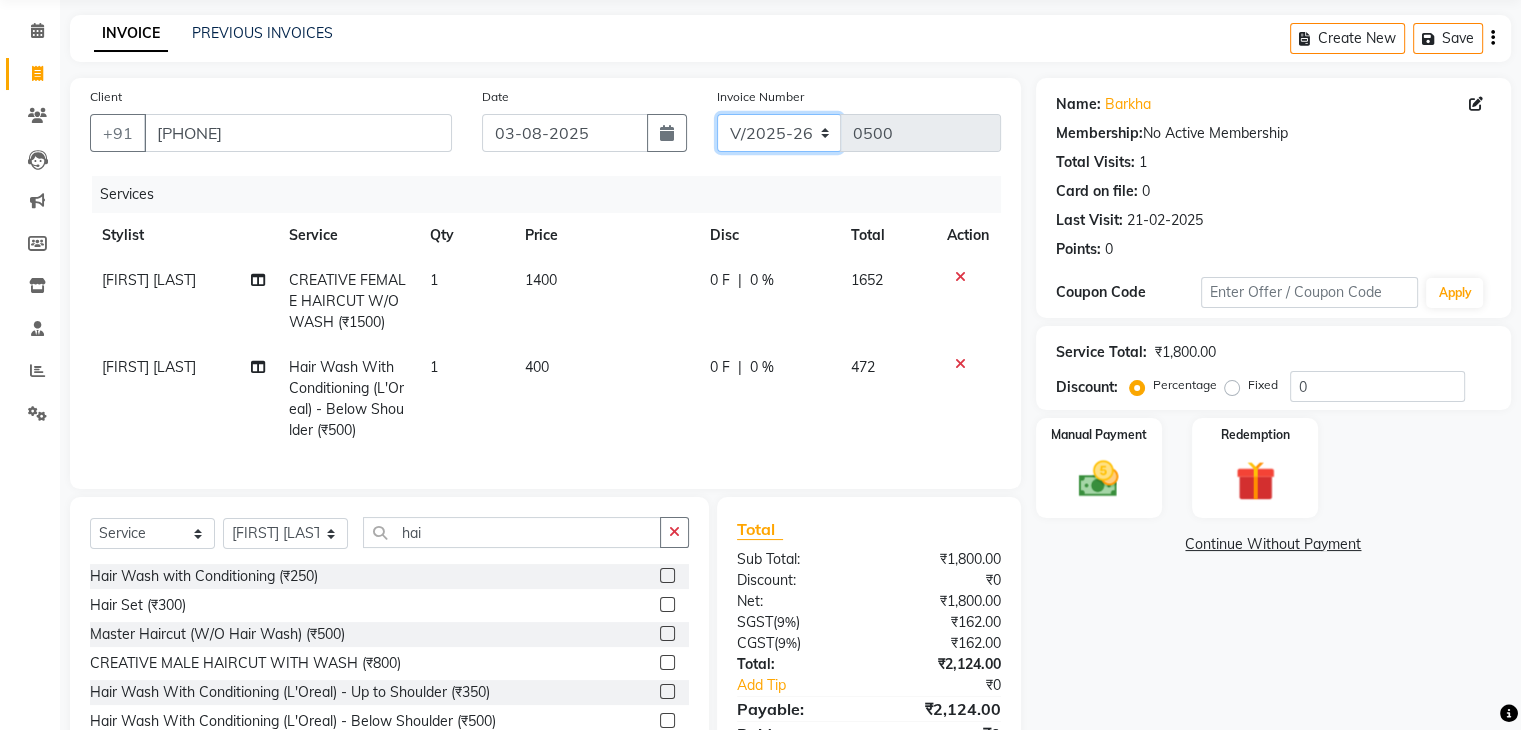 click on "C/2025-26 V/2025 V/2025-26" 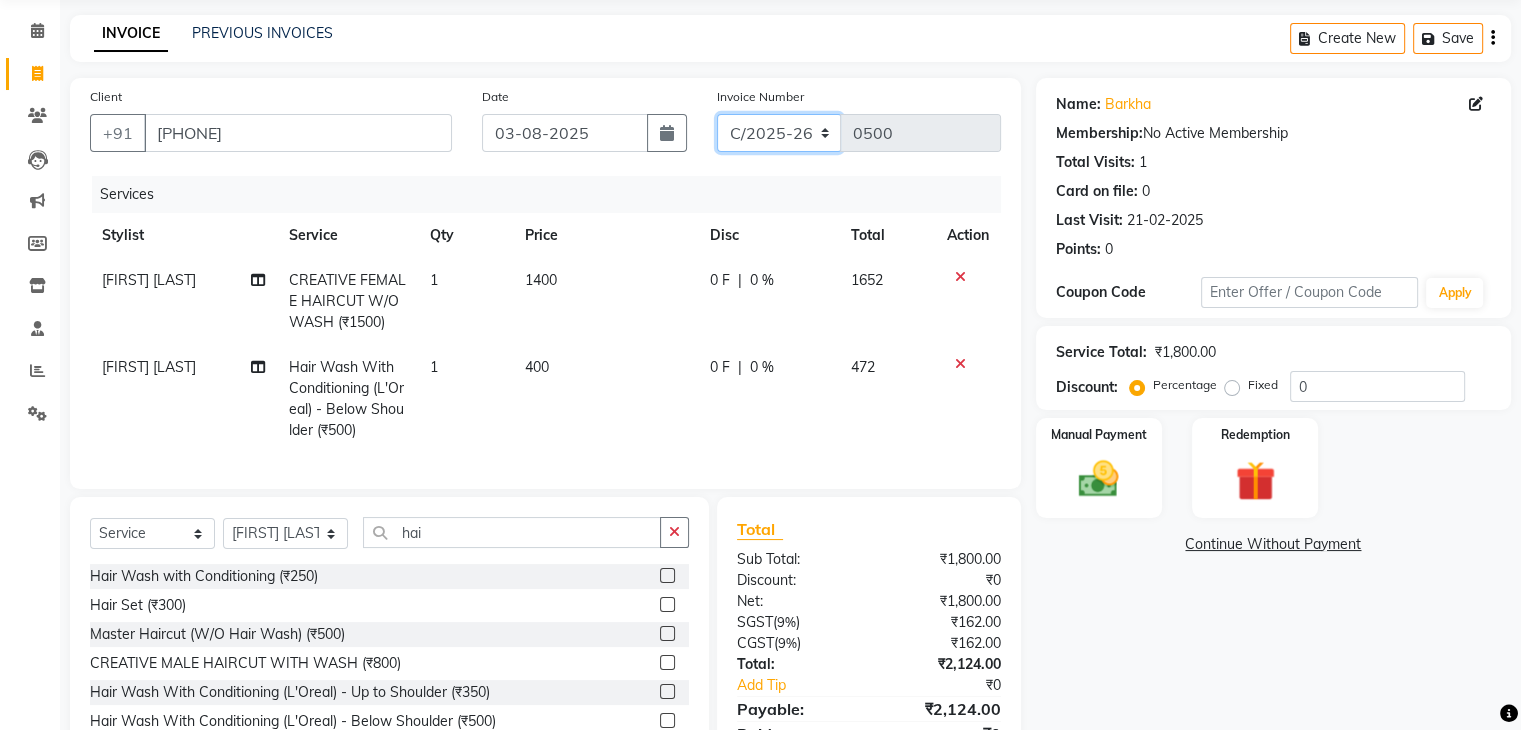 click on "C/2025-26 V/2025 V/2025-26" 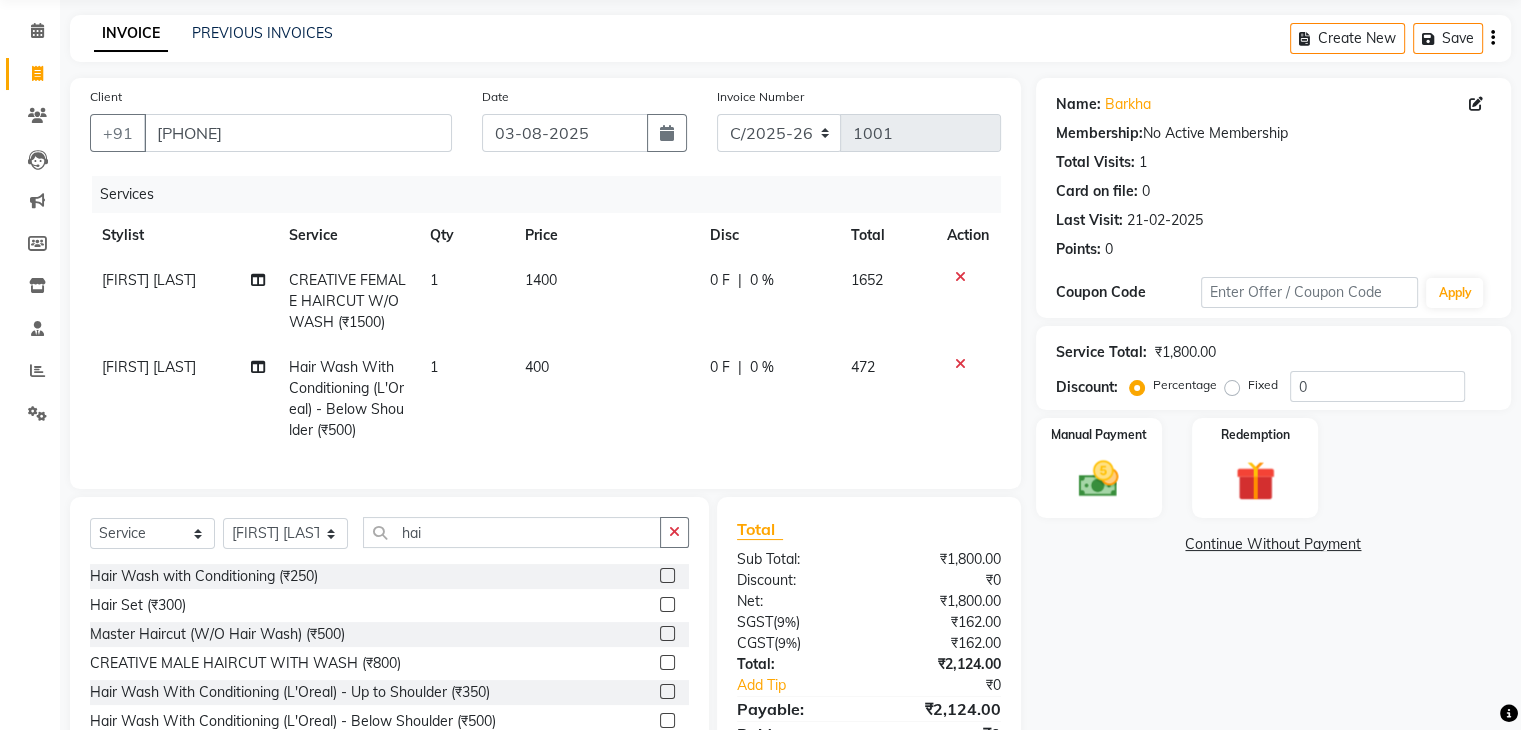 click on "Create New   Save" 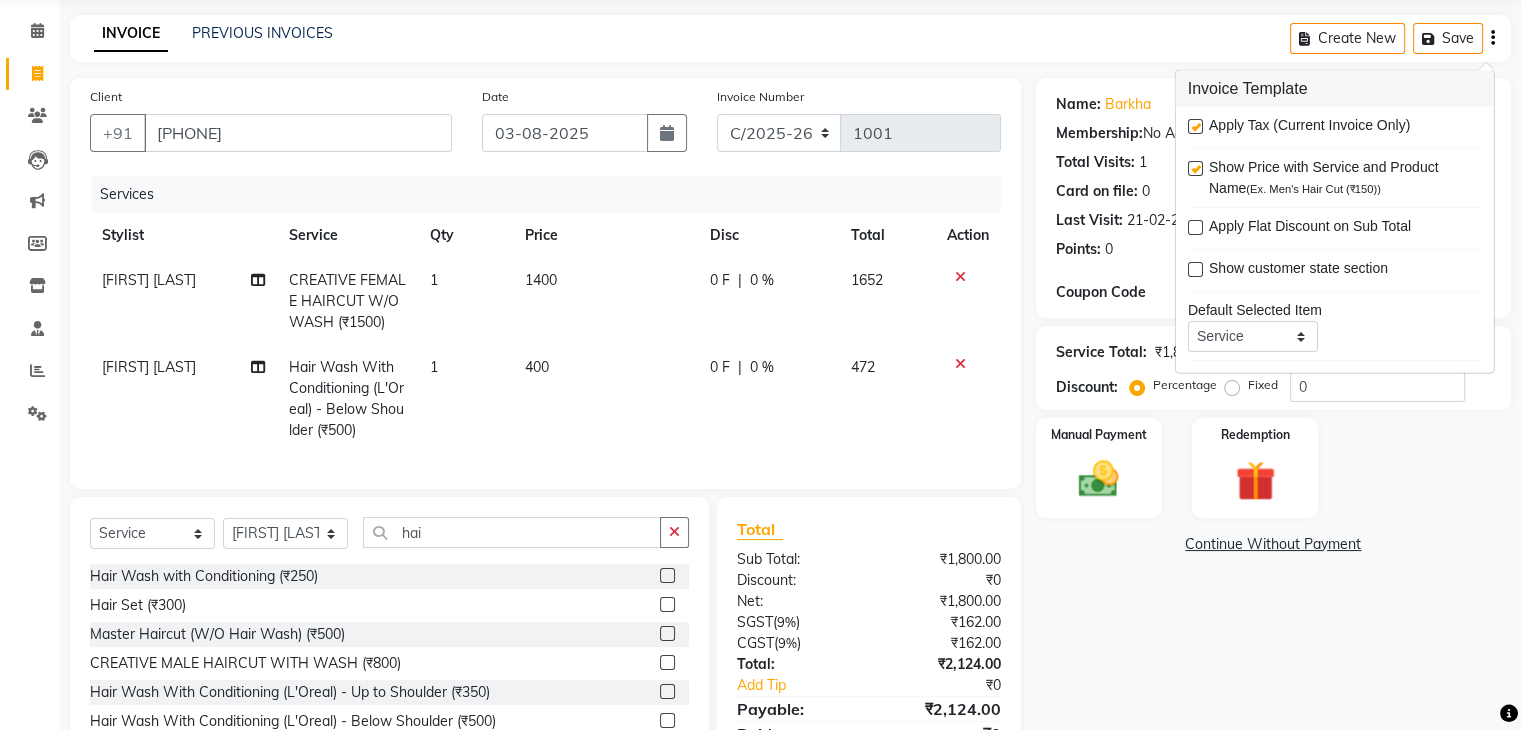 click at bounding box center [1195, 126] 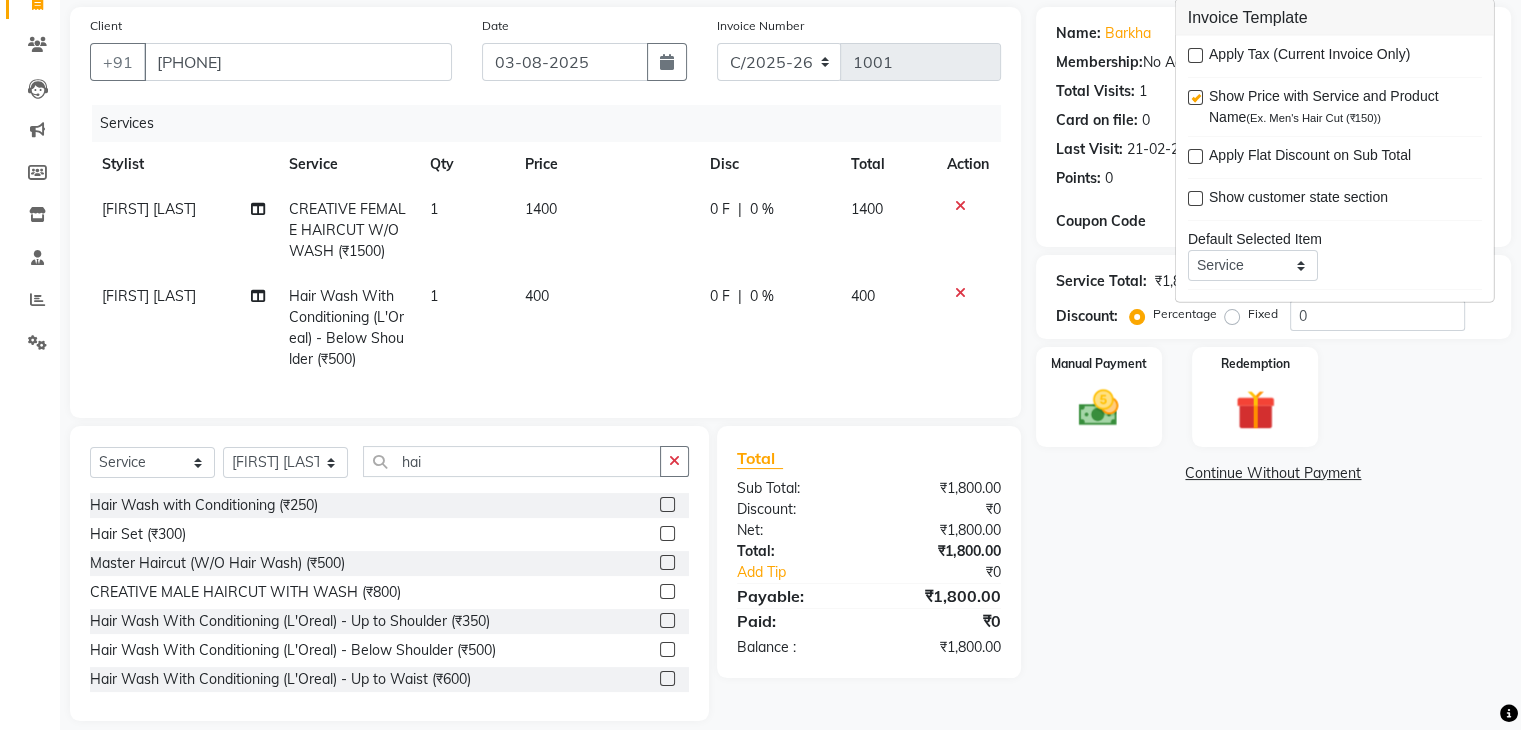 scroll, scrollTop: 180, scrollLeft: 0, axis: vertical 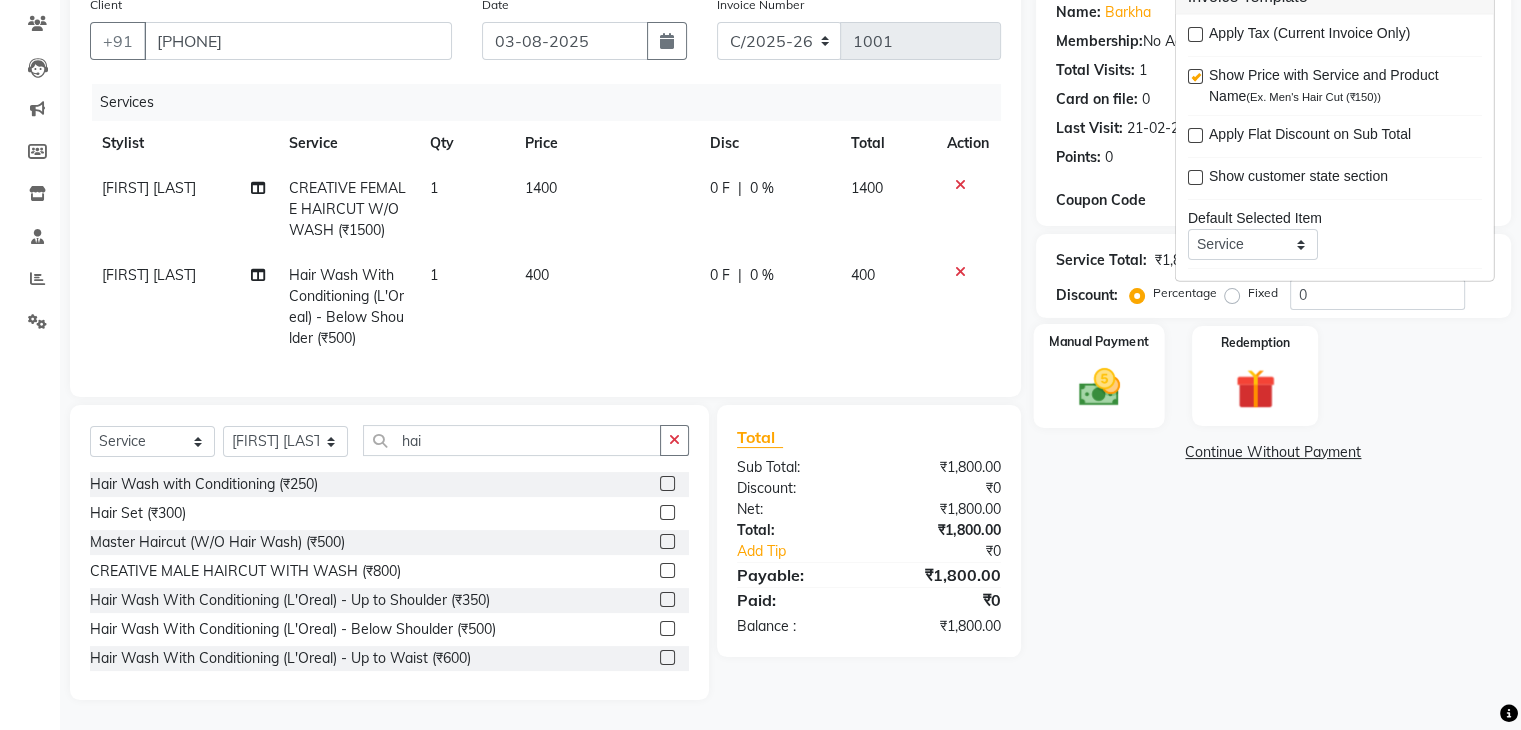 click 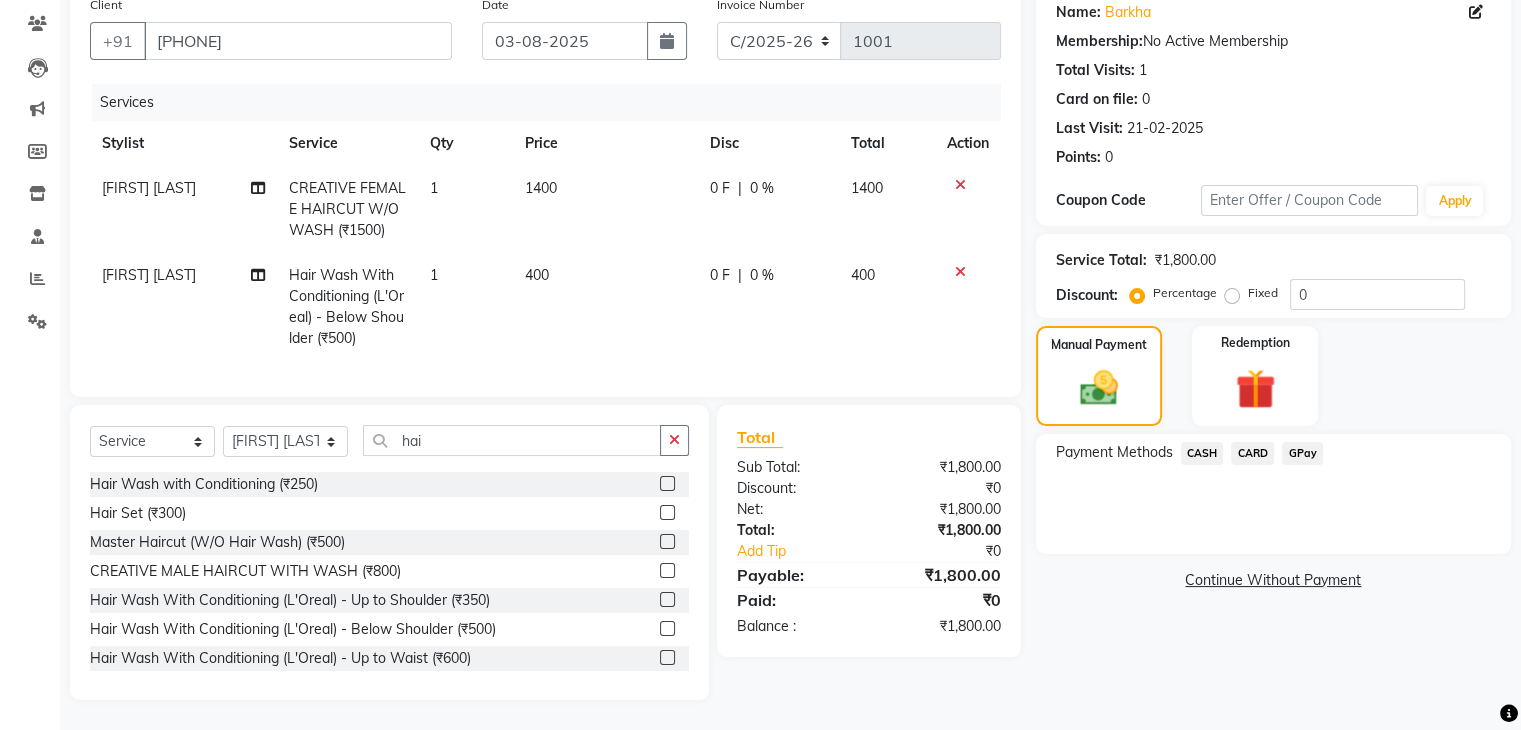 click on "CASH" 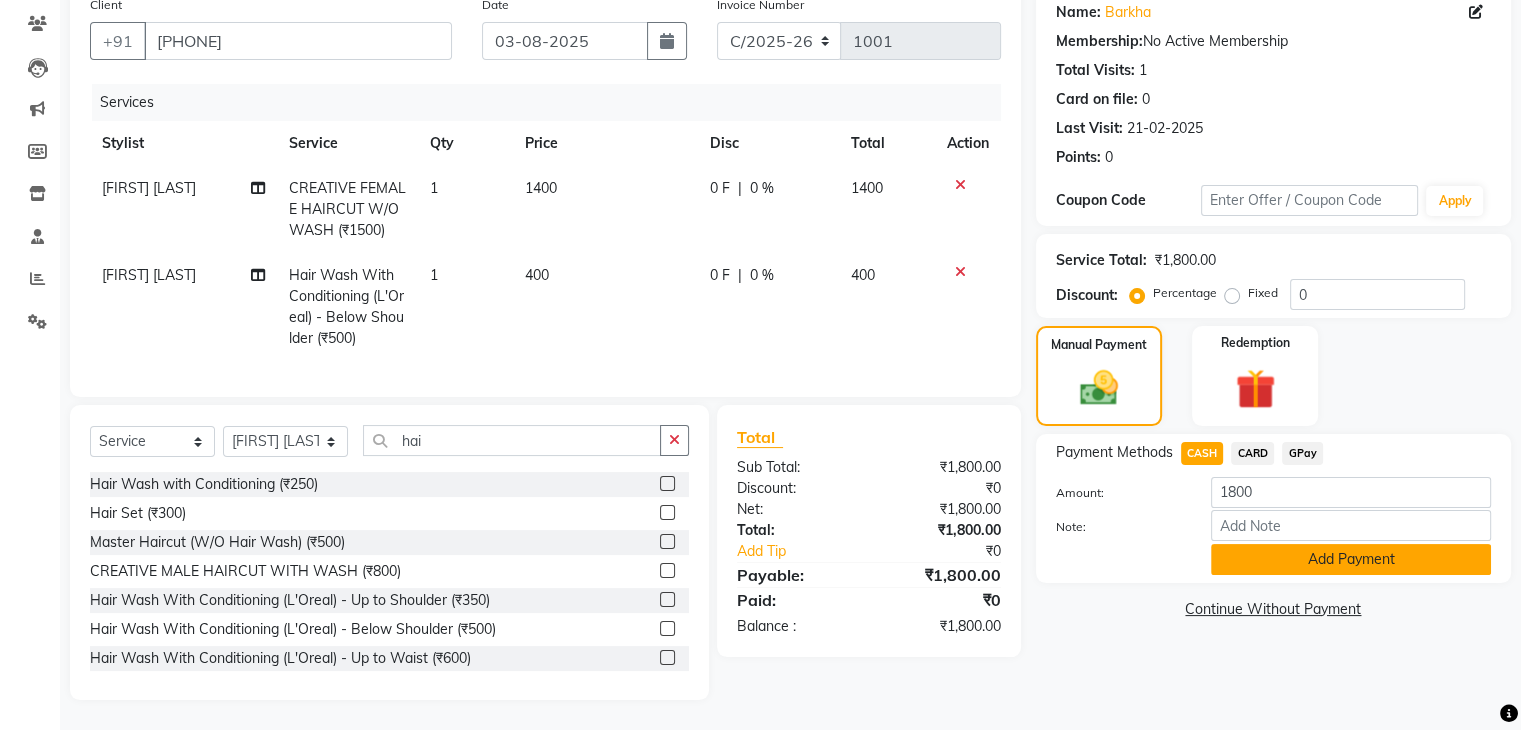 click on "Add Payment" 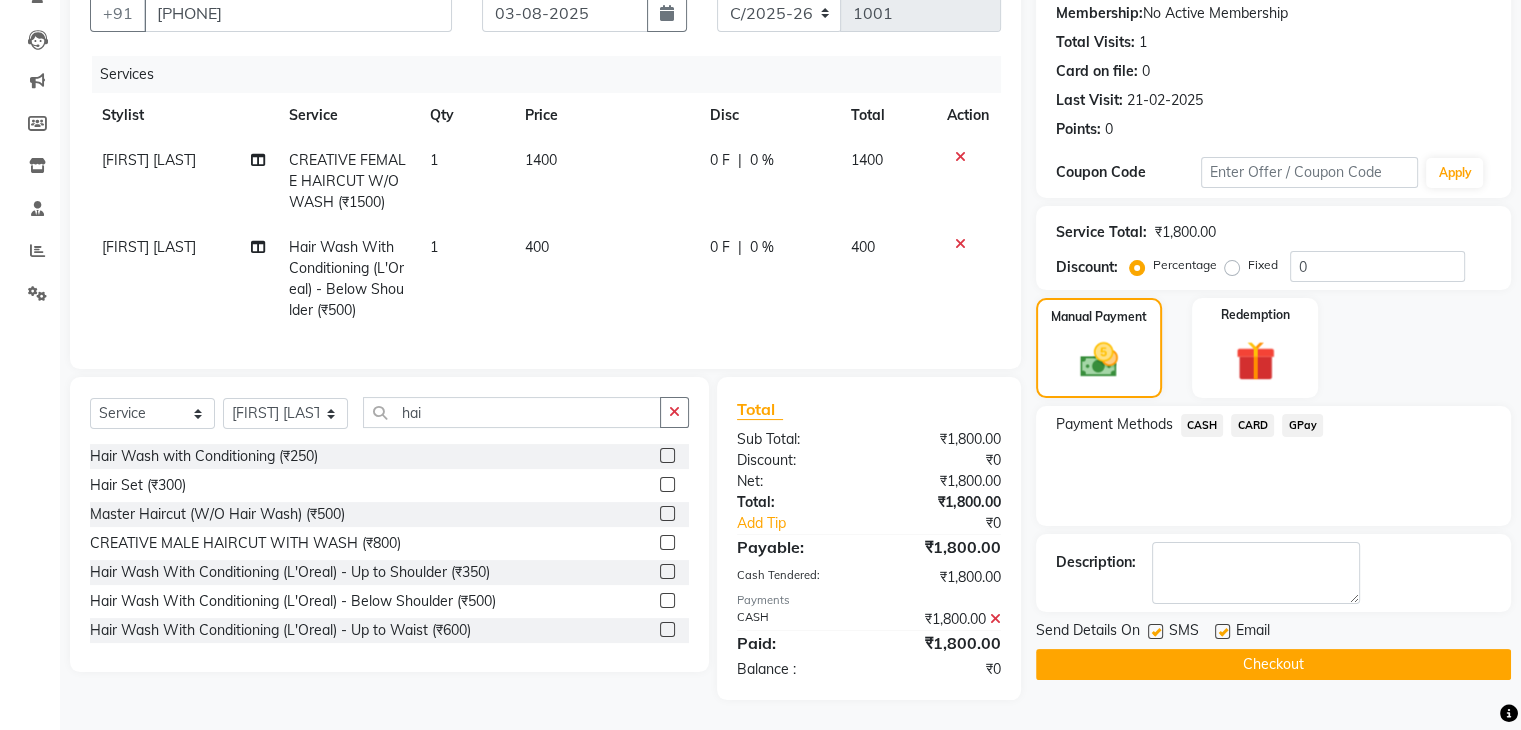 scroll, scrollTop: 208, scrollLeft: 0, axis: vertical 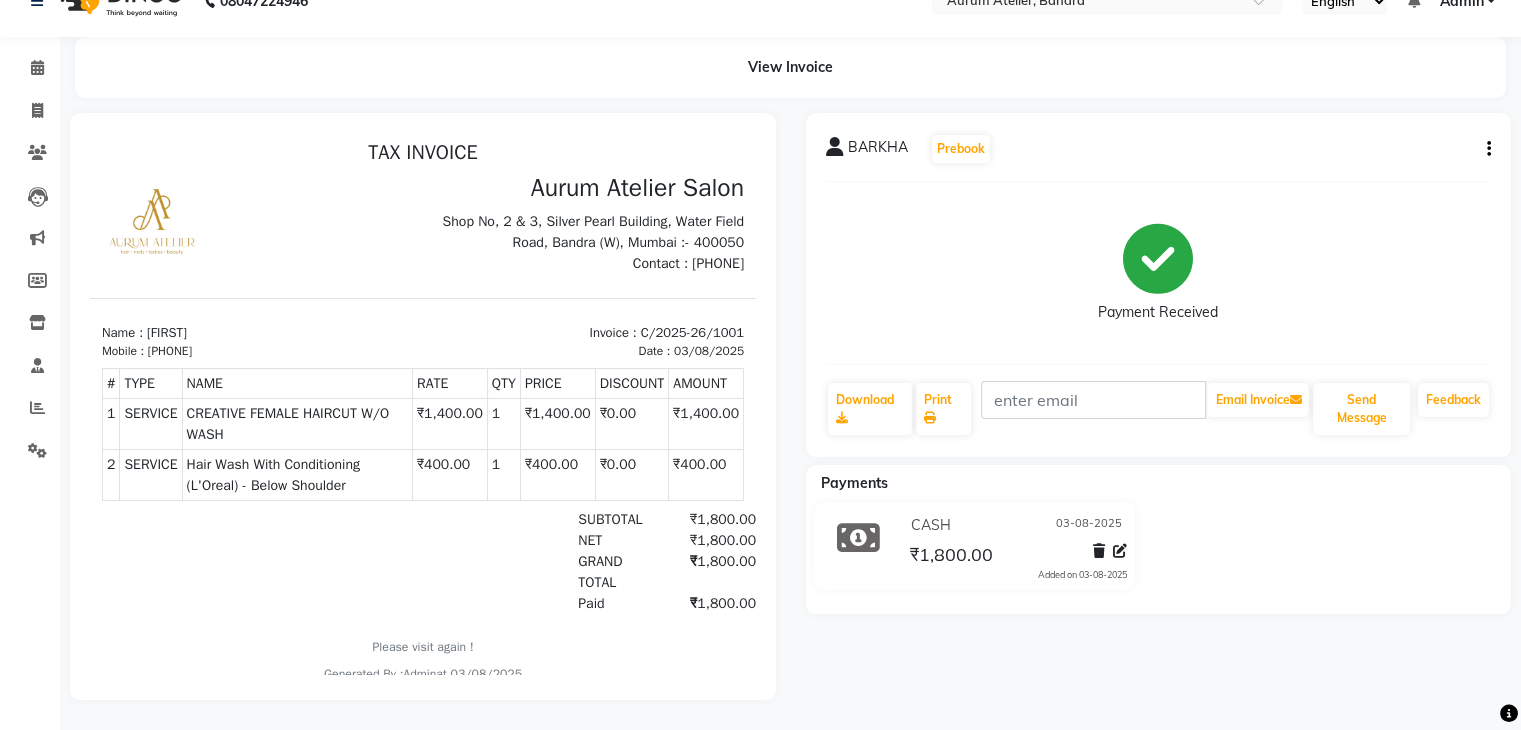 select on "service" 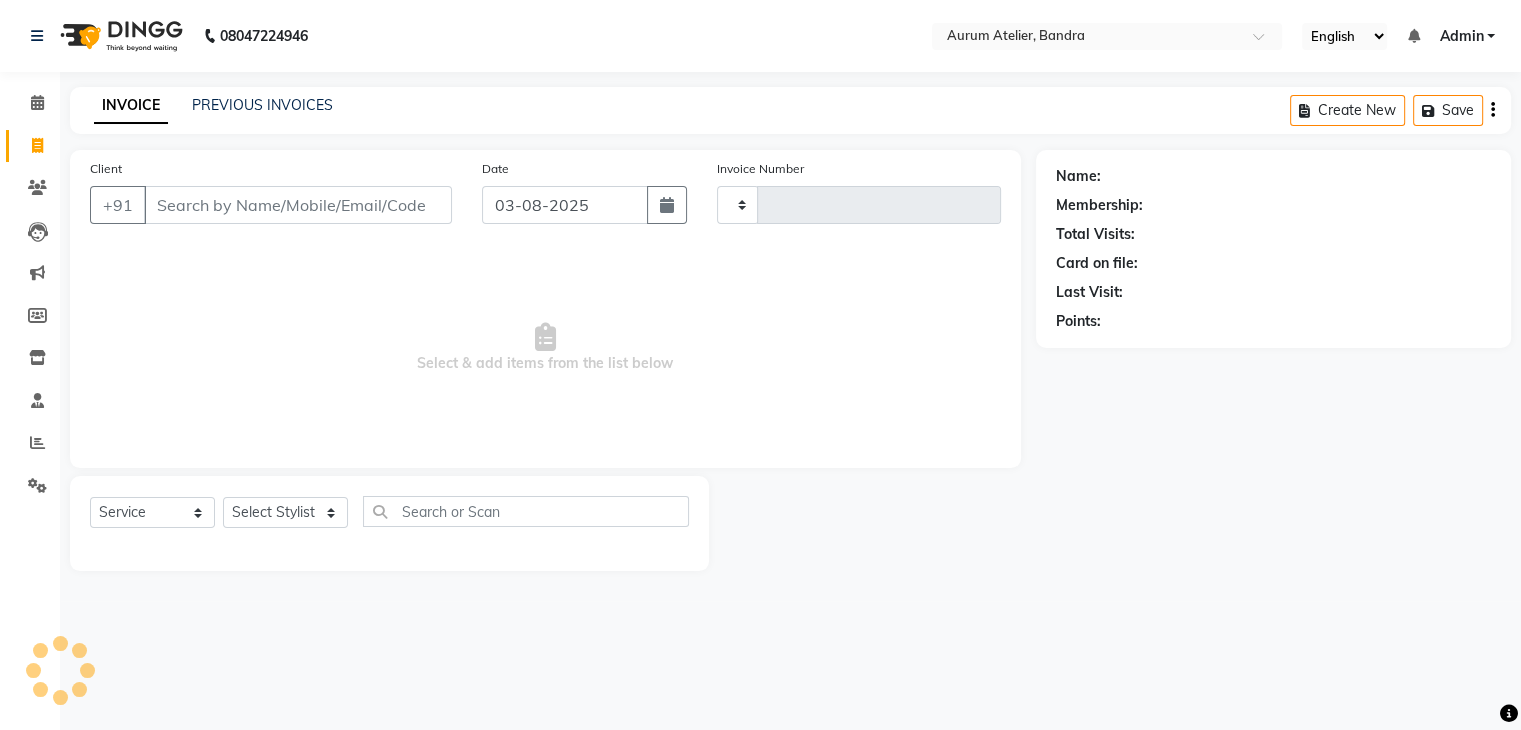 scroll, scrollTop: 0, scrollLeft: 0, axis: both 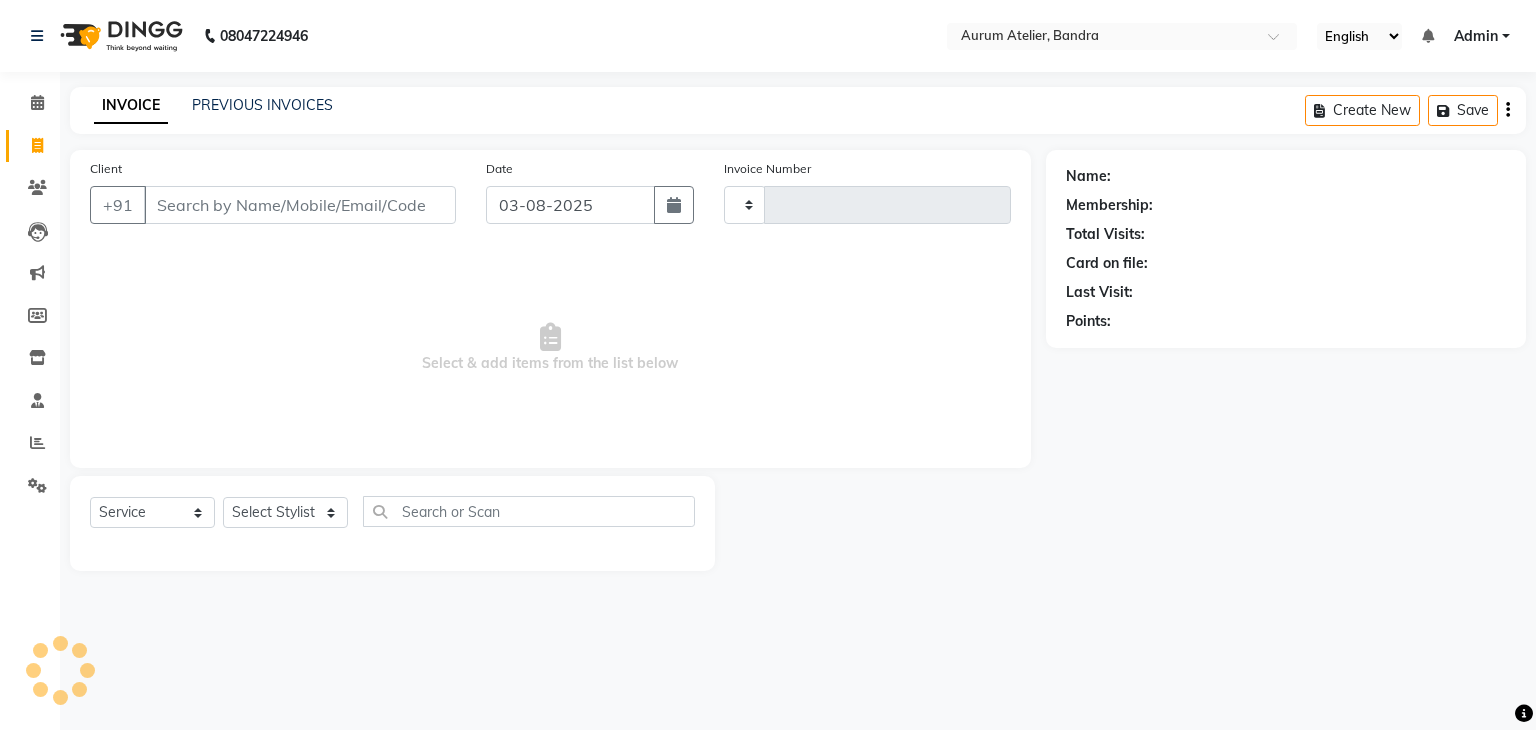 type on "0500" 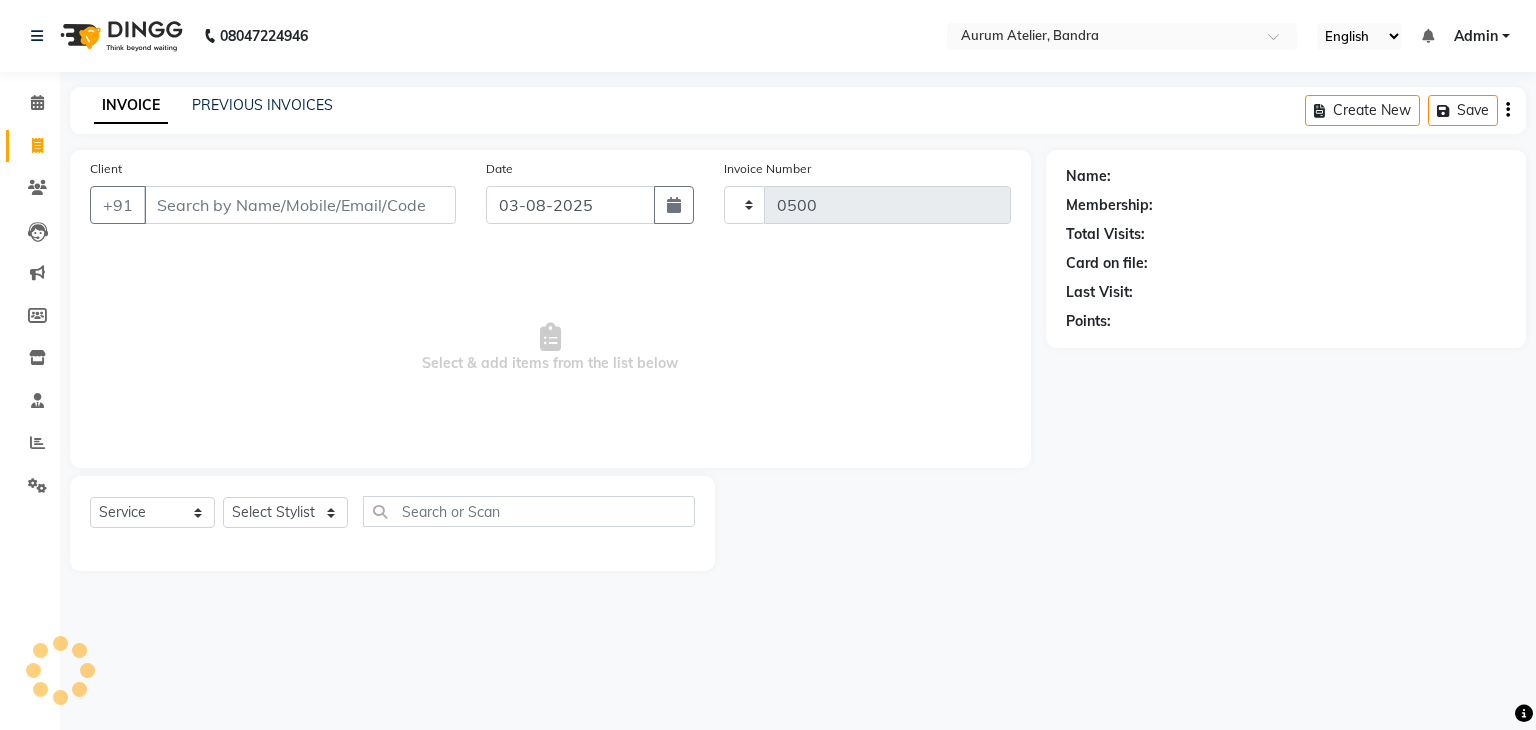 select on "7410" 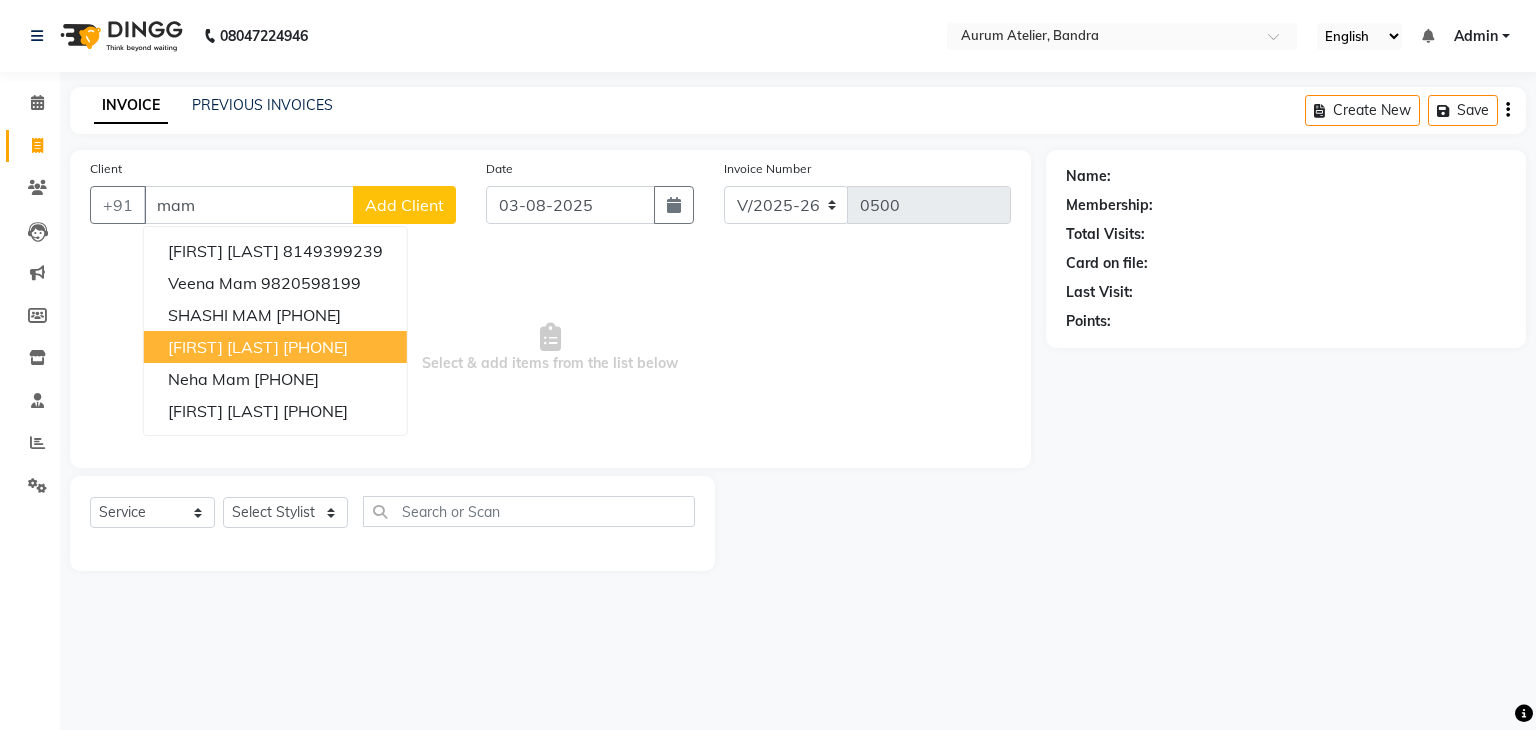 click on "[FIRST] [LAST]" at bounding box center (223, 347) 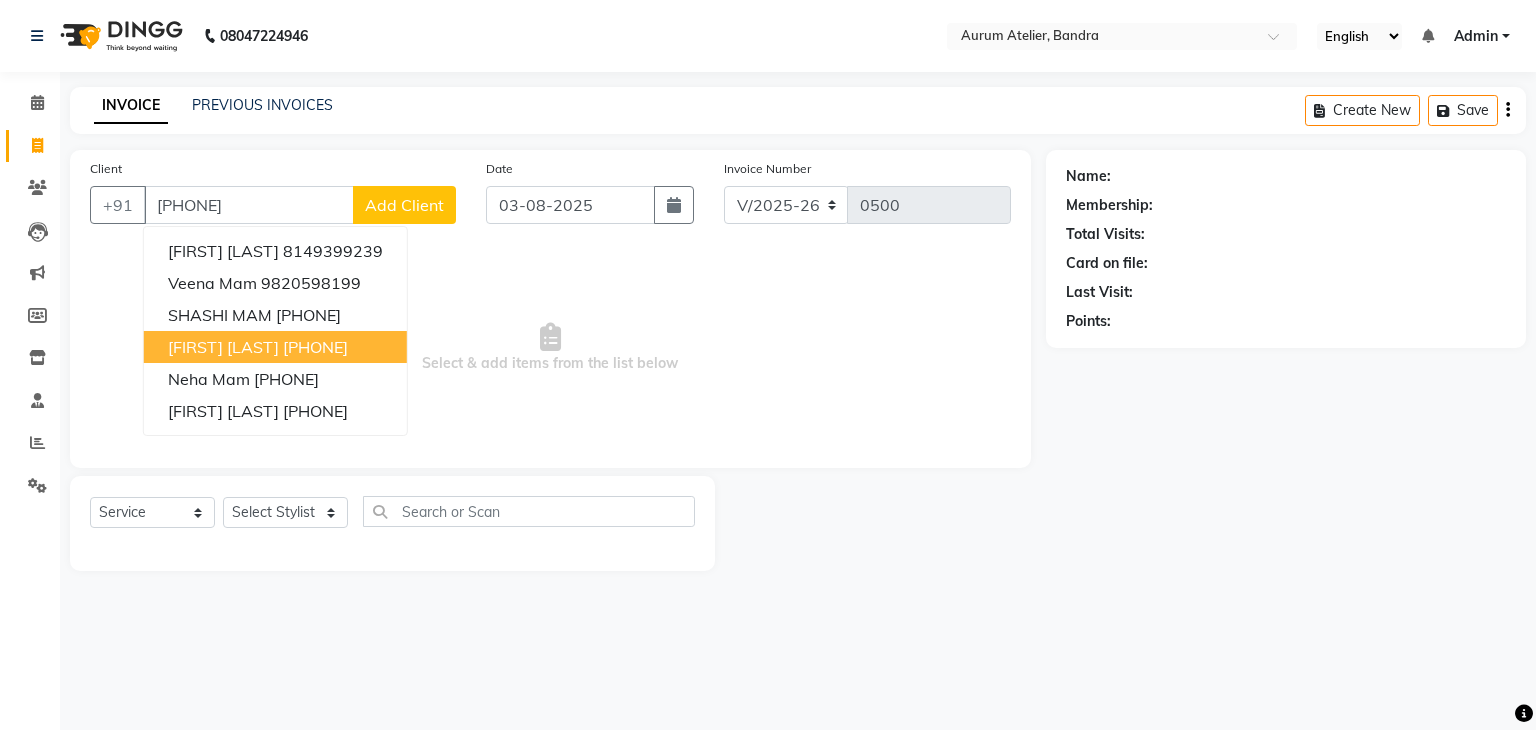 type on "[PHONE]" 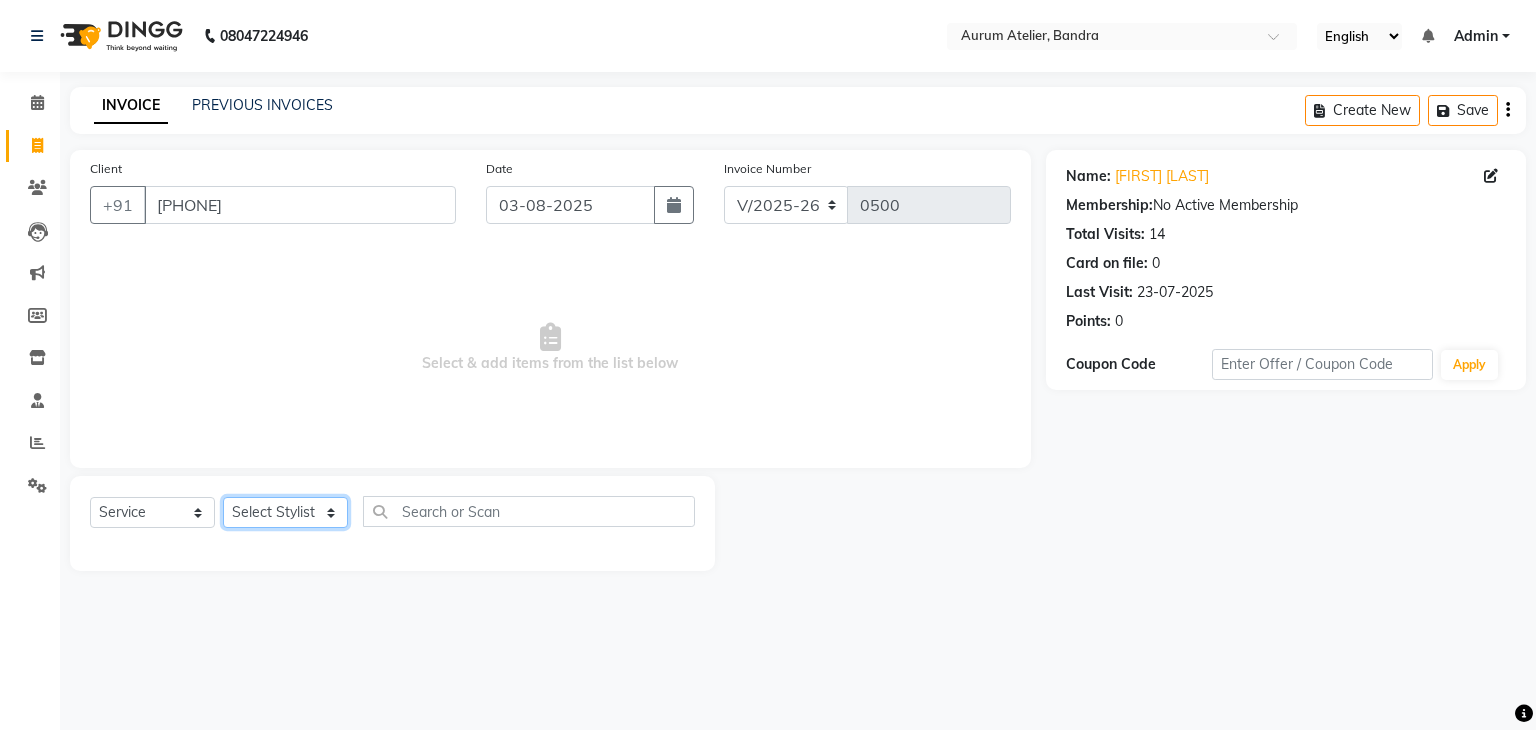 click on "Select Stylist [FIRST] [LAST] [LAST] [LAST] [LAST] [LAST] [LAST] [LAST] [LAST] [LAST] [LAST]" 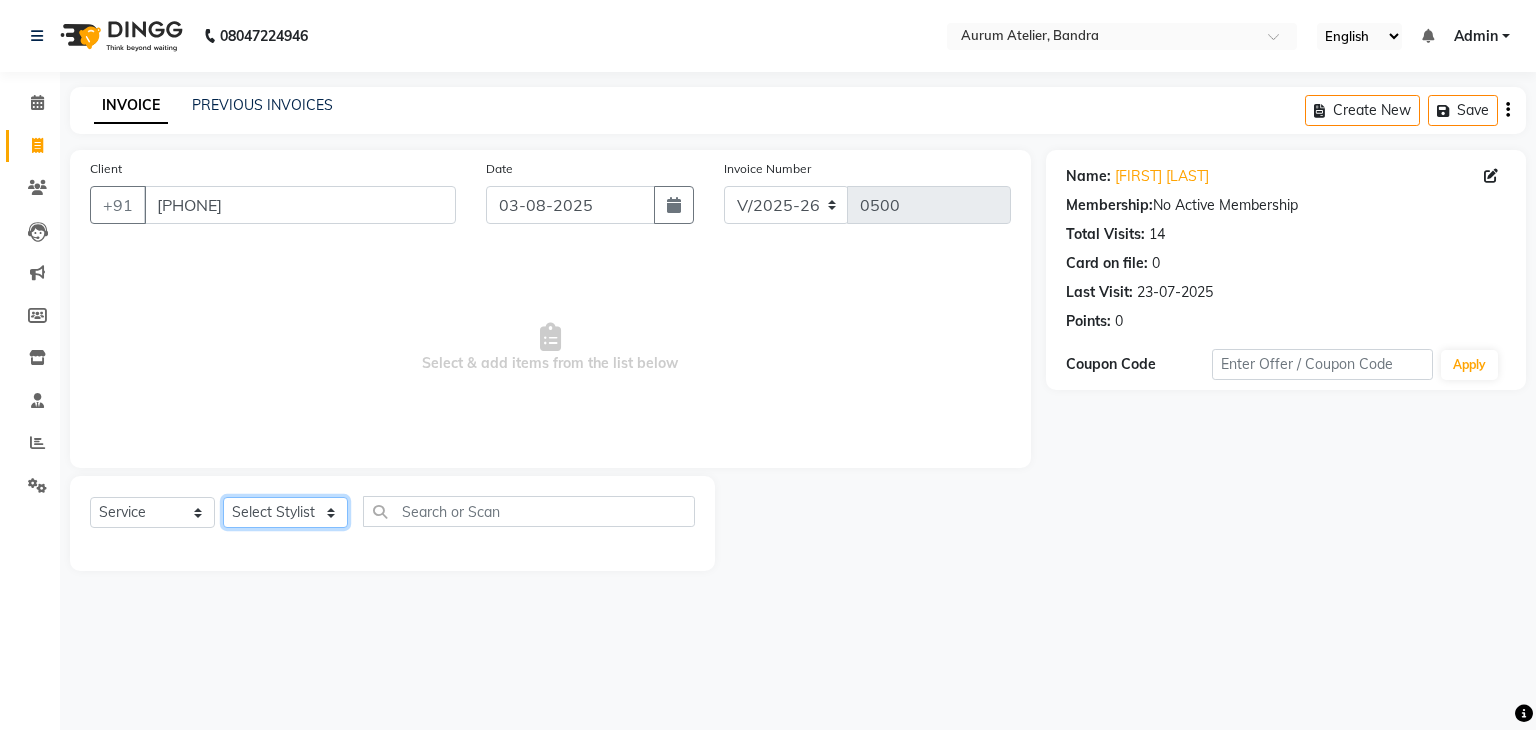 select on "73211" 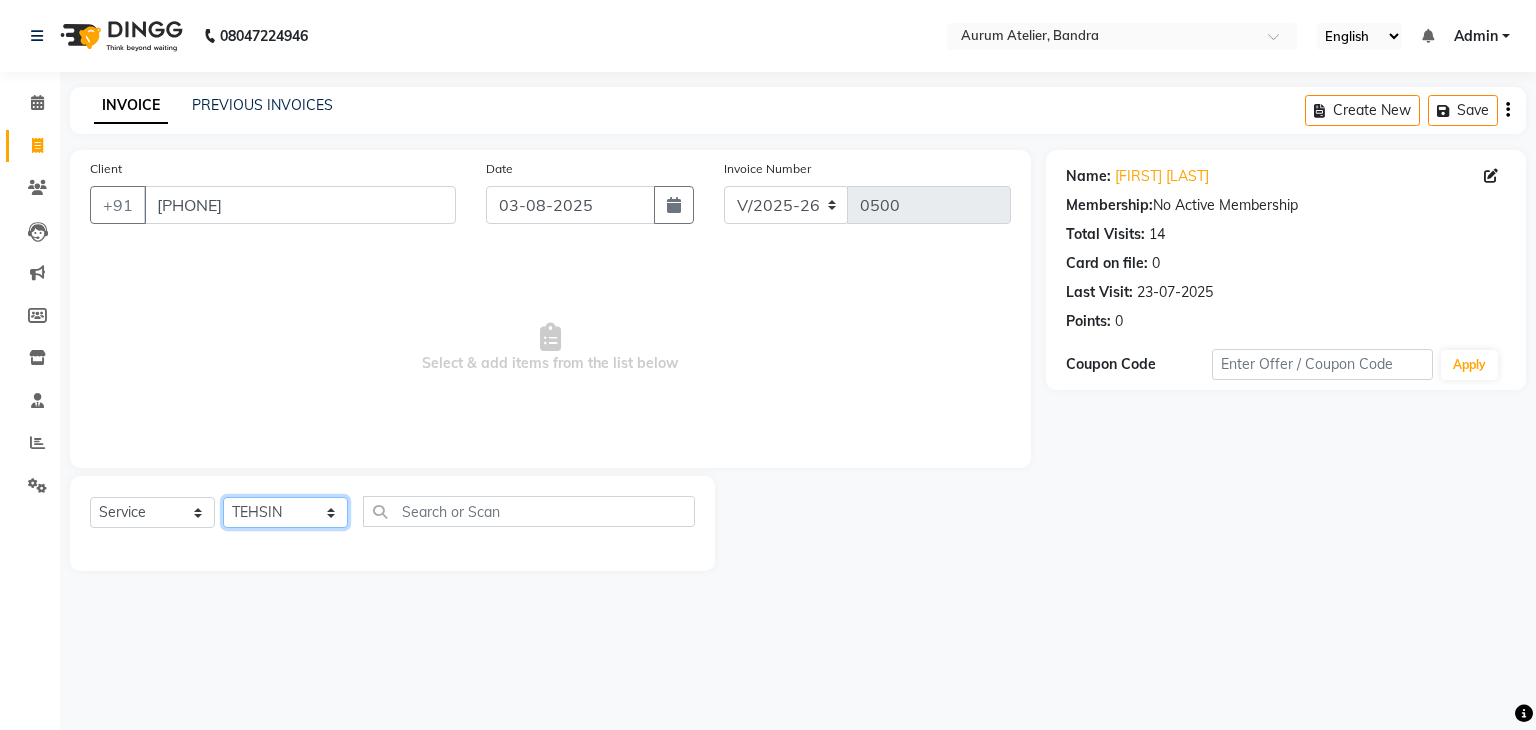 click on "Select Stylist [FIRST] [LAST] [LAST] [LAST] [LAST] [LAST] [LAST] [LAST] [LAST] [LAST] [LAST]" 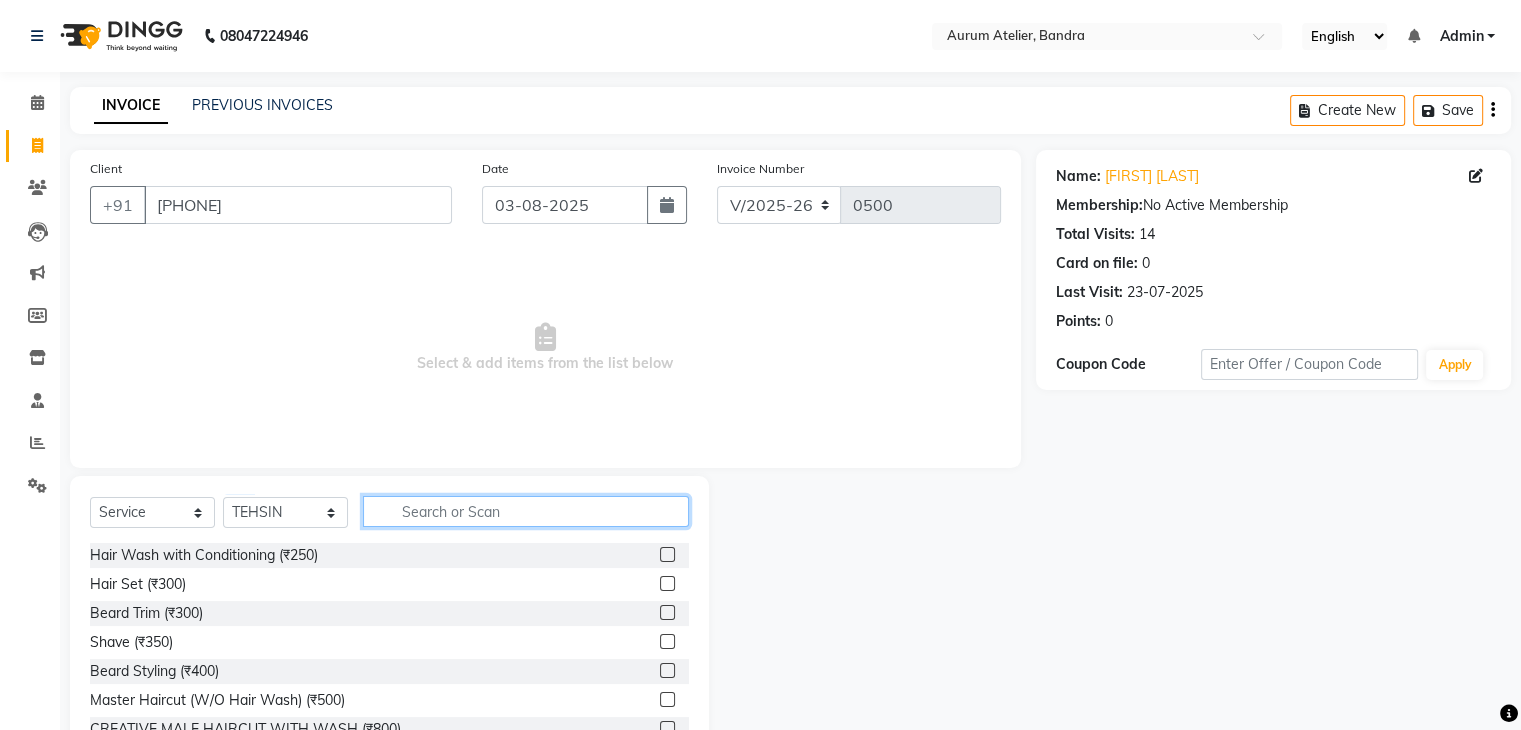 click 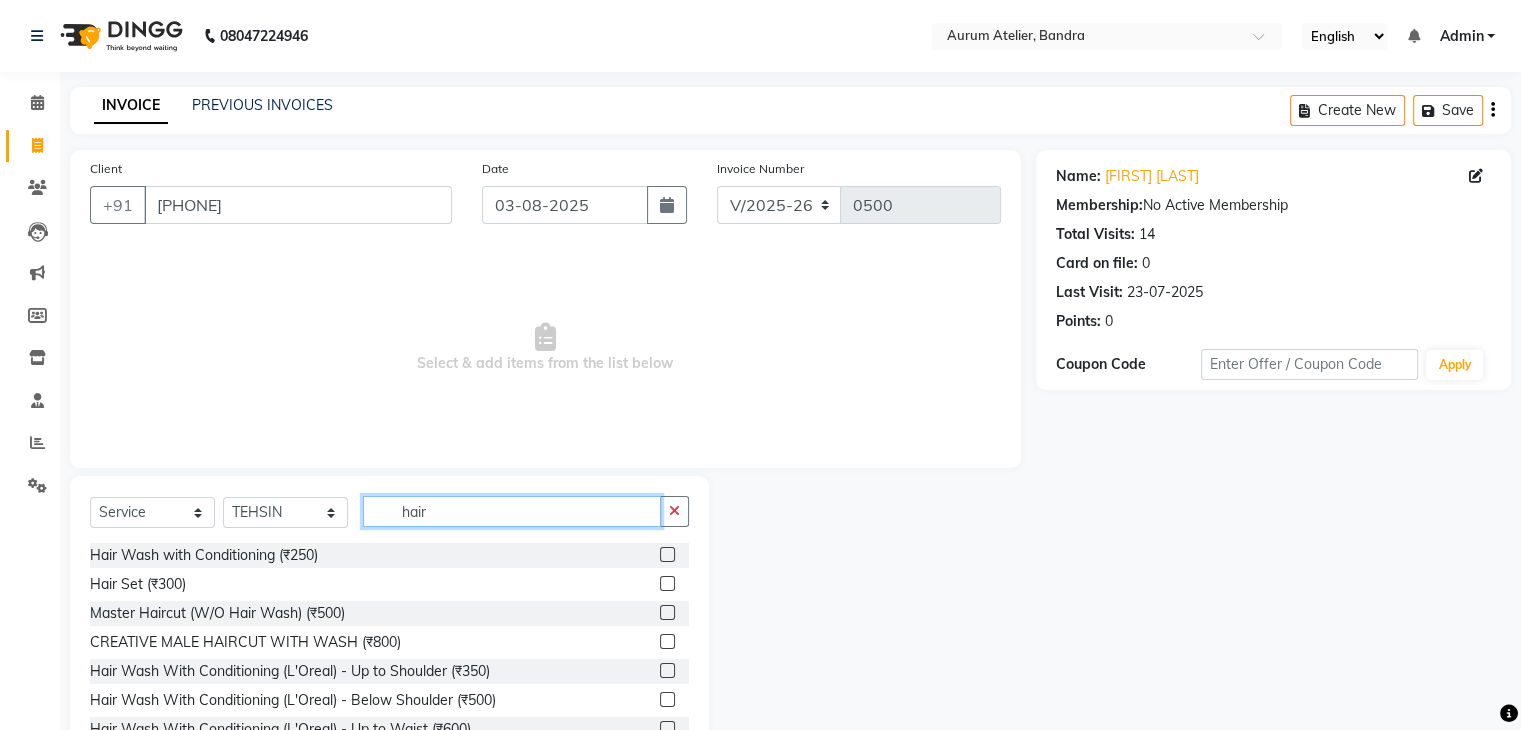 type on "hair" 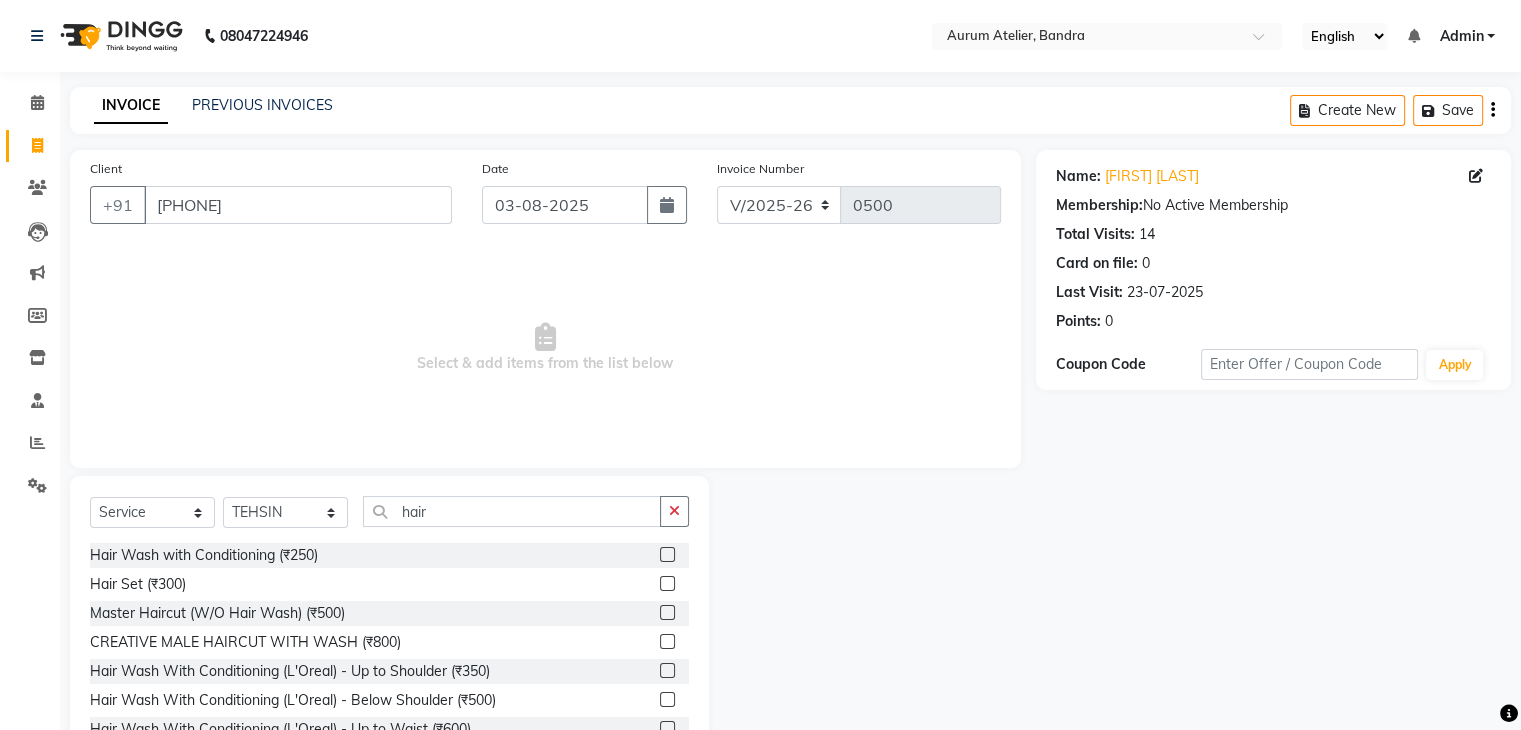 click 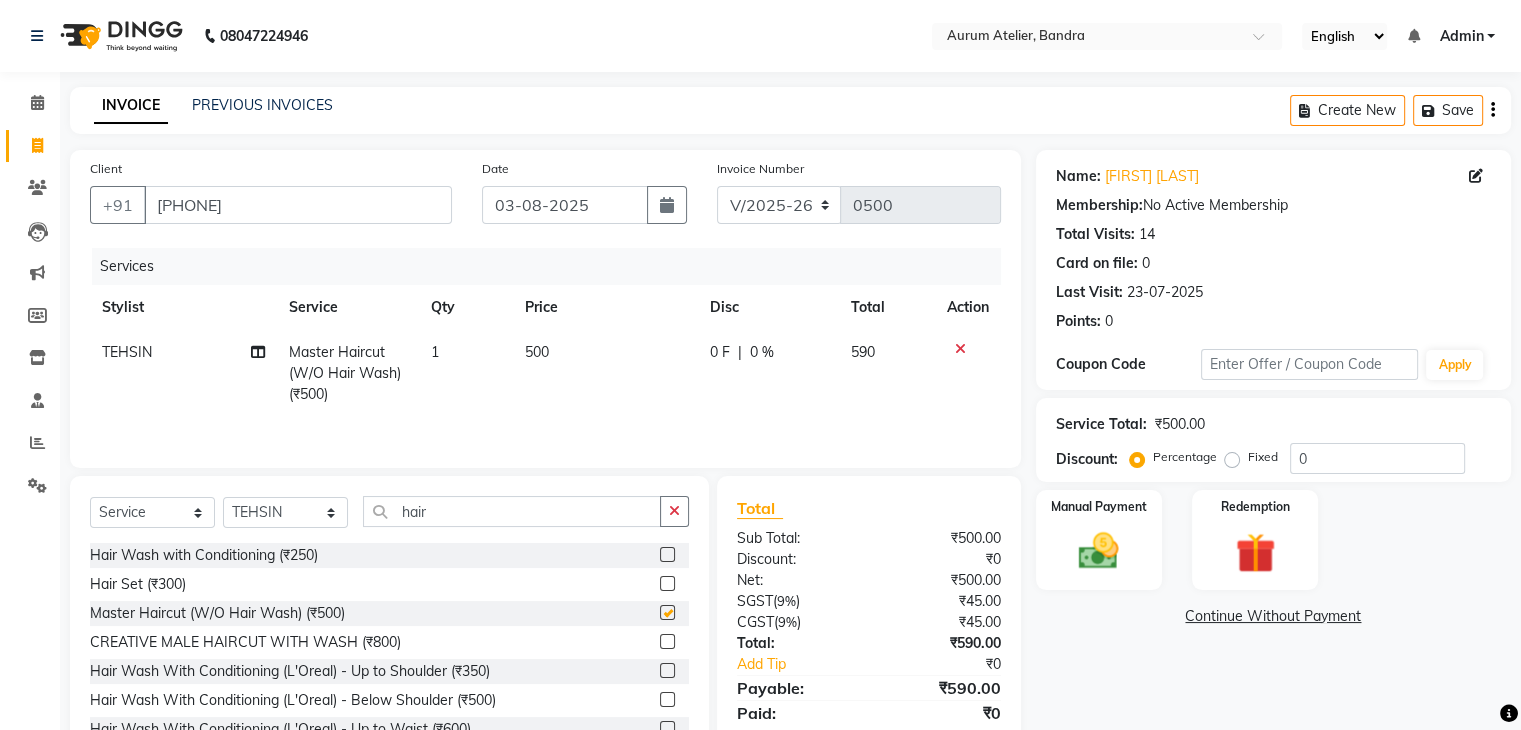 checkbox on "false" 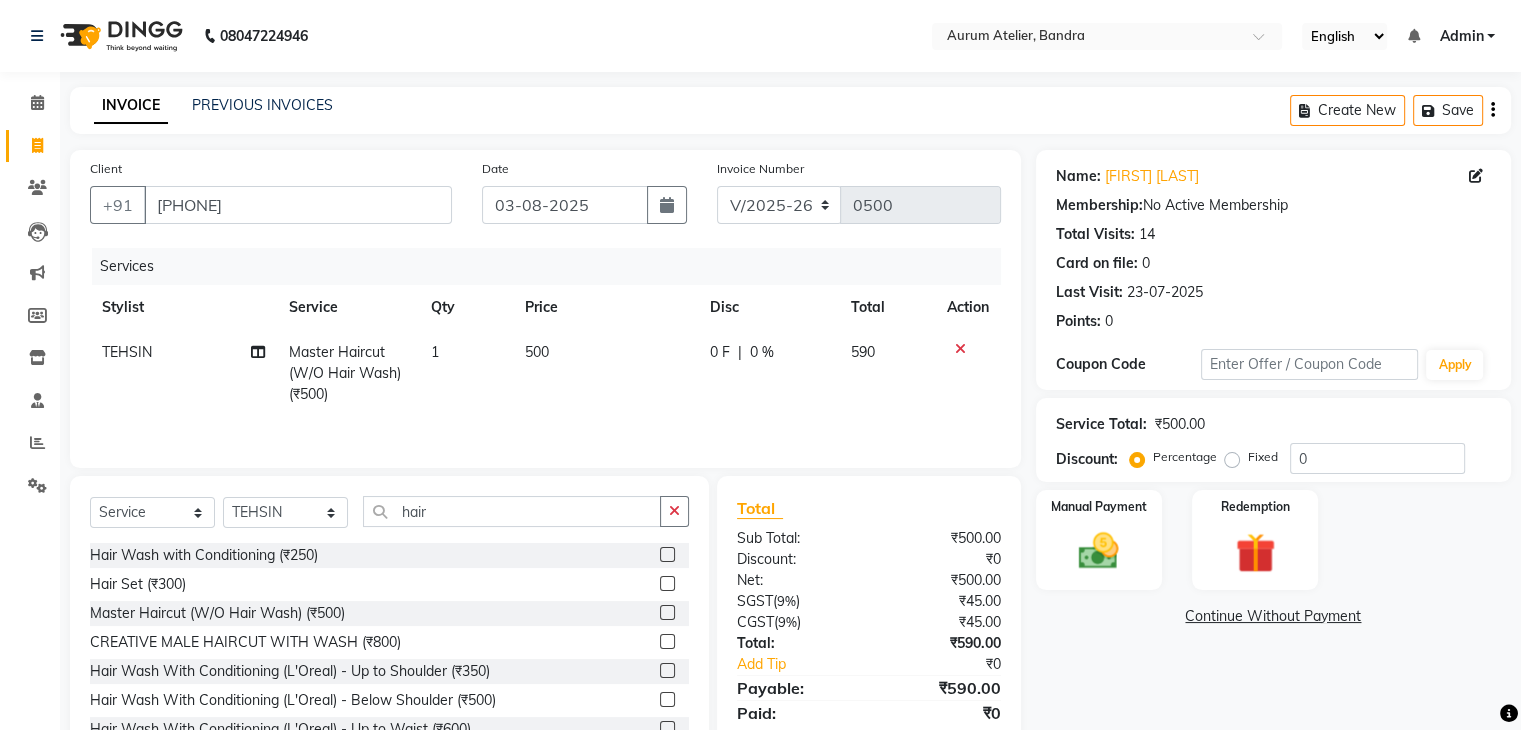click on "500" 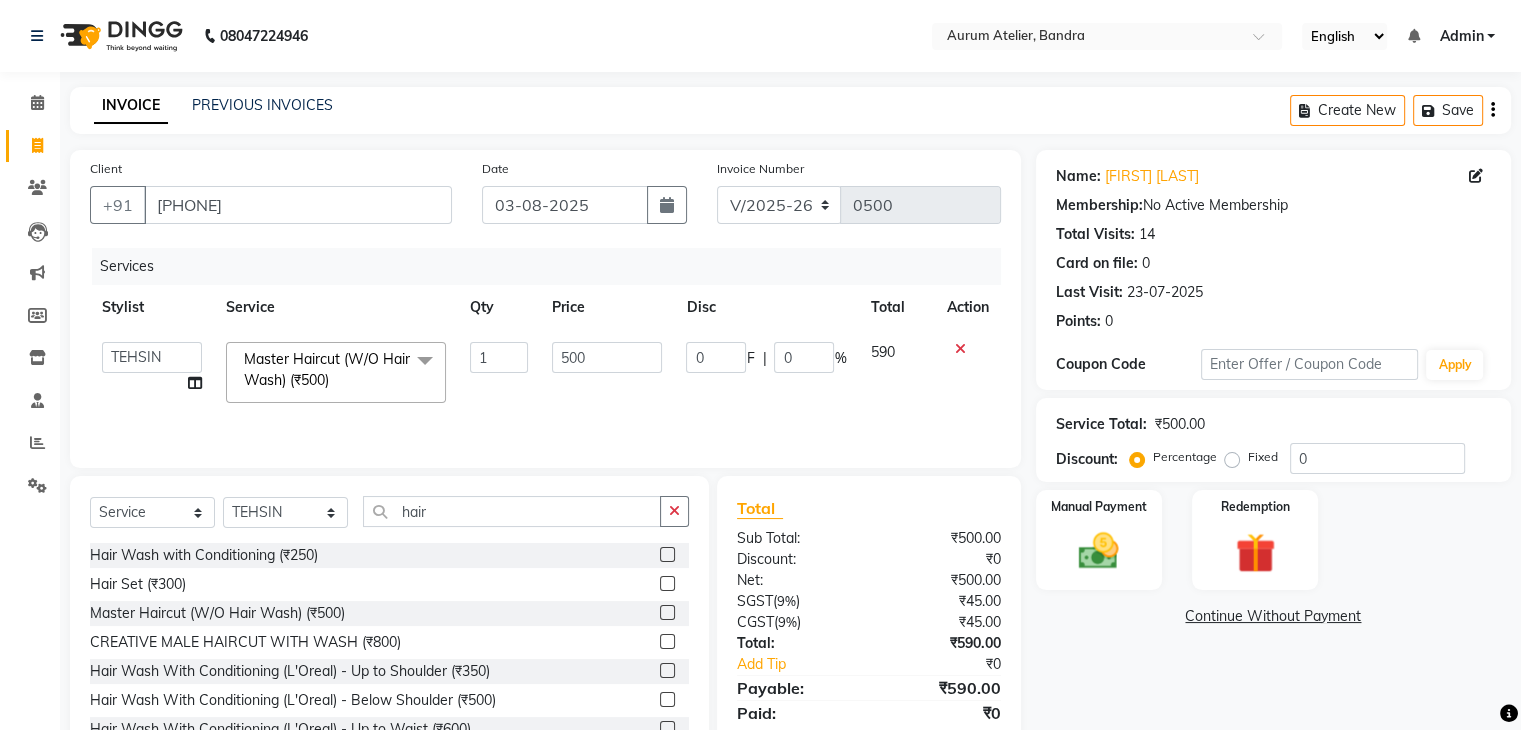 click 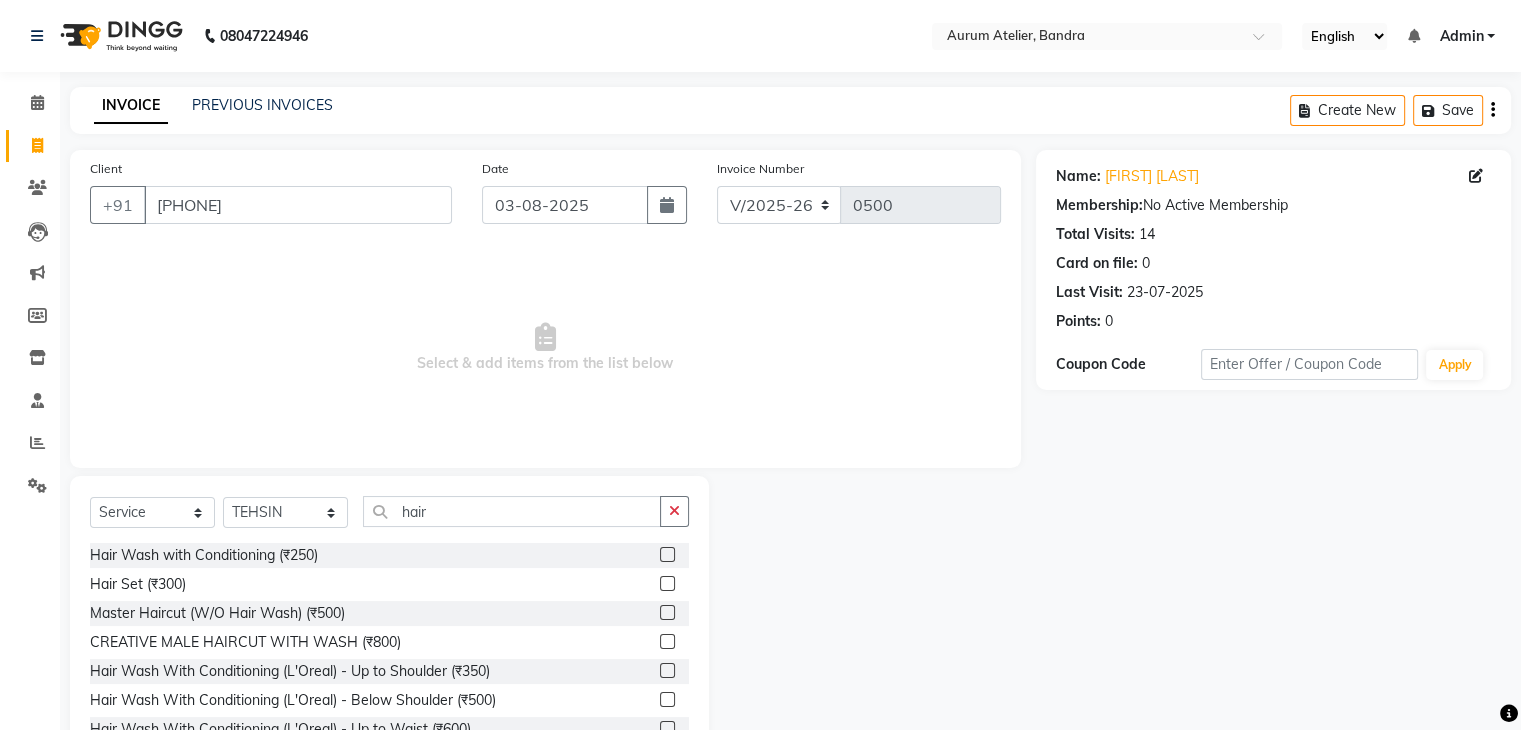 scroll, scrollTop: 100, scrollLeft: 0, axis: vertical 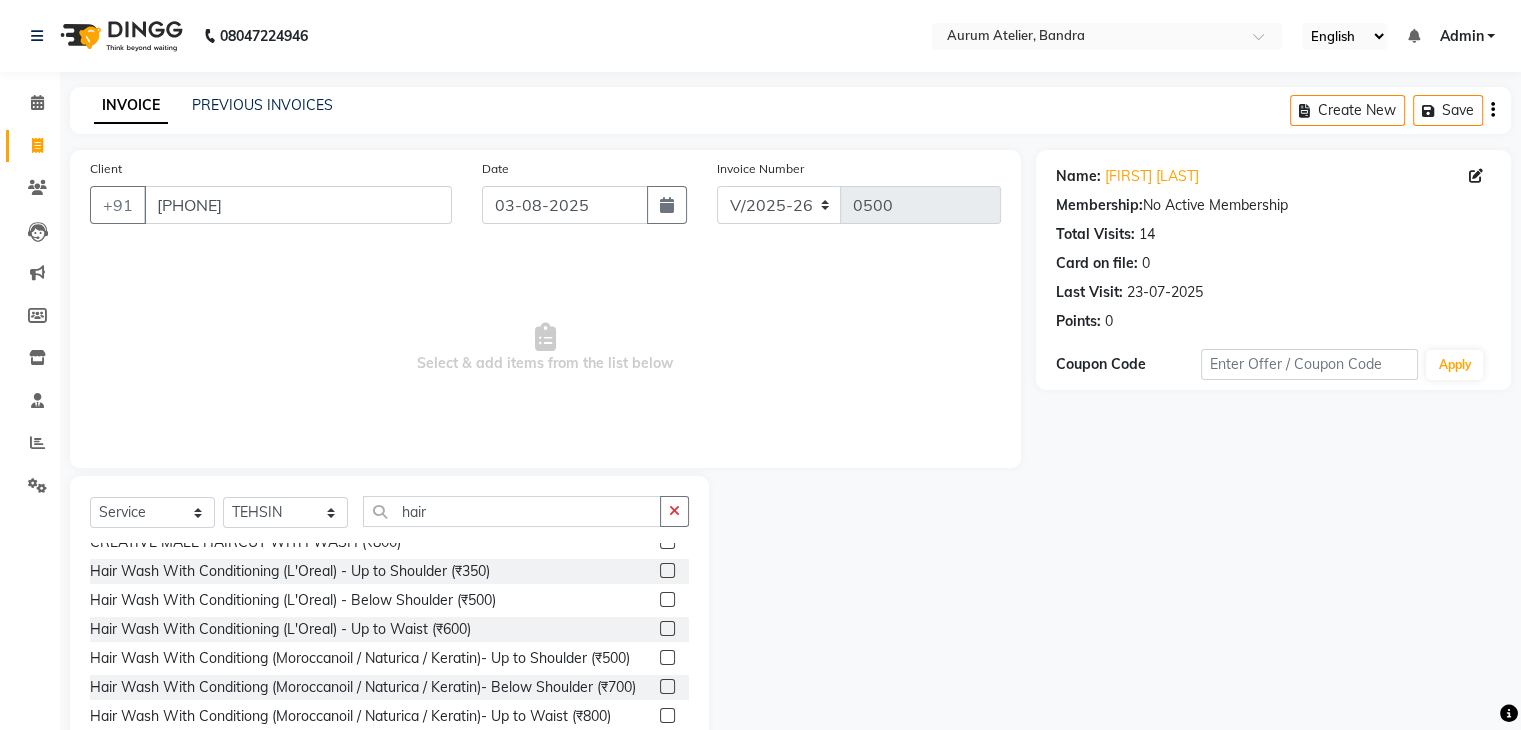 click 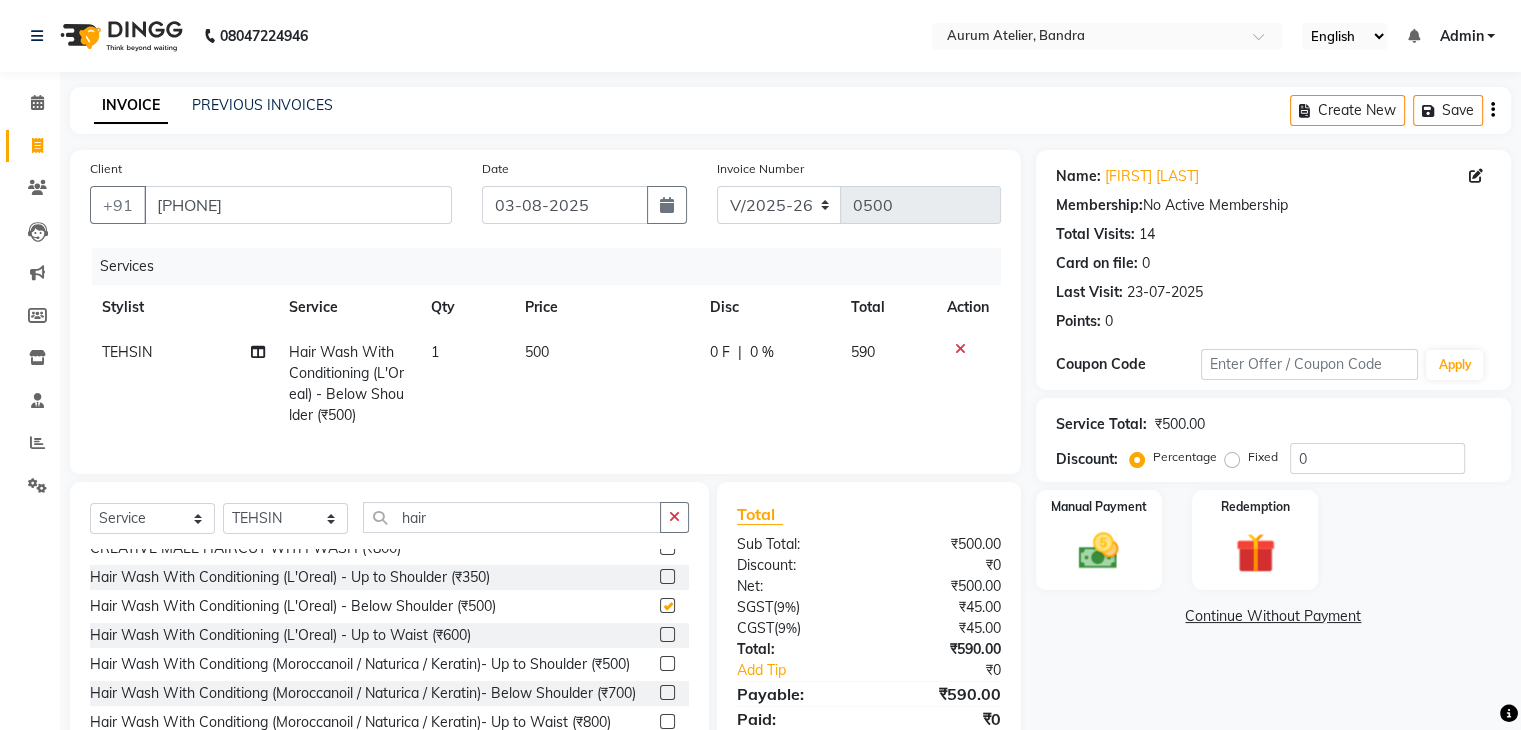 checkbox on "false" 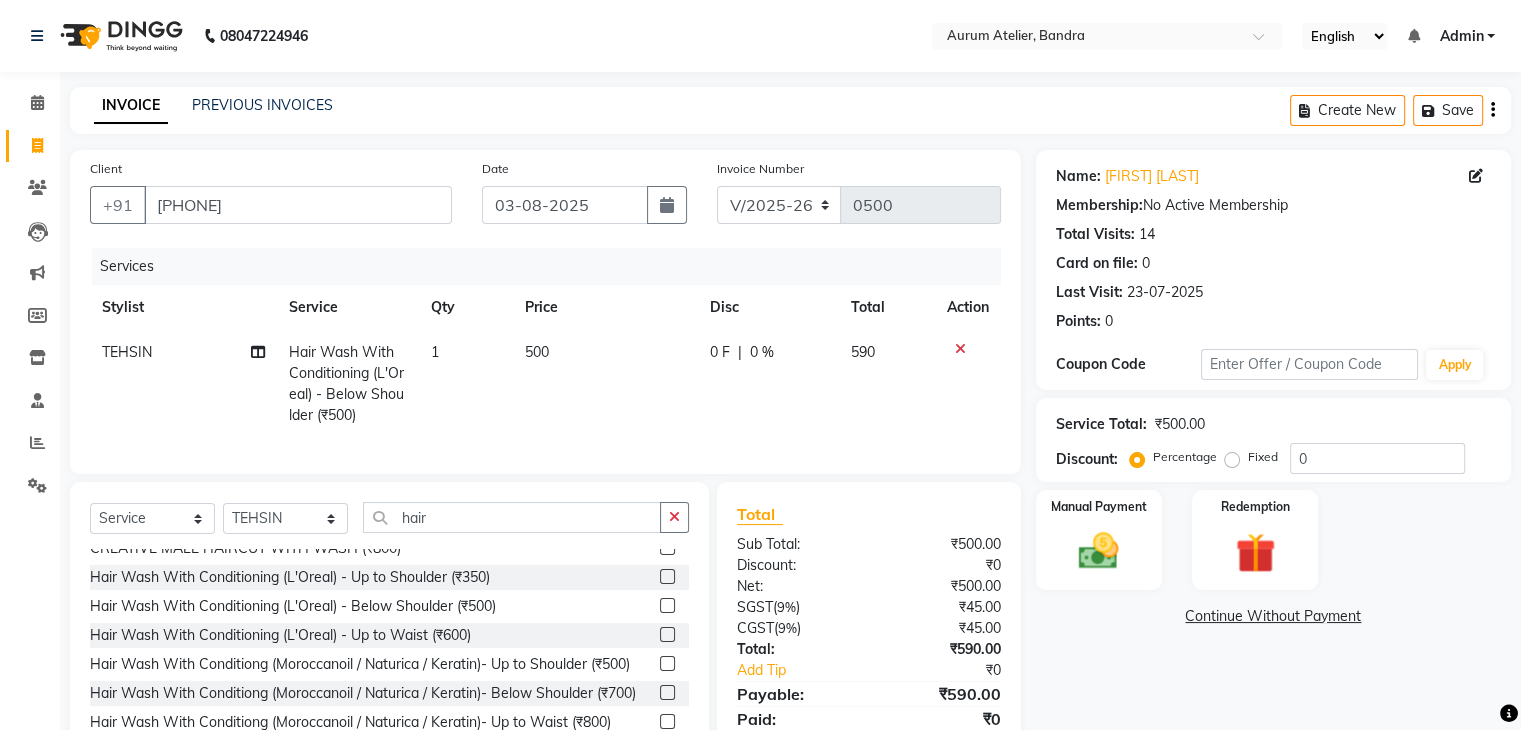 click on "500" 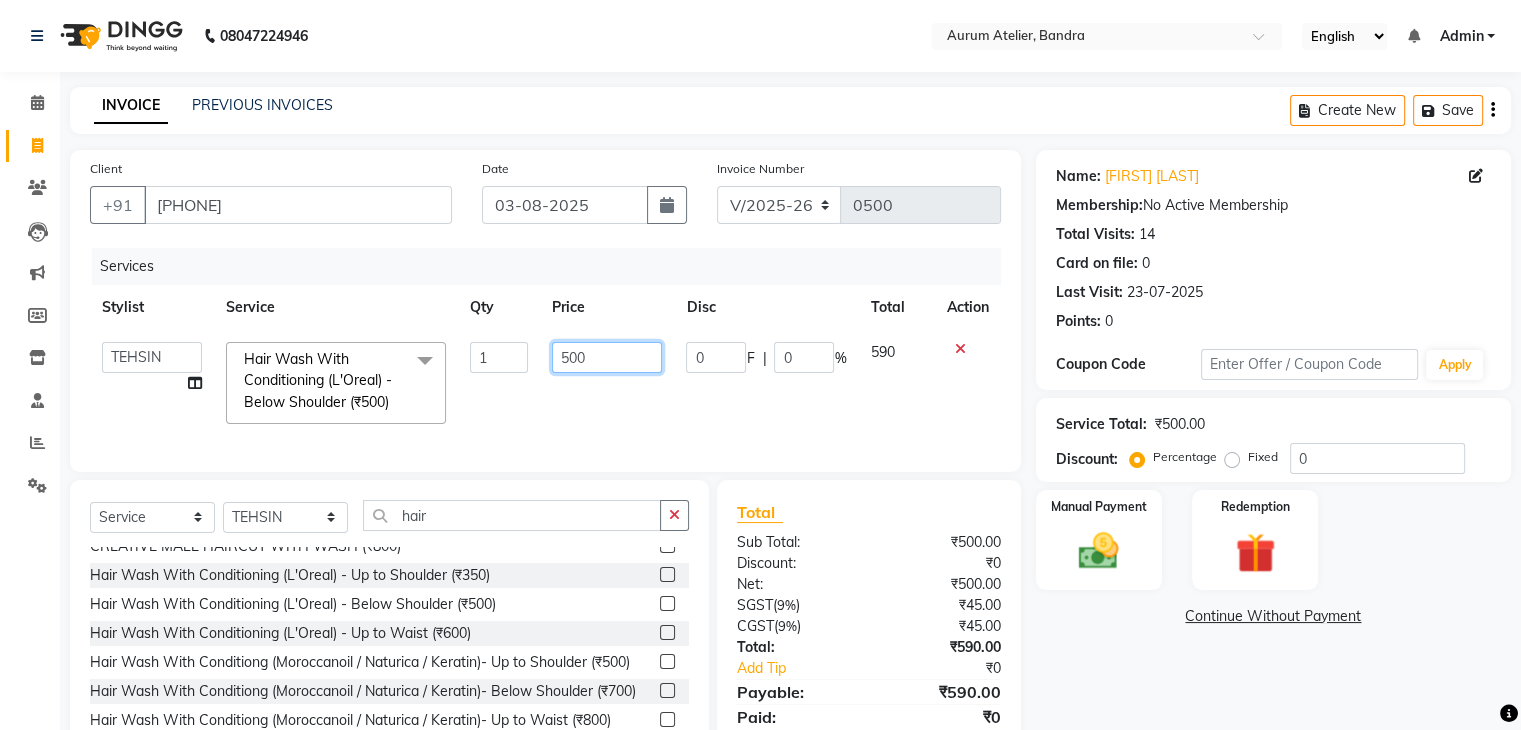 click on "500" 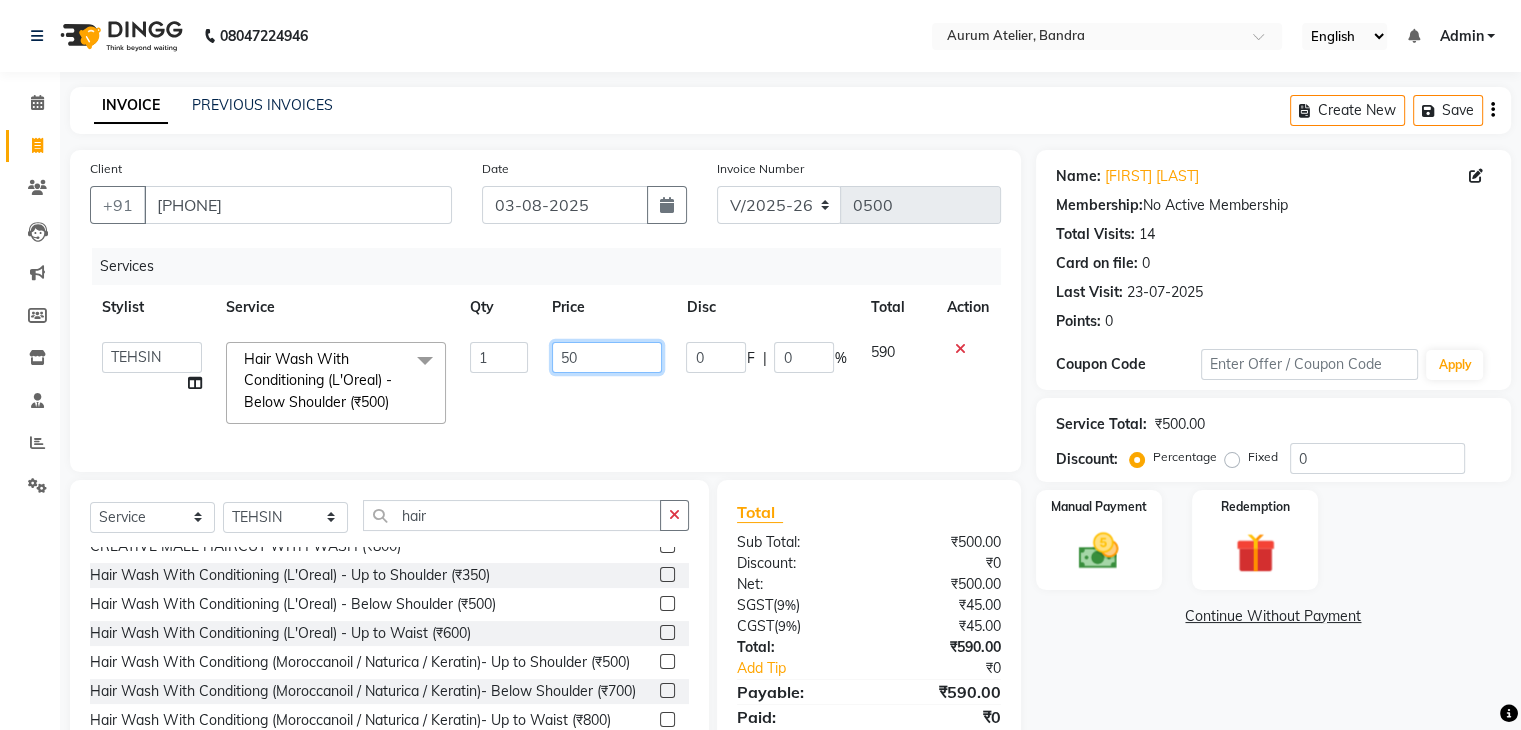 type on "5" 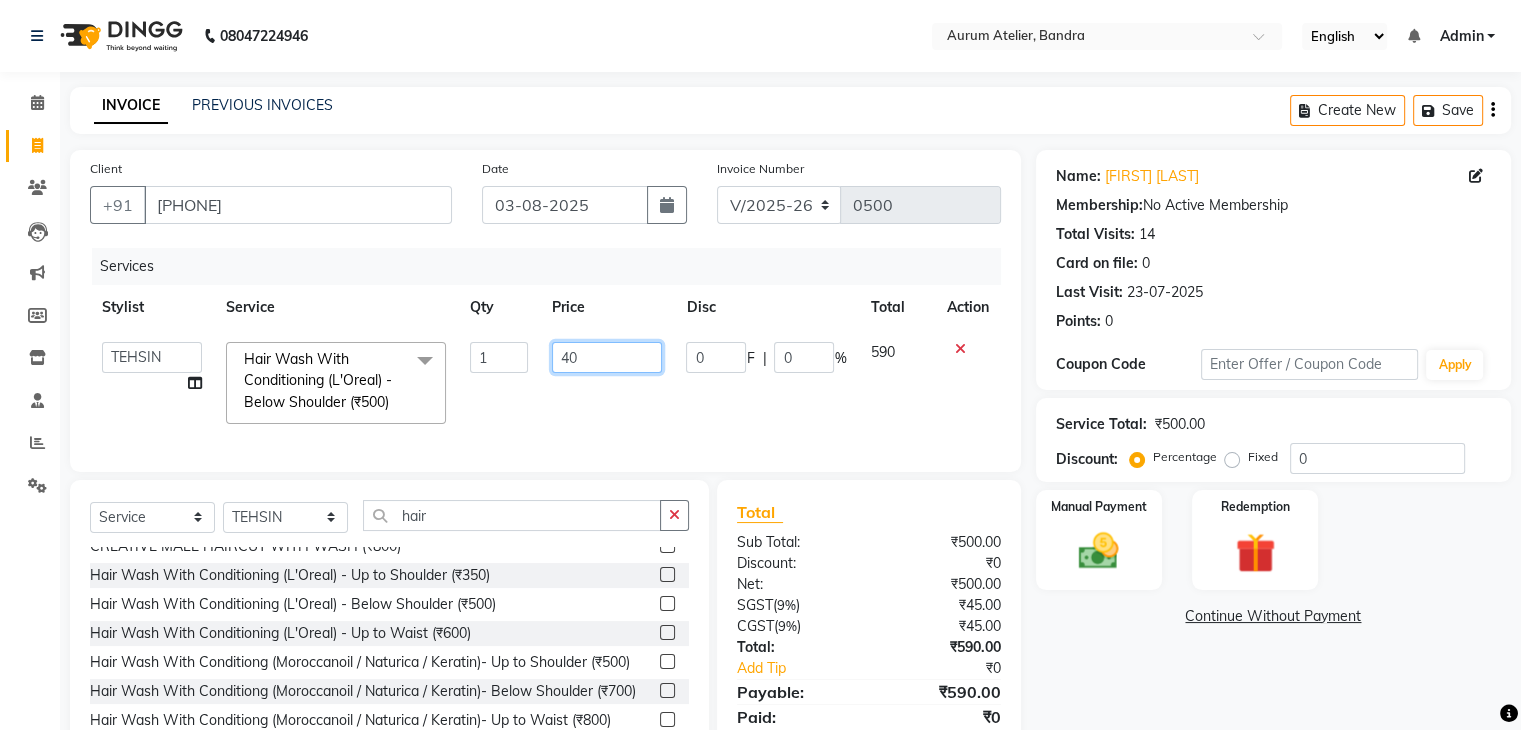 type on "400" 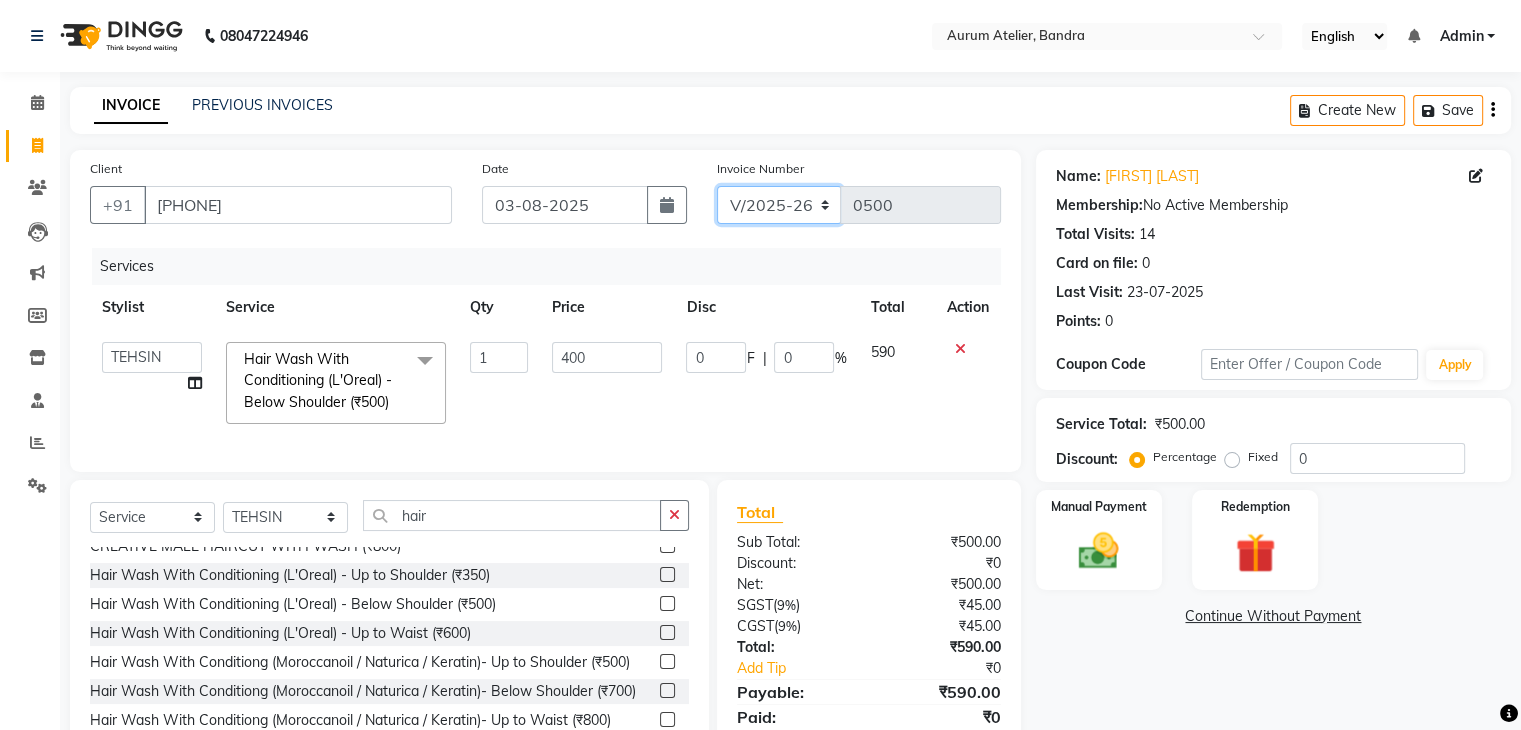click on "C/2025-26 V/2025 V/2025-26" 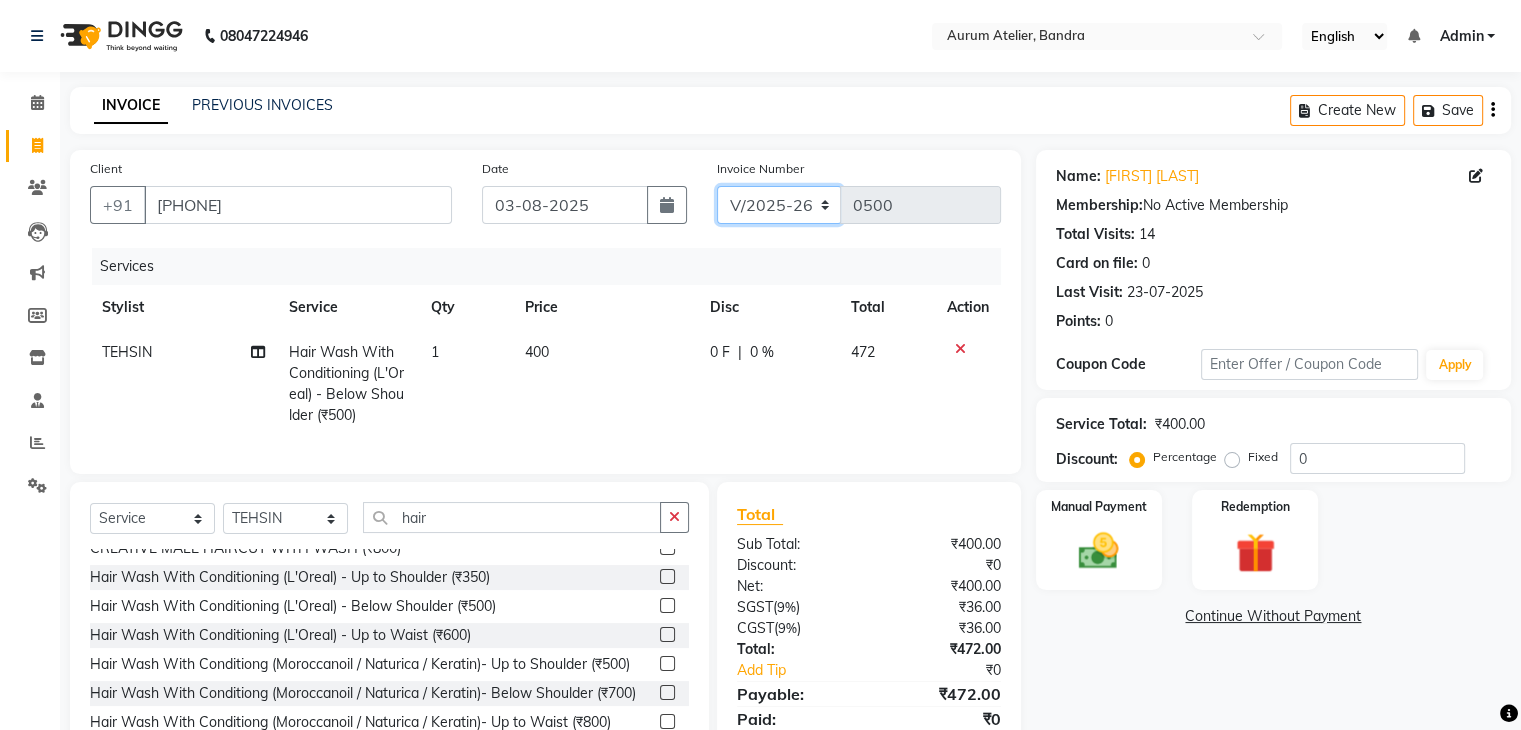 select on "7590" 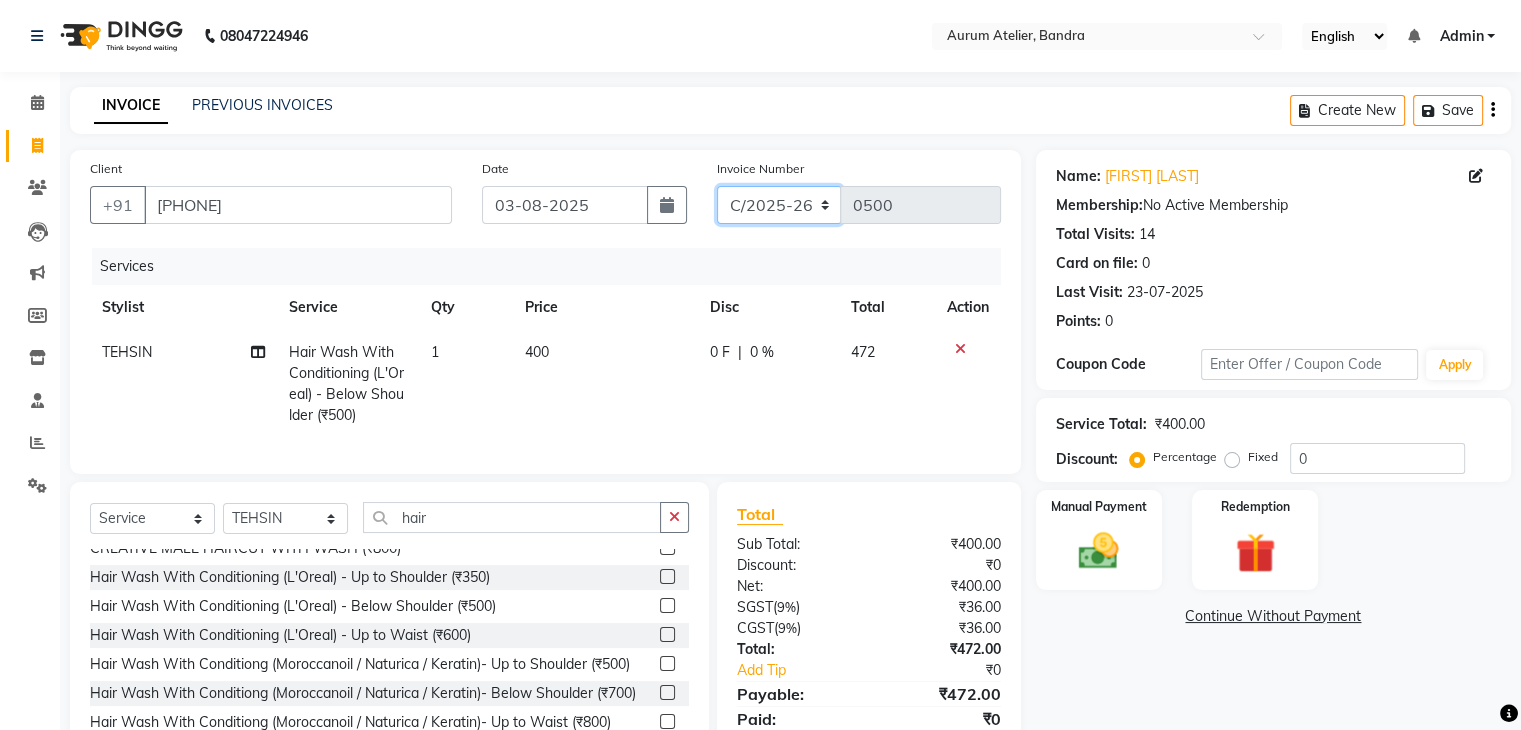 click on "C/2025-26 V/2025 V/2025-26" 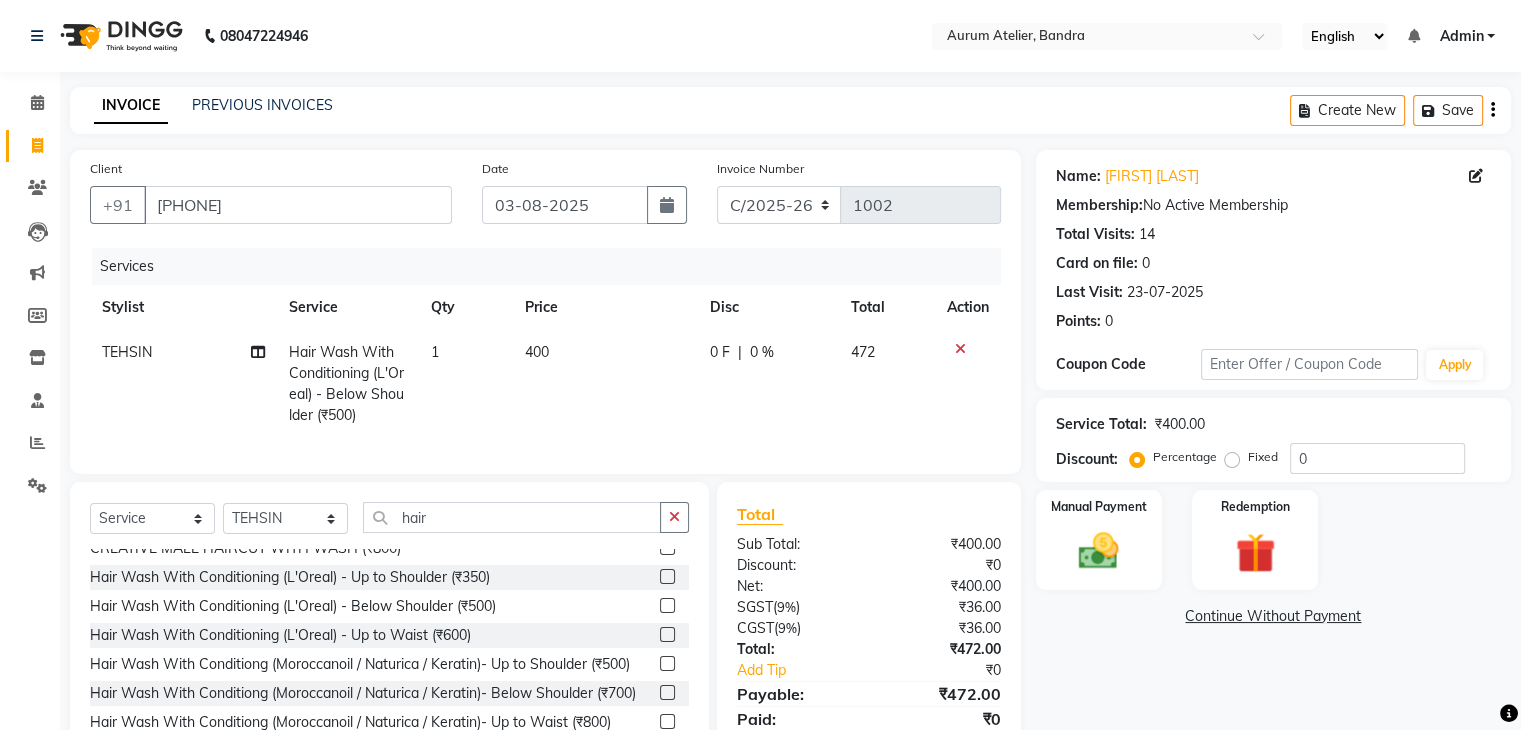 click 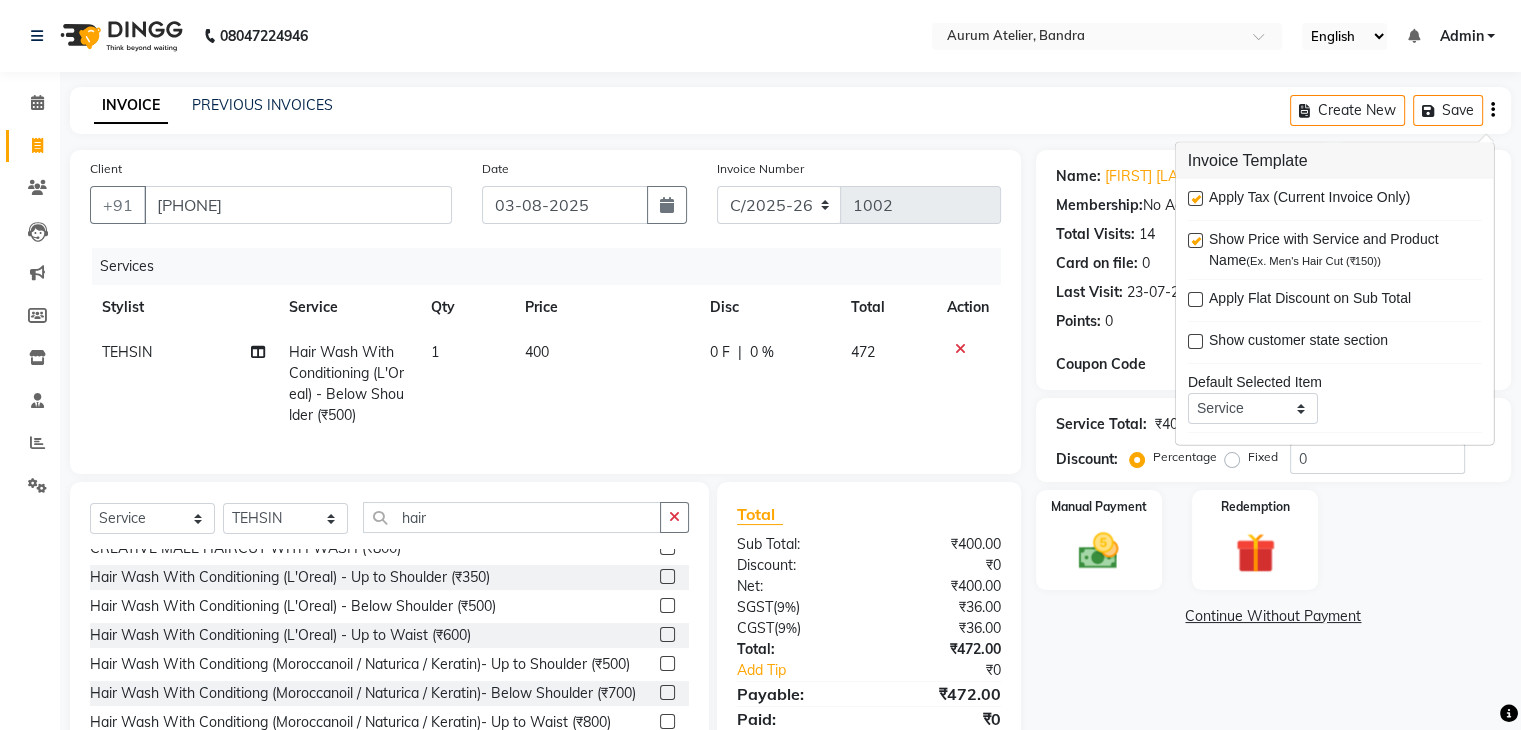 click at bounding box center (1195, 198) 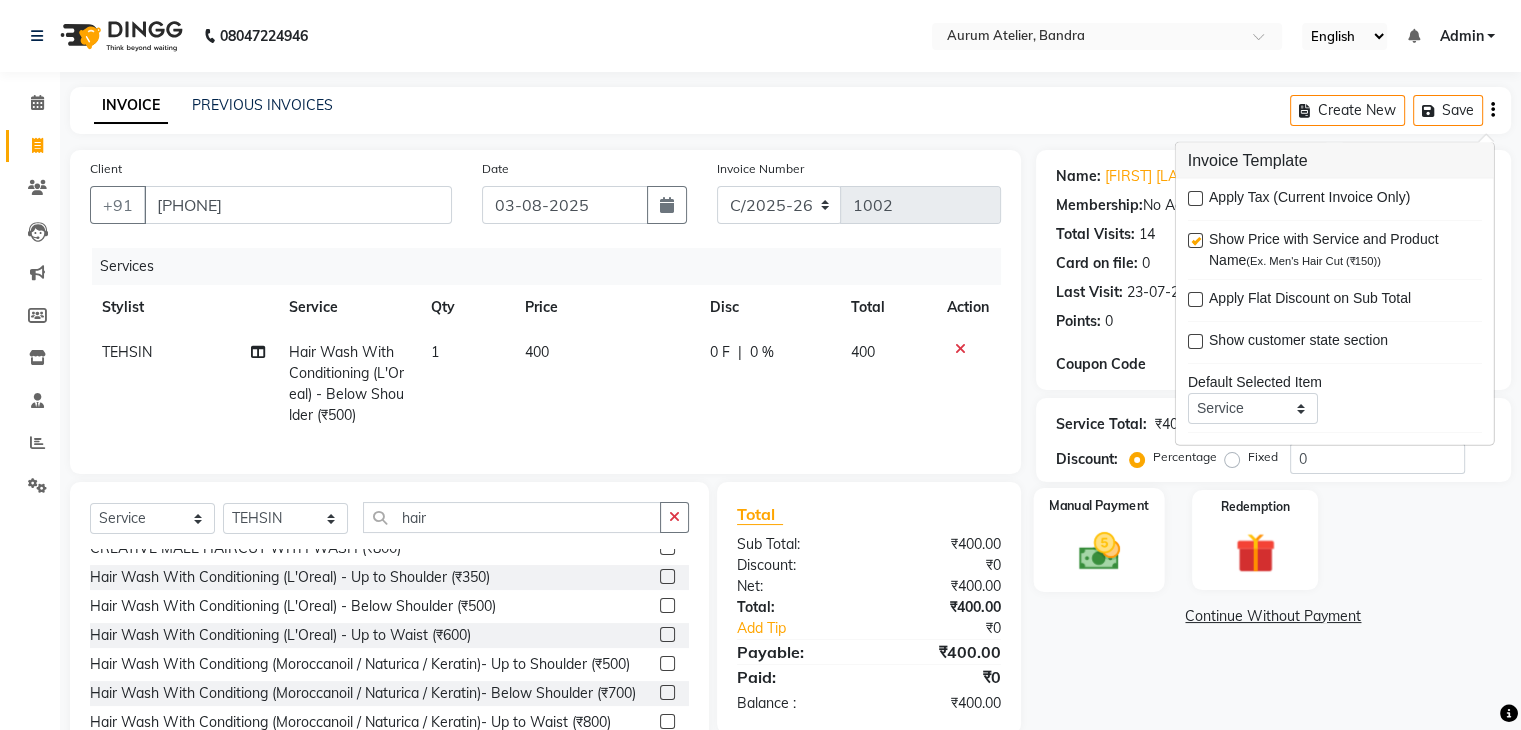 click 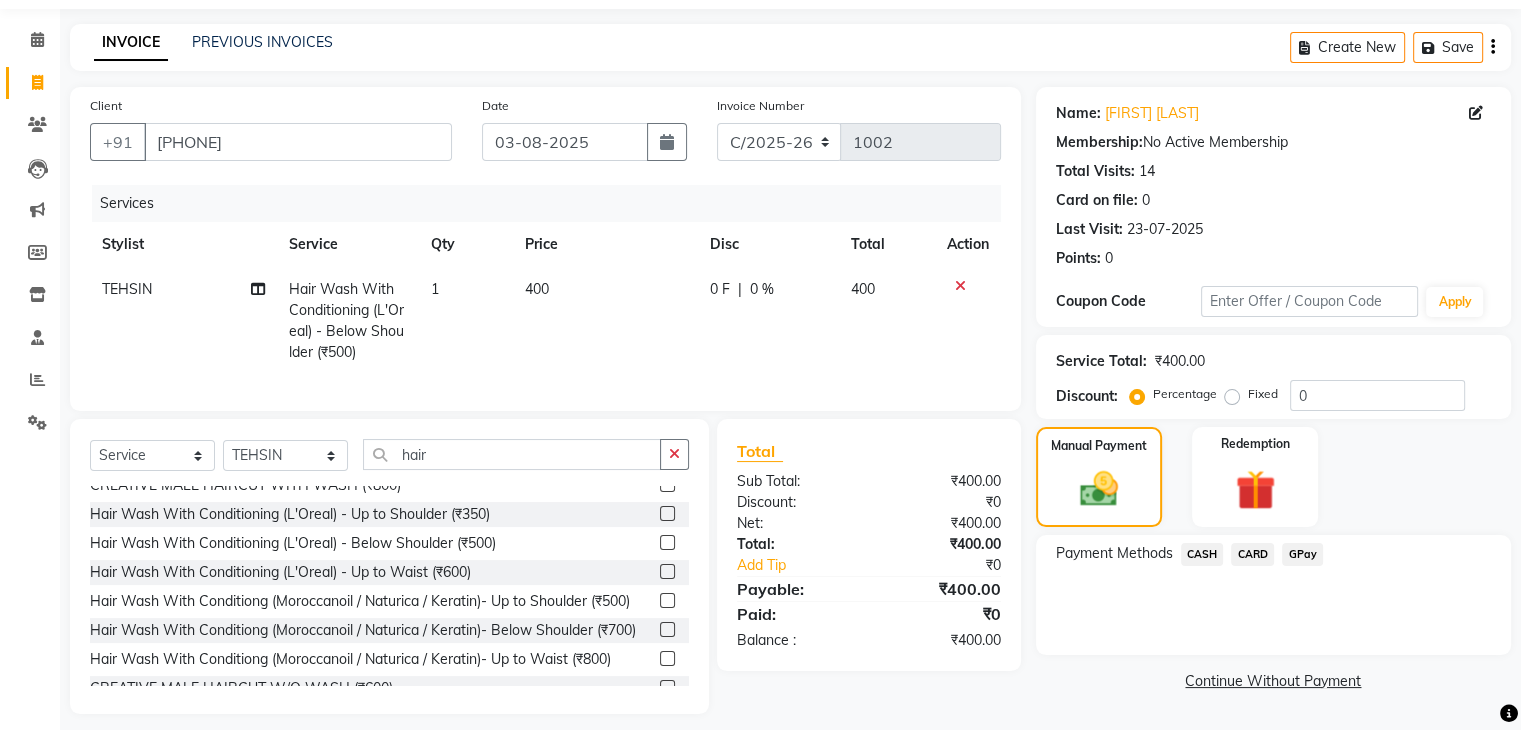 scroll, scrollTop: 93, scrollLeft: 0, axis: vertical 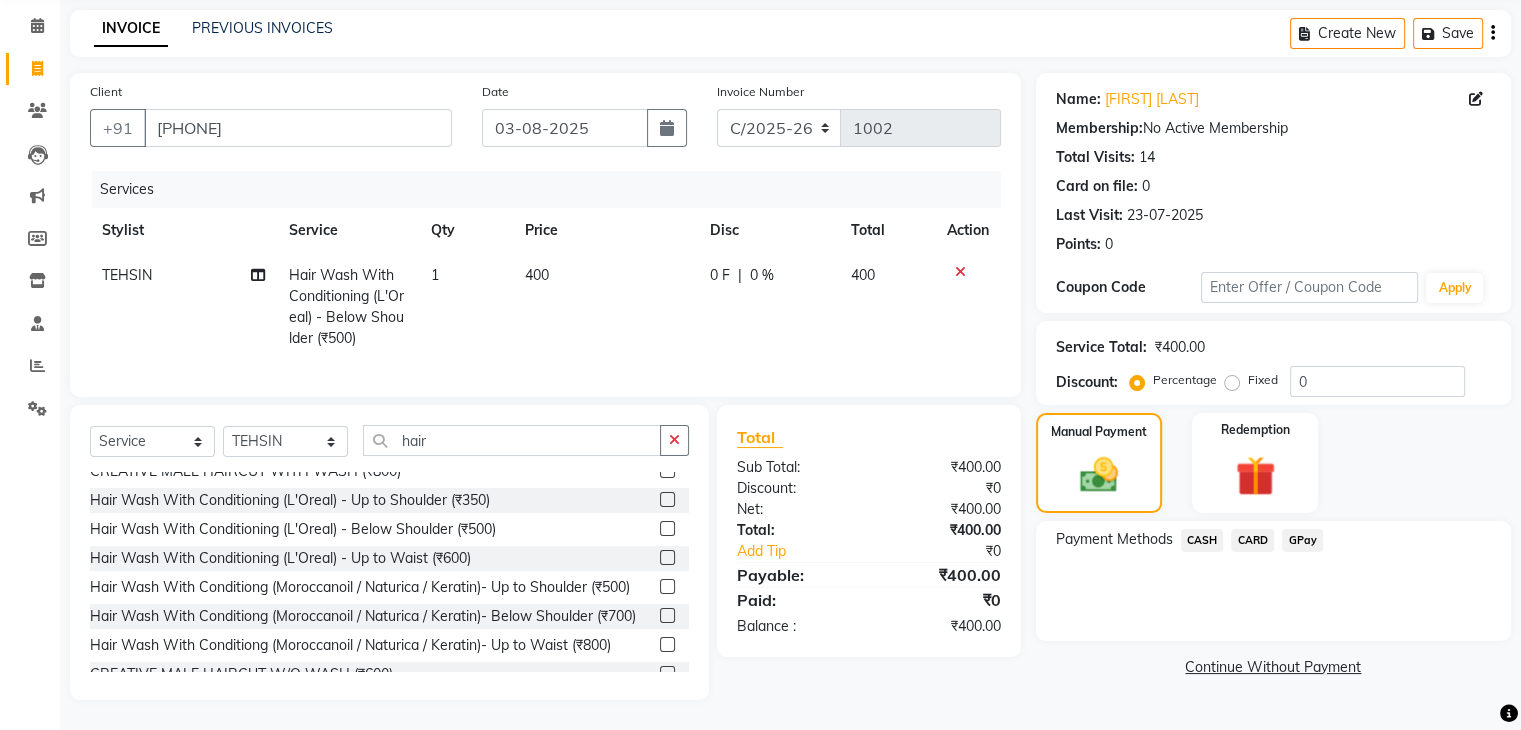 click on "CASH" 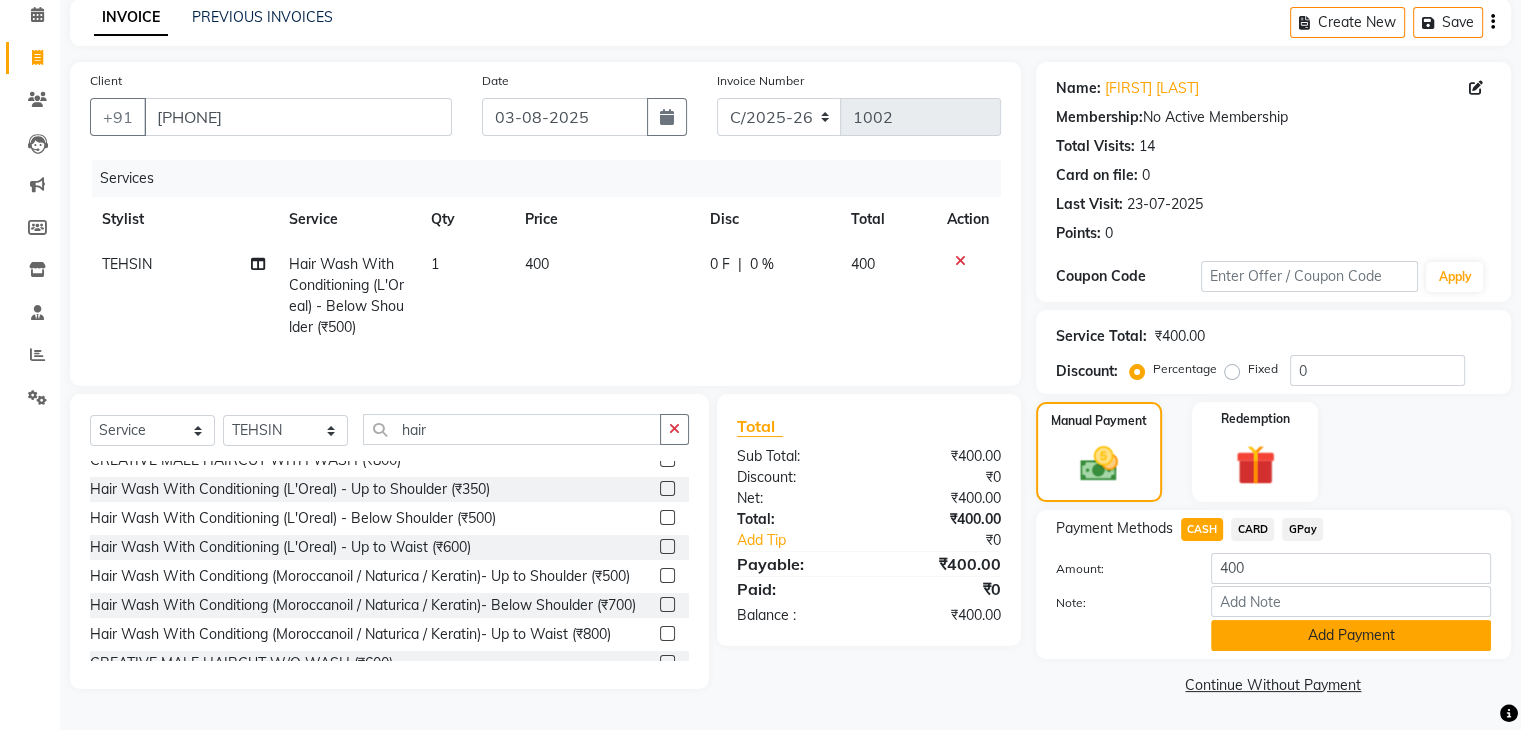 click on "Add Payment" 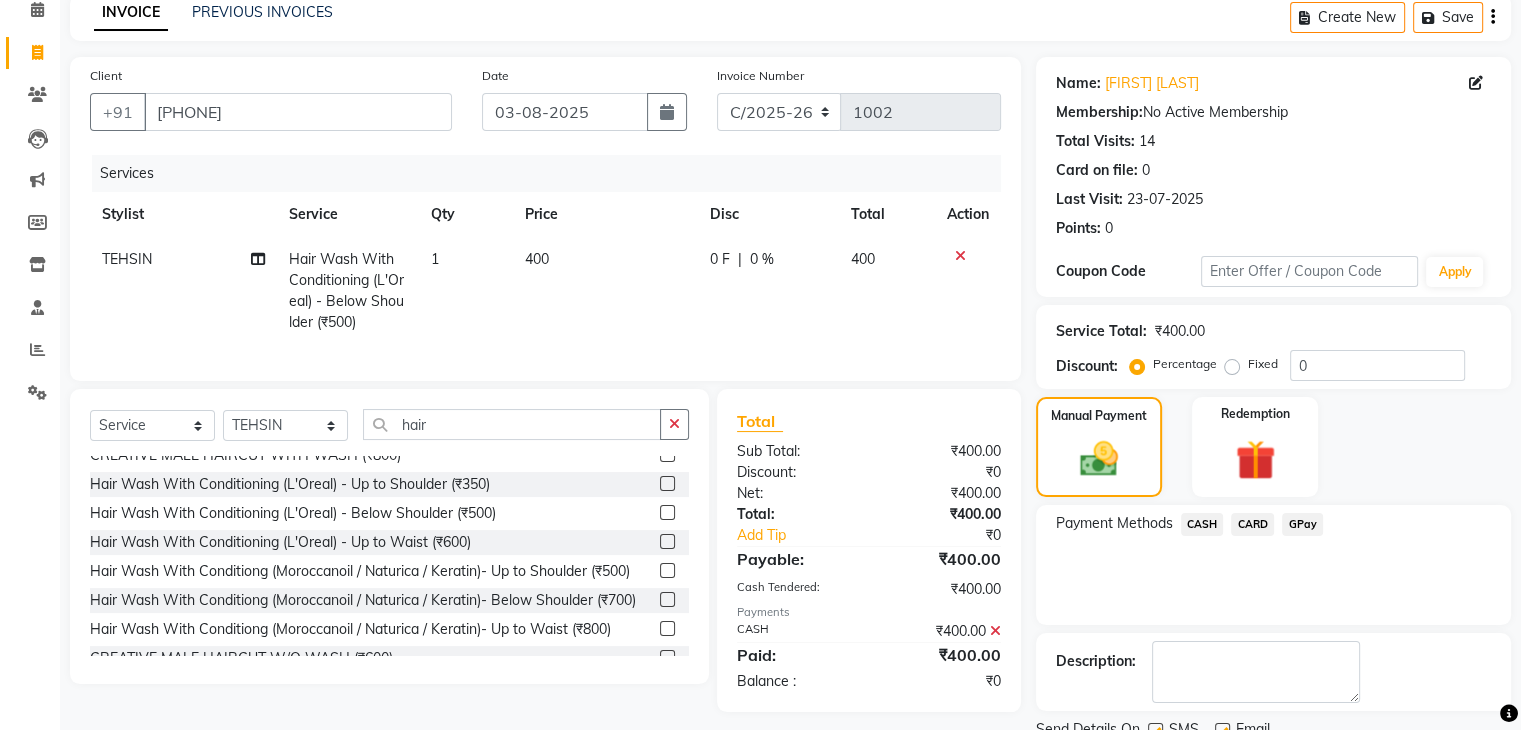 scroll, scrollTop: 171, scrollLeft: 0, axis: vertical 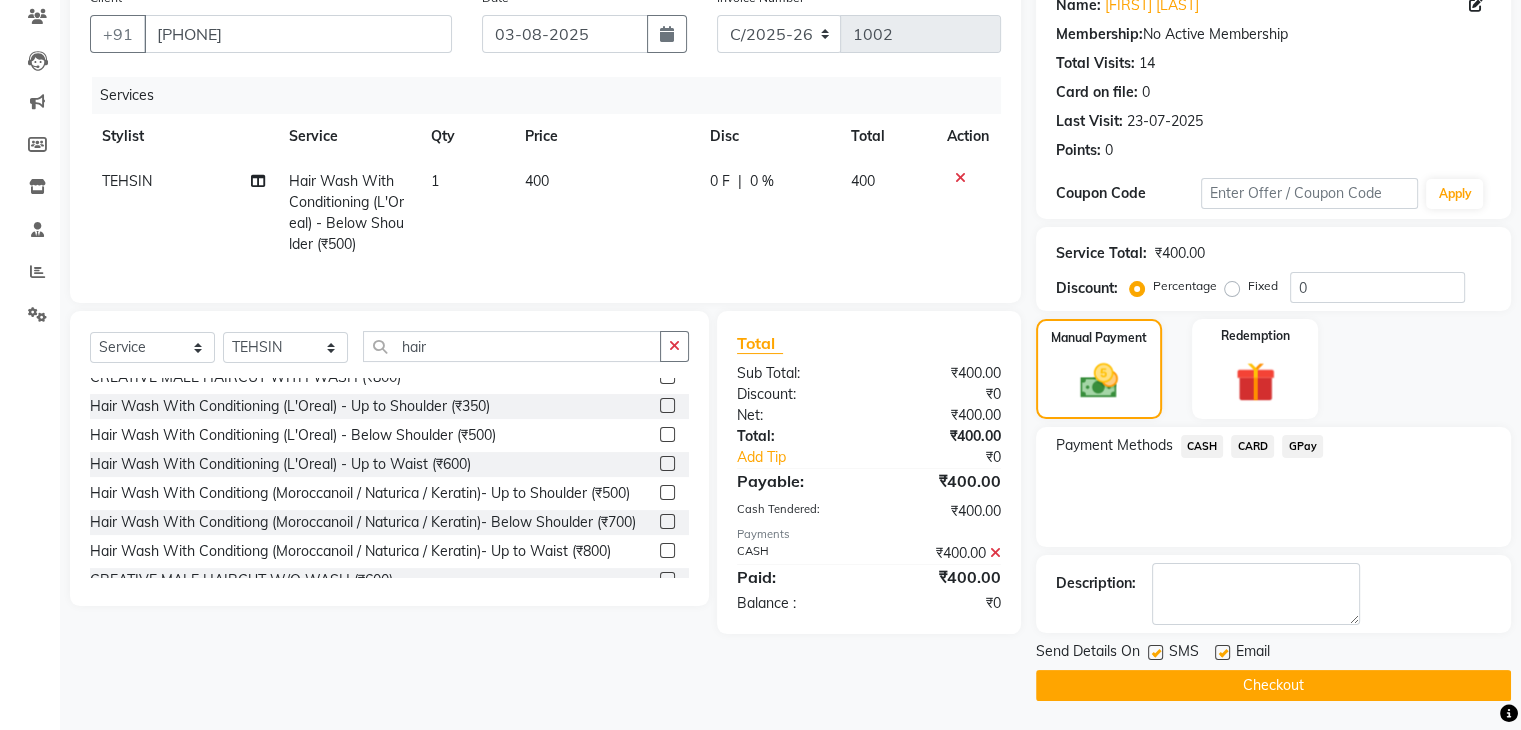 click on "Checkout" 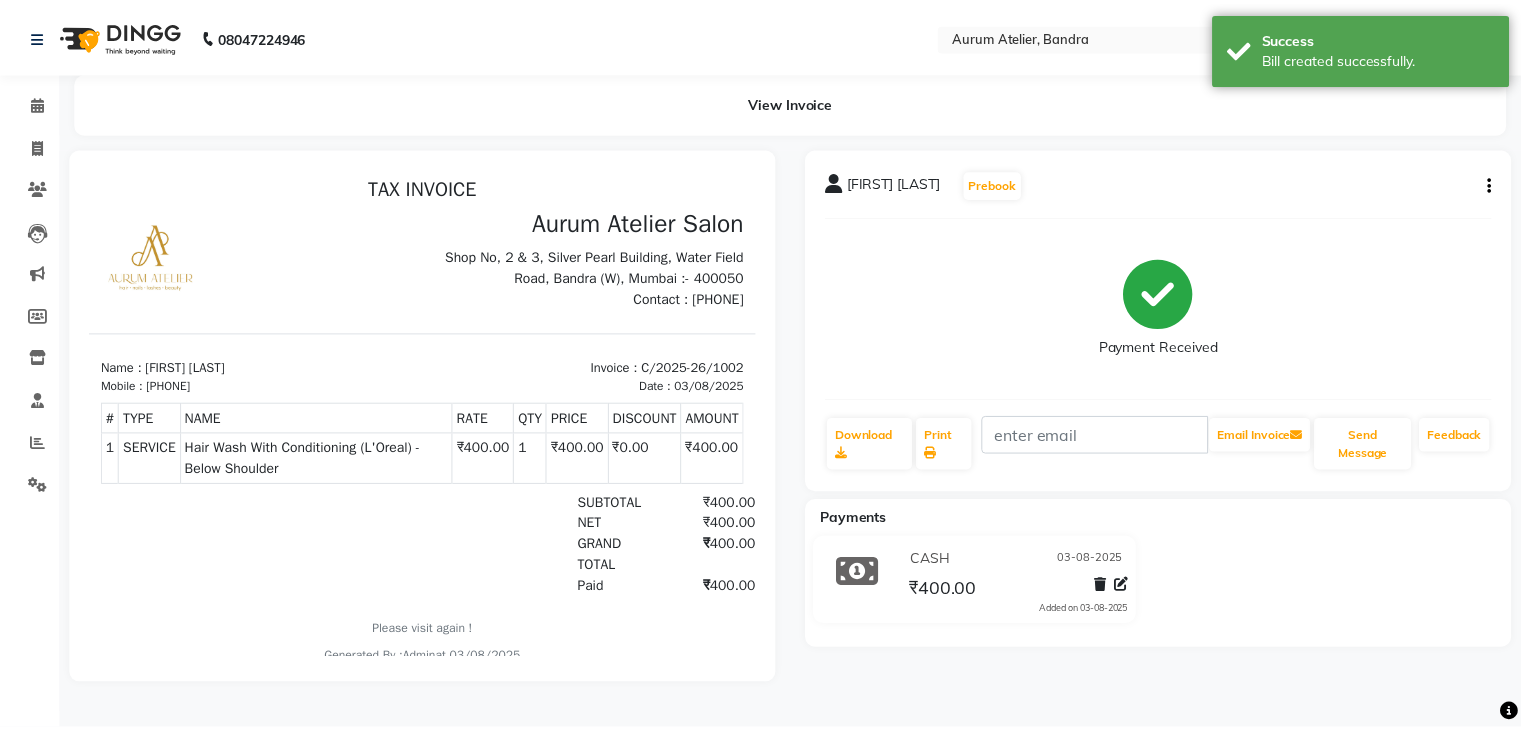 scroll, scrollTop: 0, scrollLeft: 0, axis: both 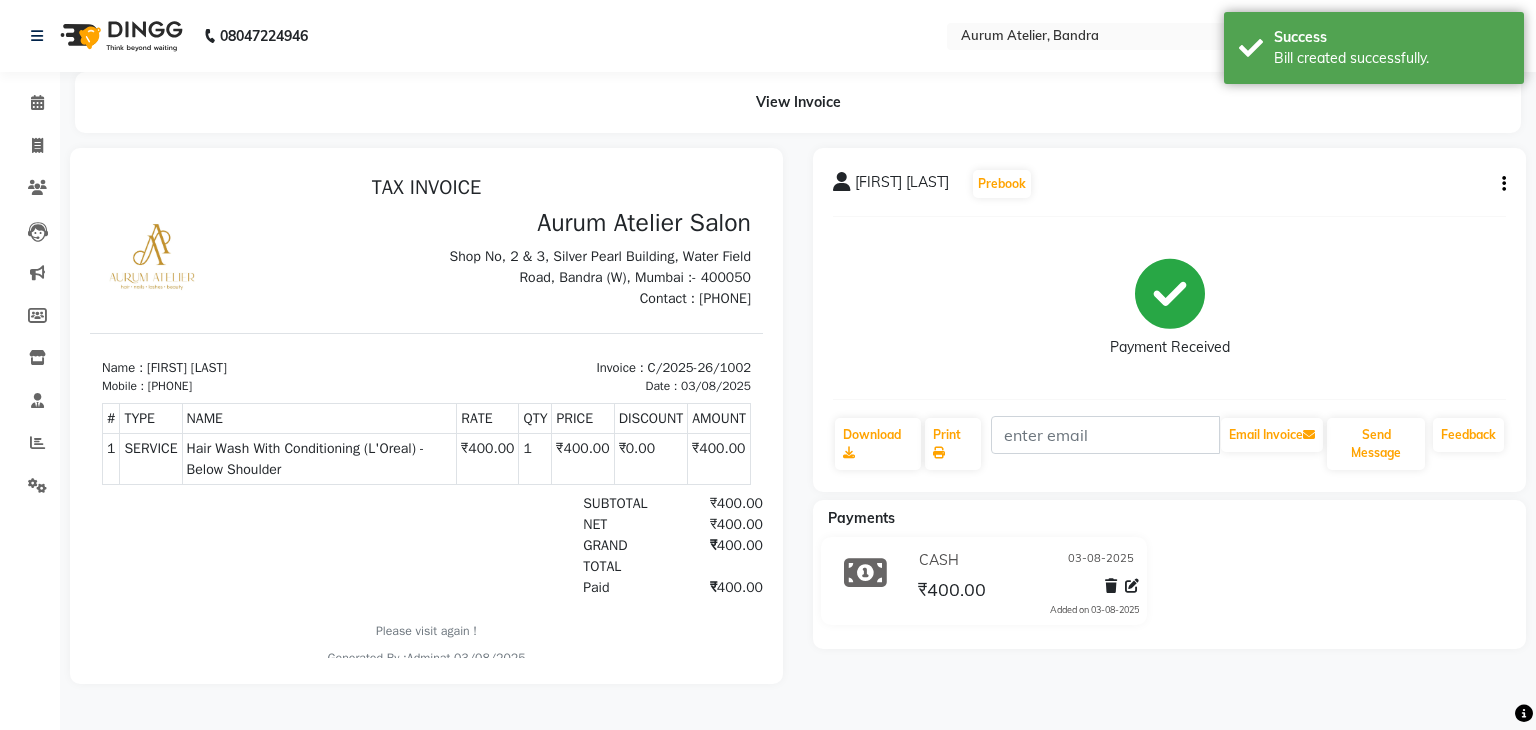select on "7410" 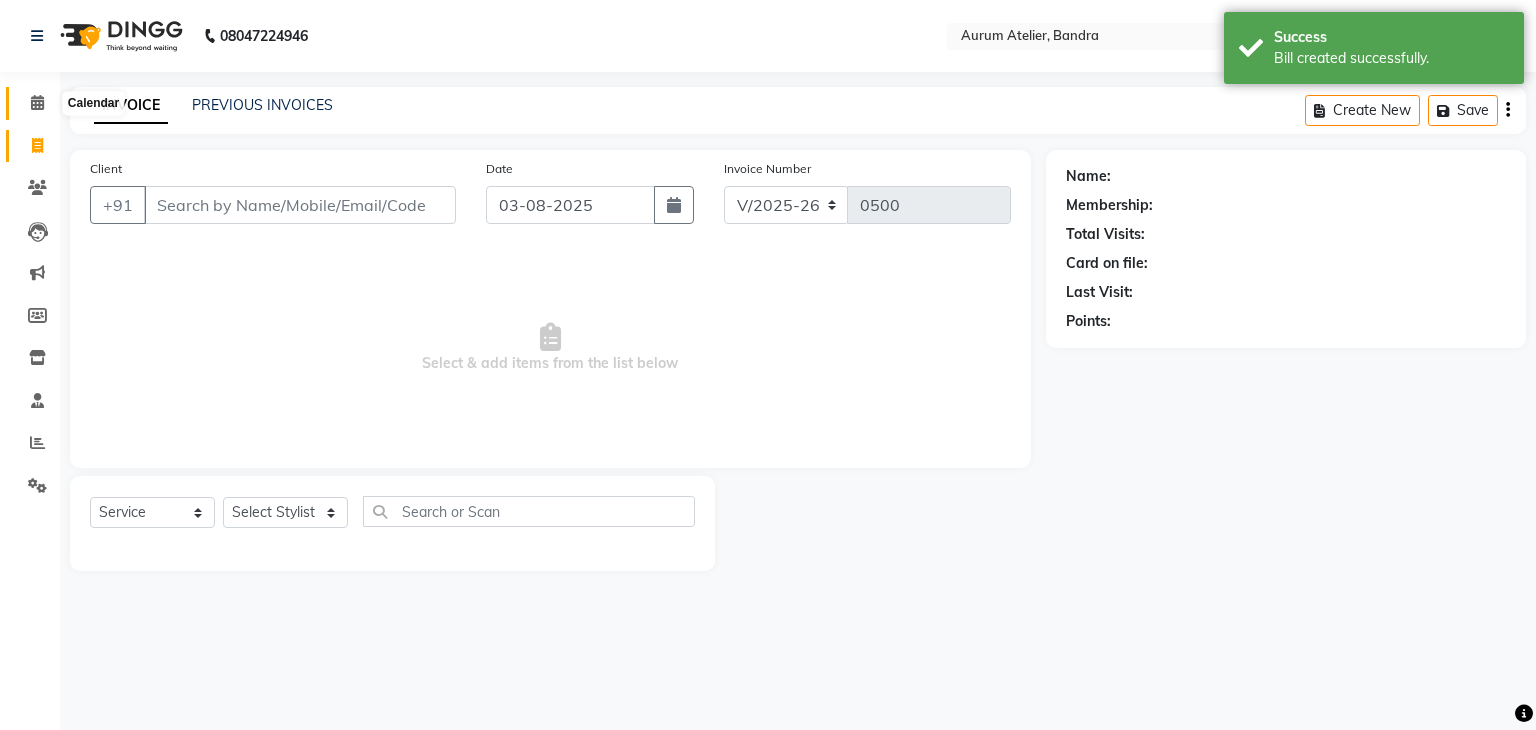 click 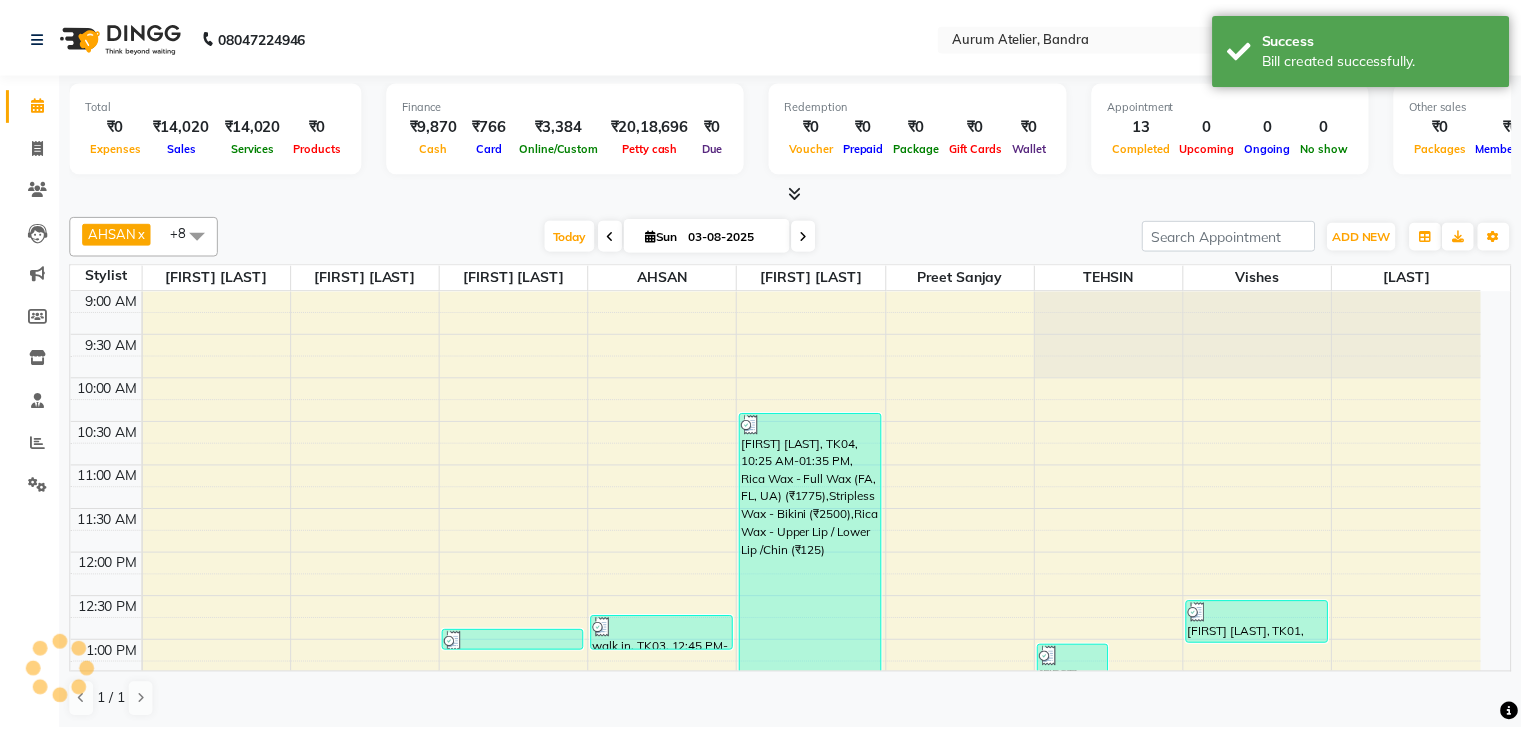 scroll, scrollTop: 0, scrollLeft: 0, axis: both 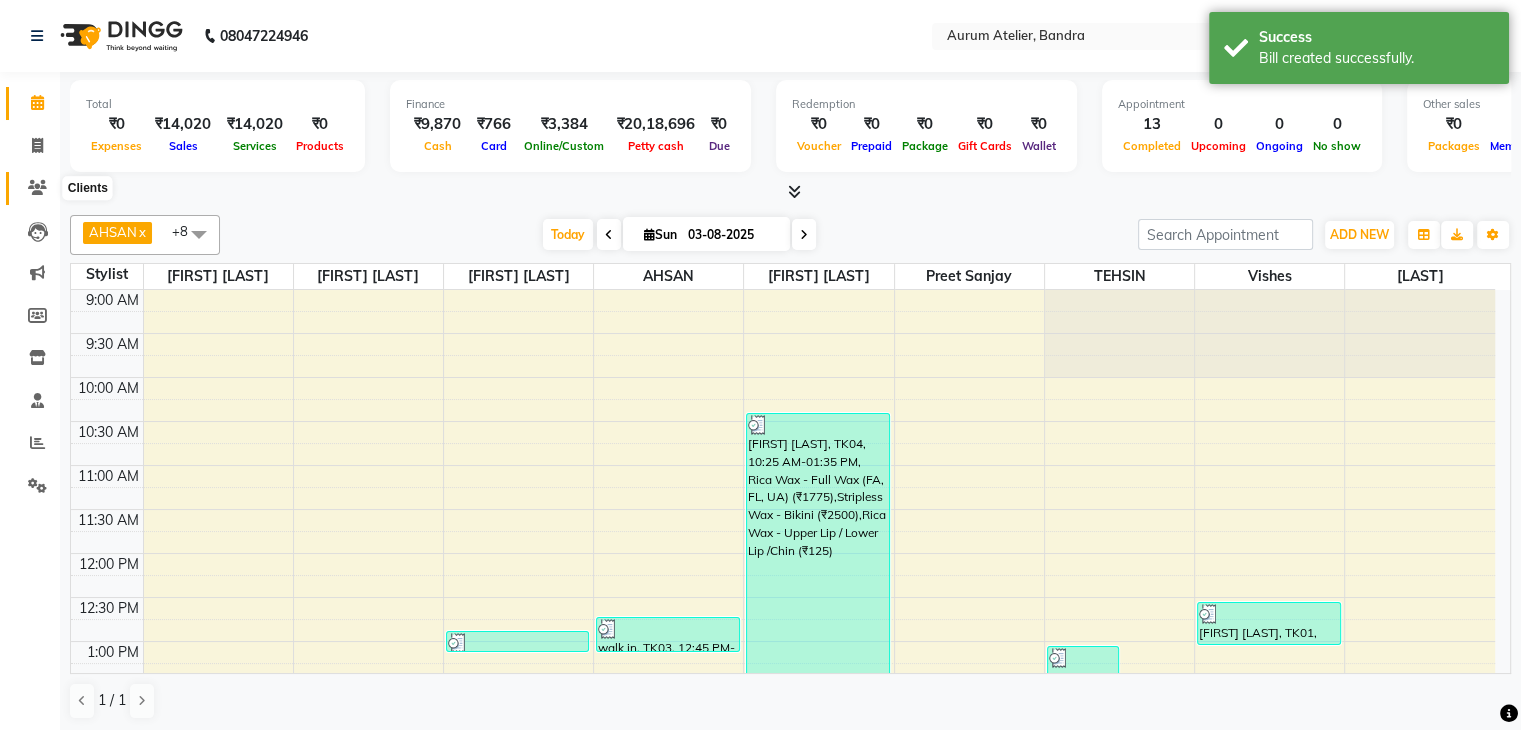 click 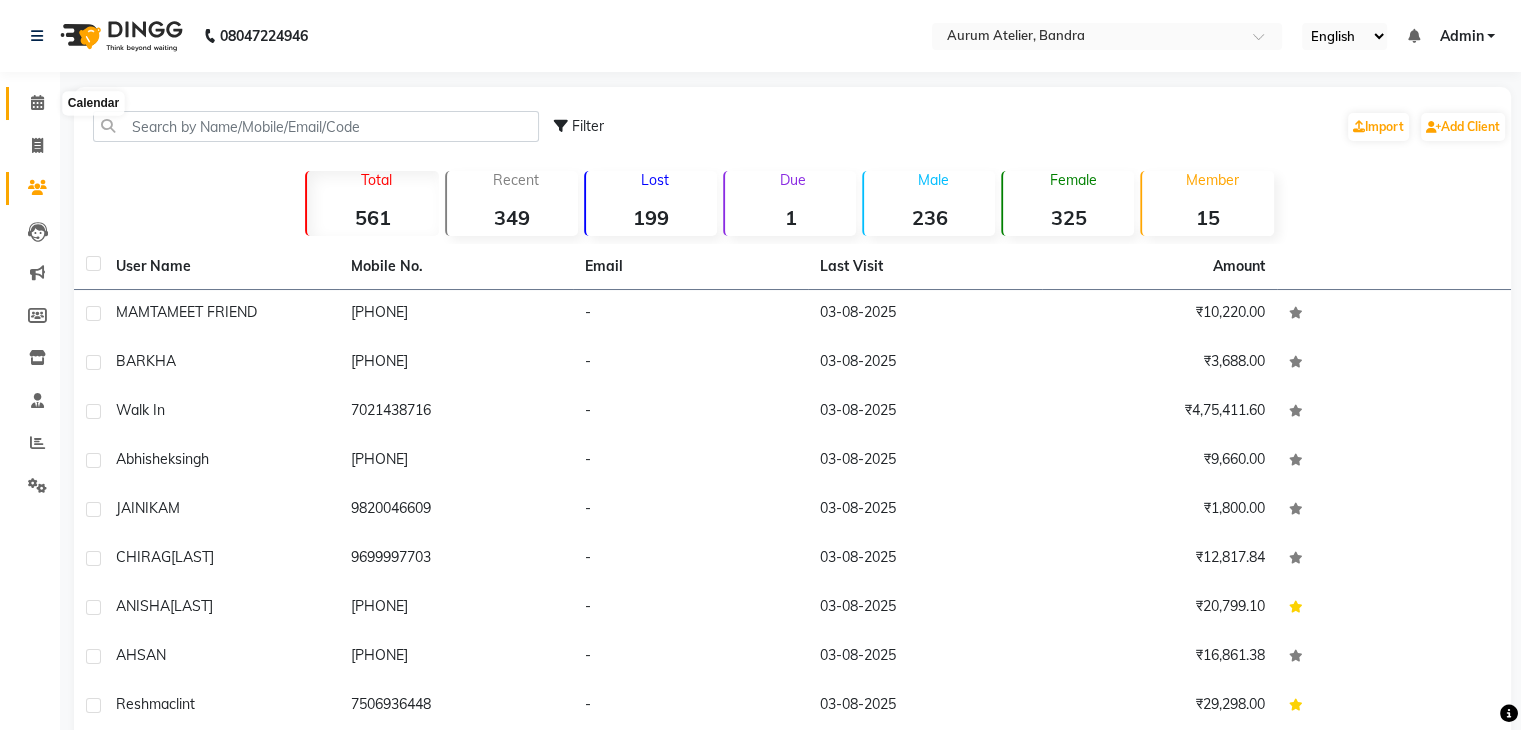 click 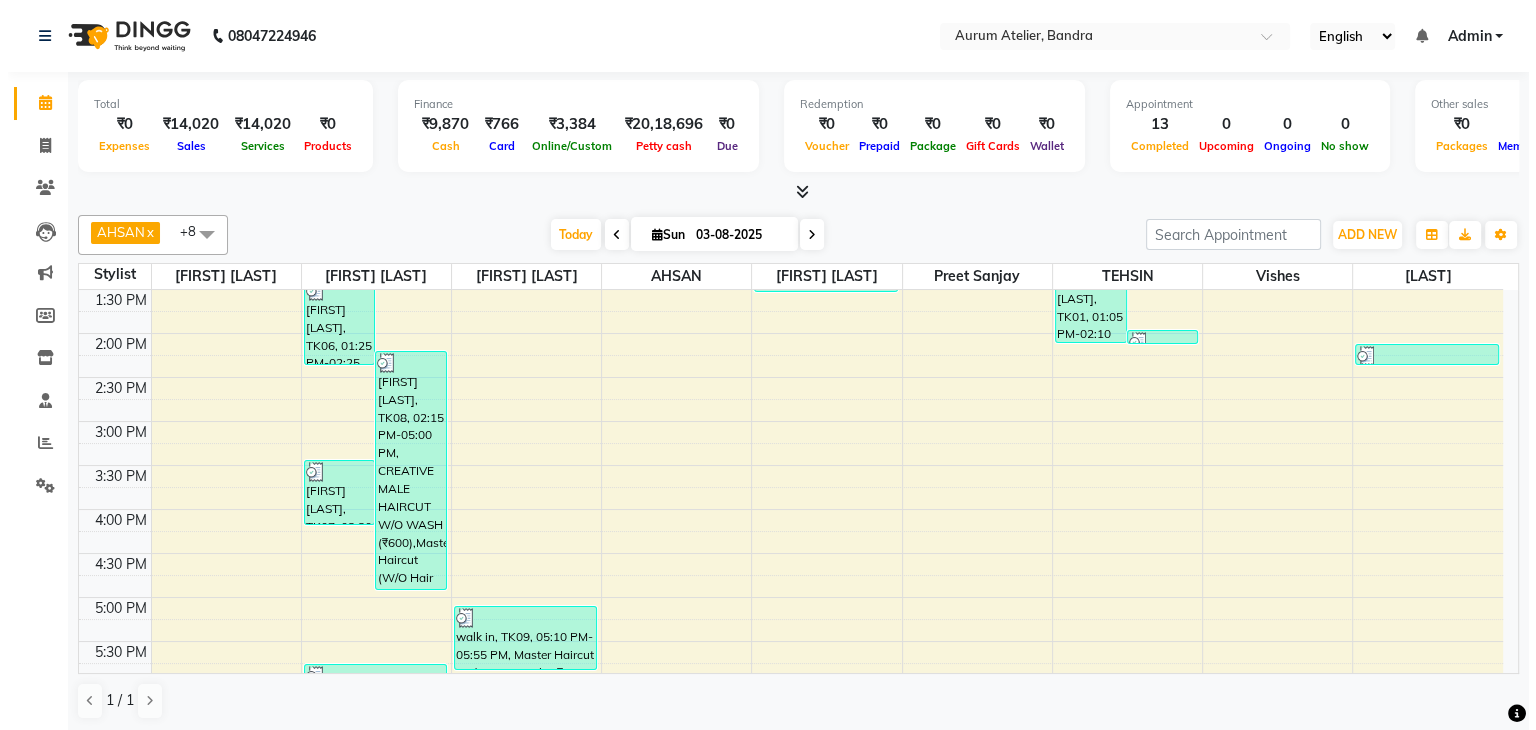 scroll, scrollTop: 349, scrollLeft: 0, axis: vertical 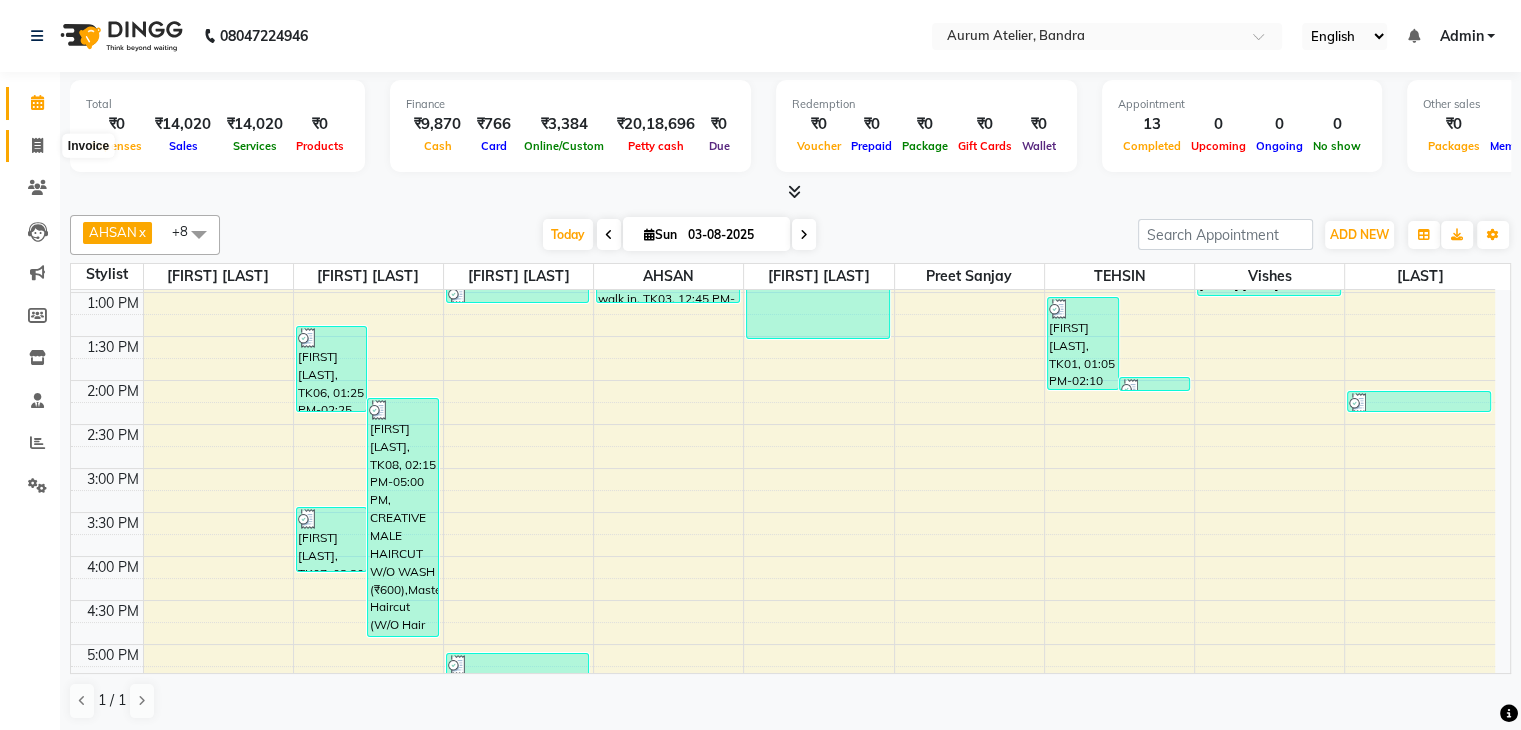 click 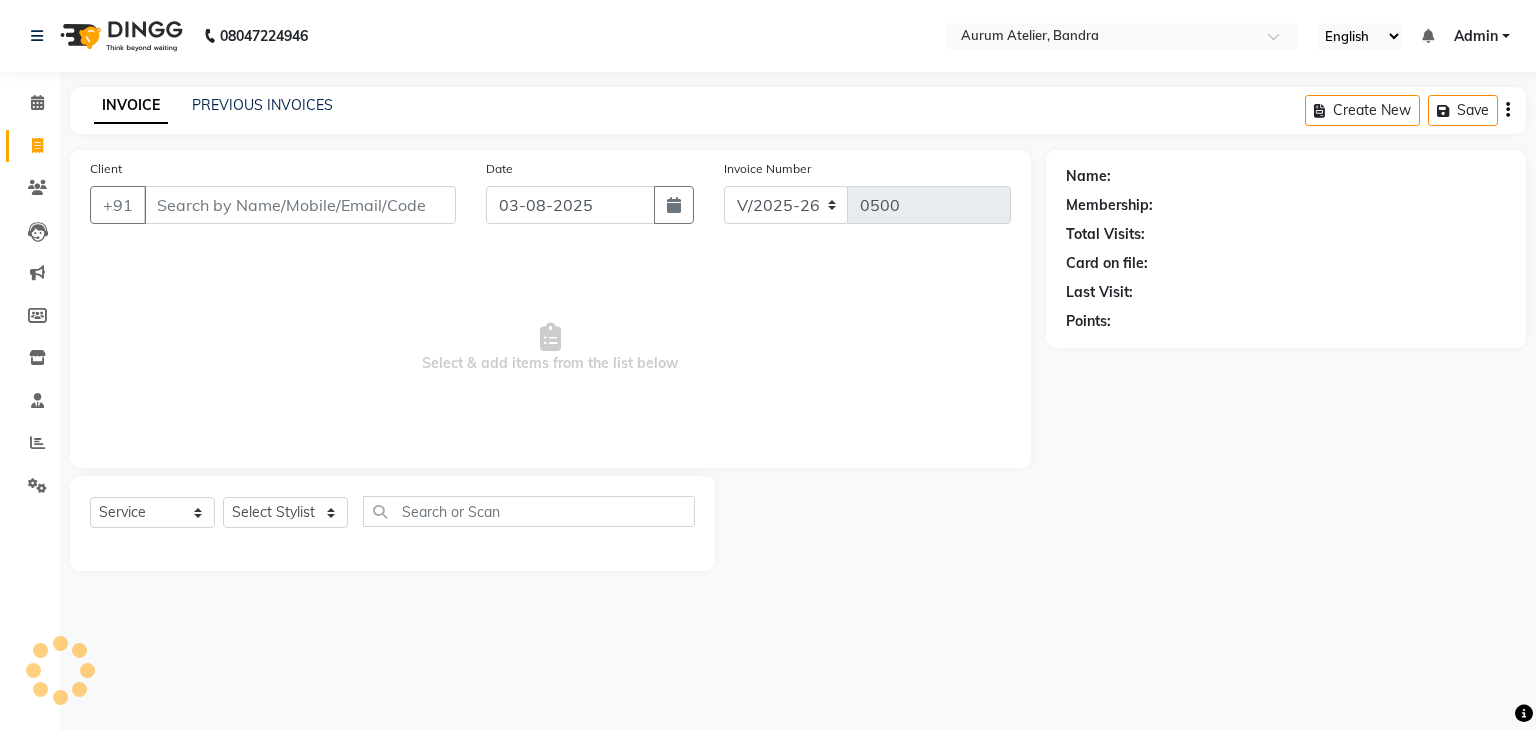 click on "Client" at bounding box center [300, 205] 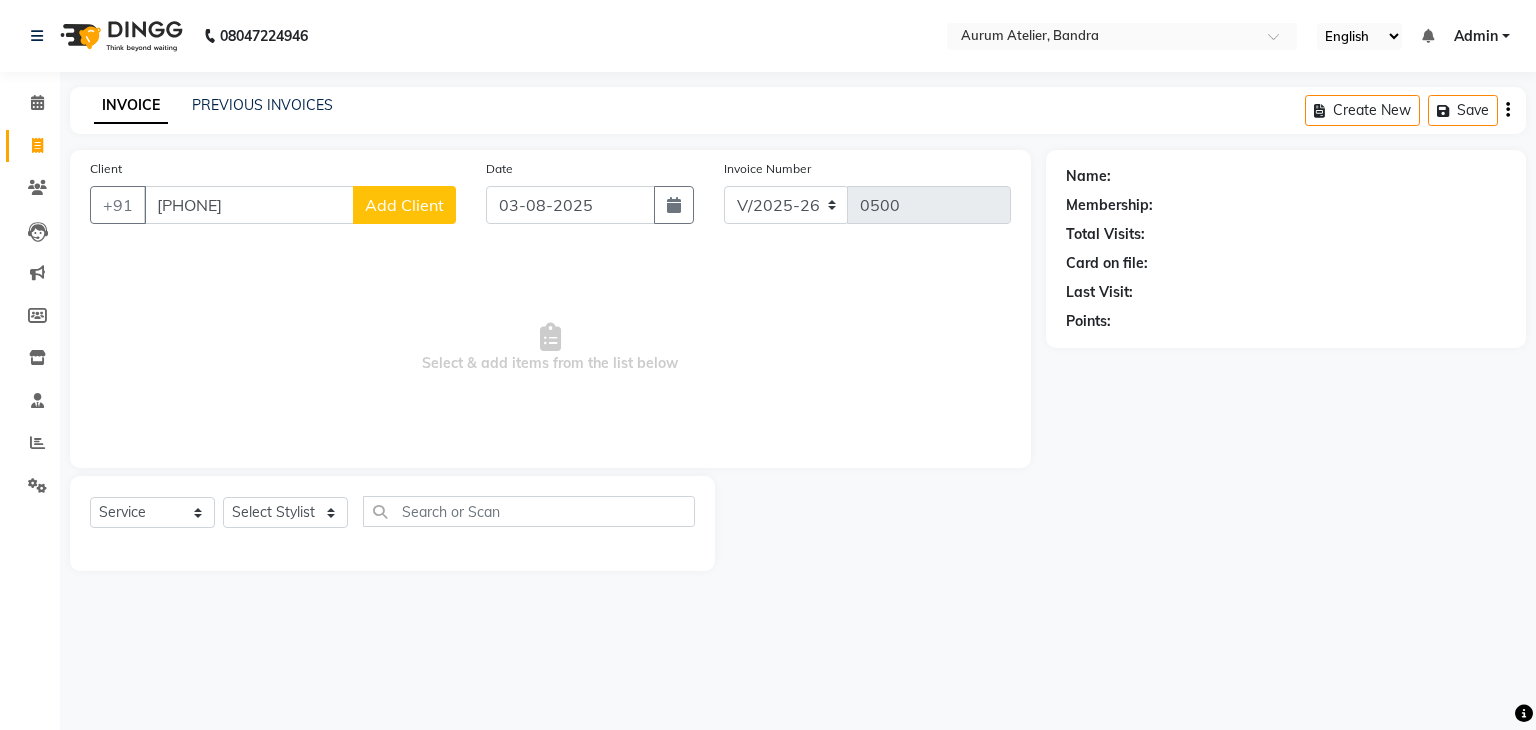 type on "[PHONE]" 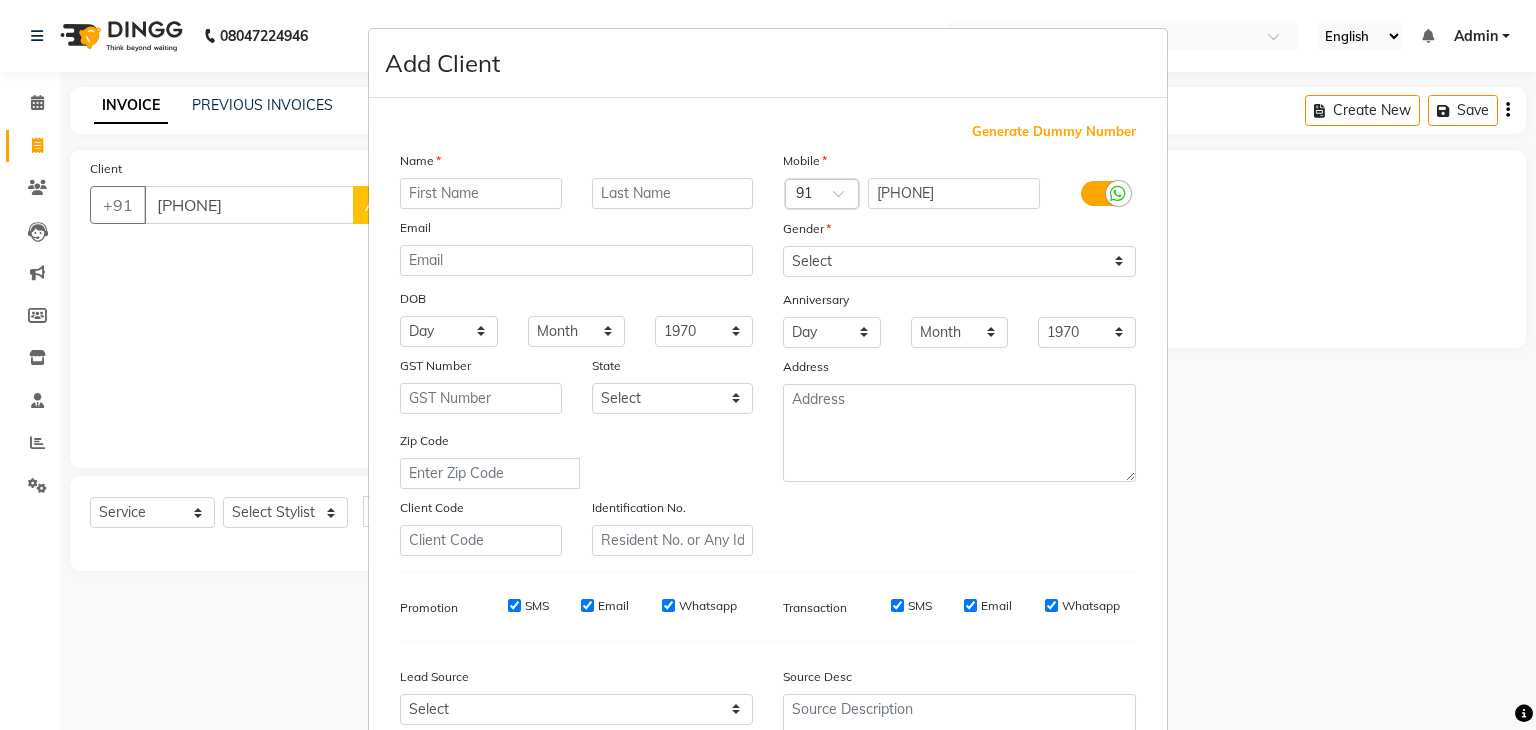 click at bounding box center [481, 193] 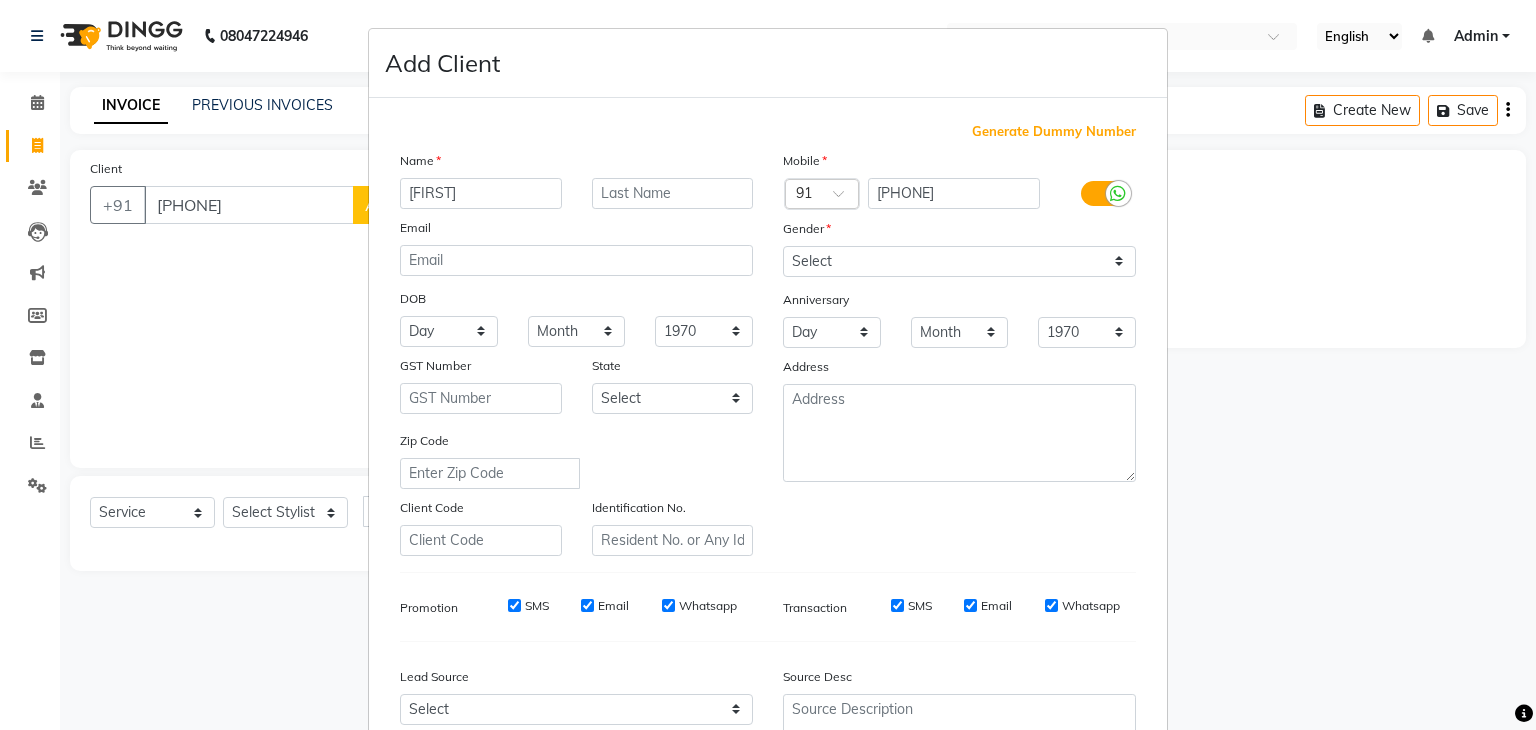 type on "[FIRST]" 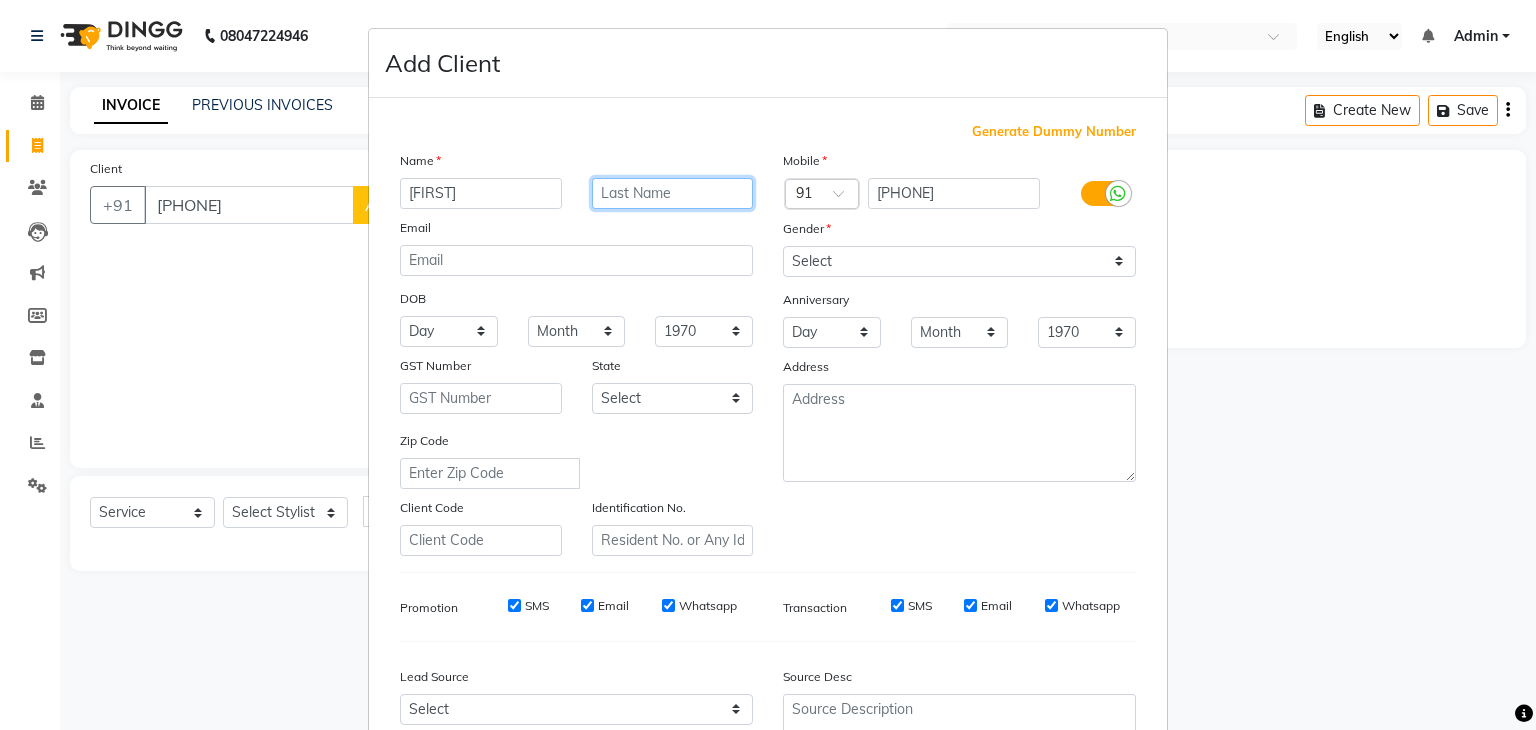 click at bounding box center (673, 193) 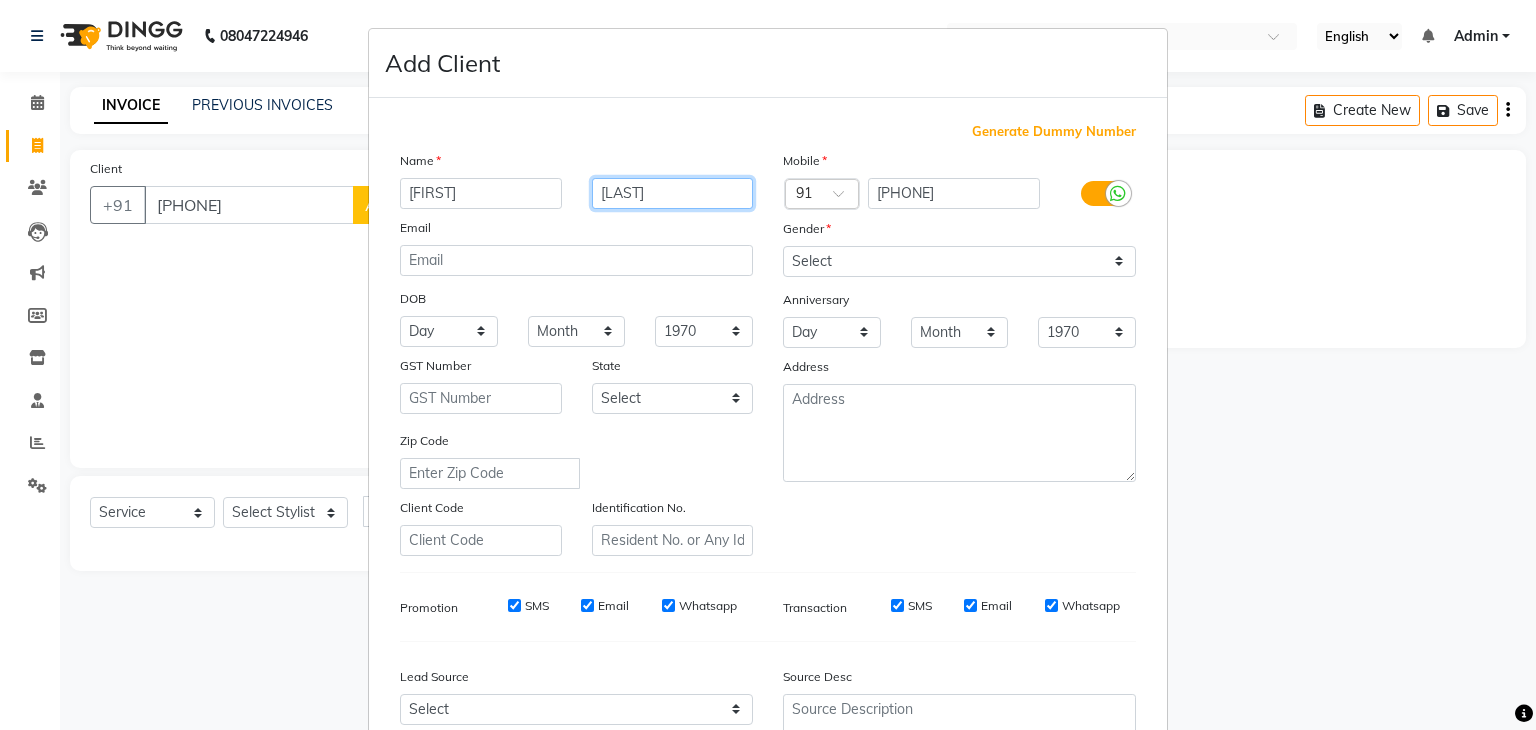 type on "[LAST]" 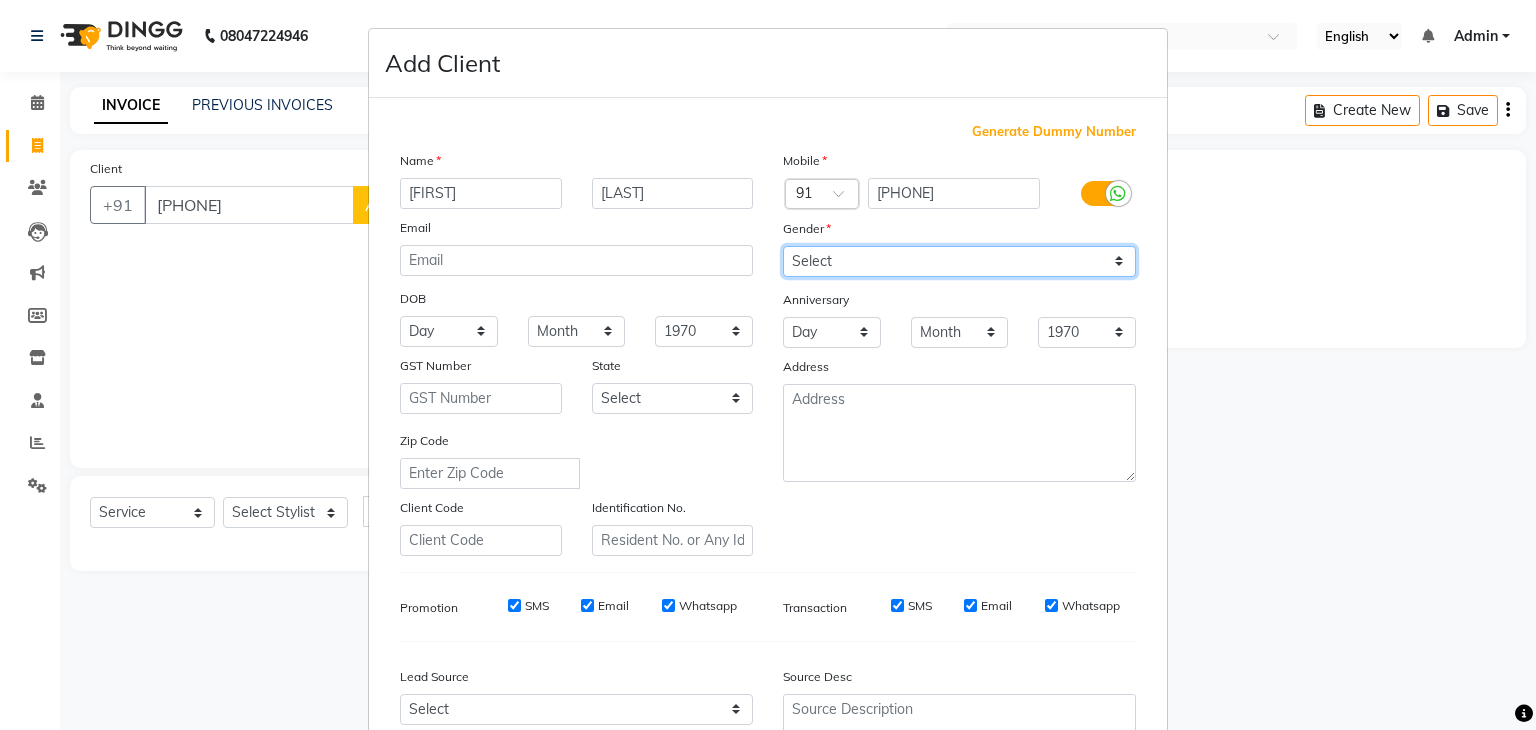 click on "Select Male Female Other Prefer Not To Say" at bounding box center (959, 261) 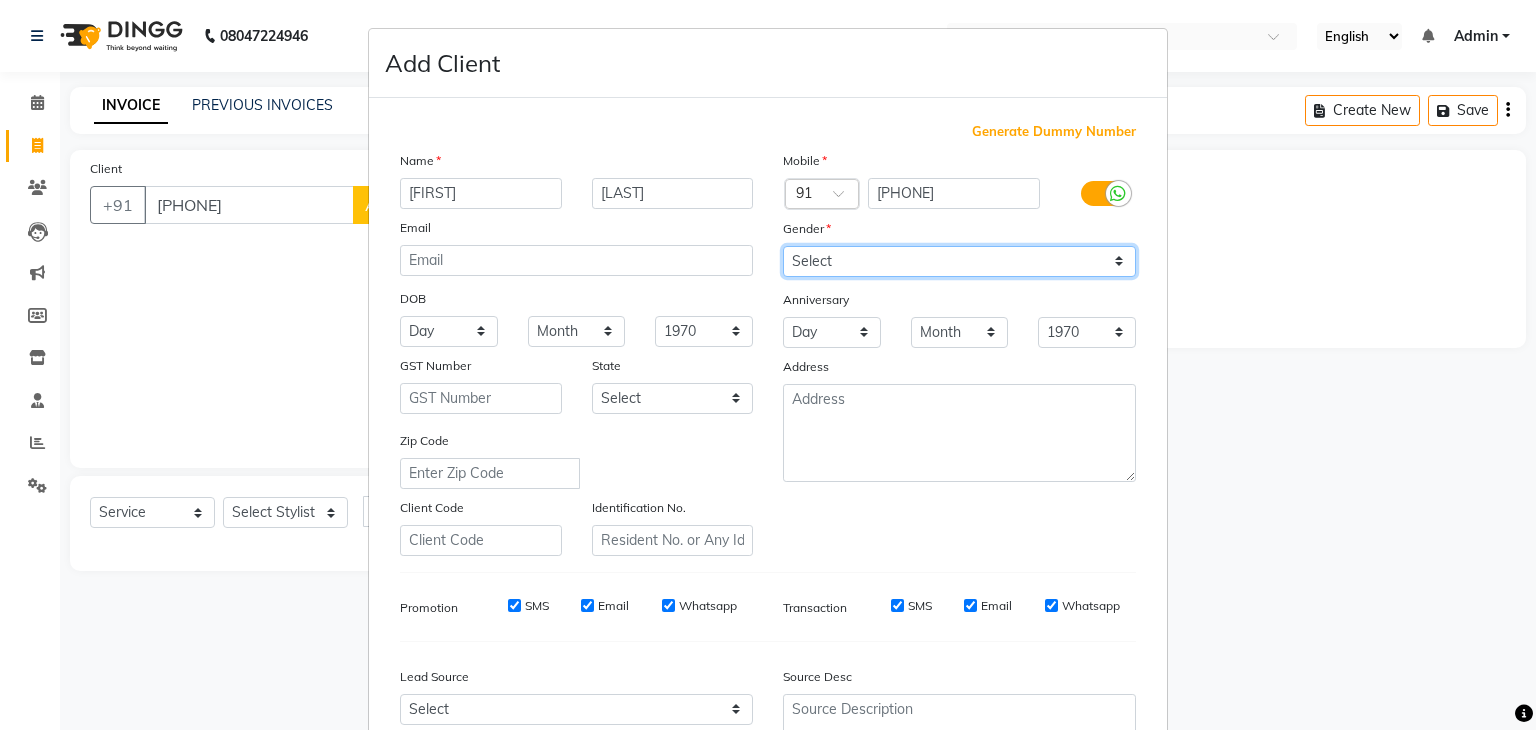 select on "male" 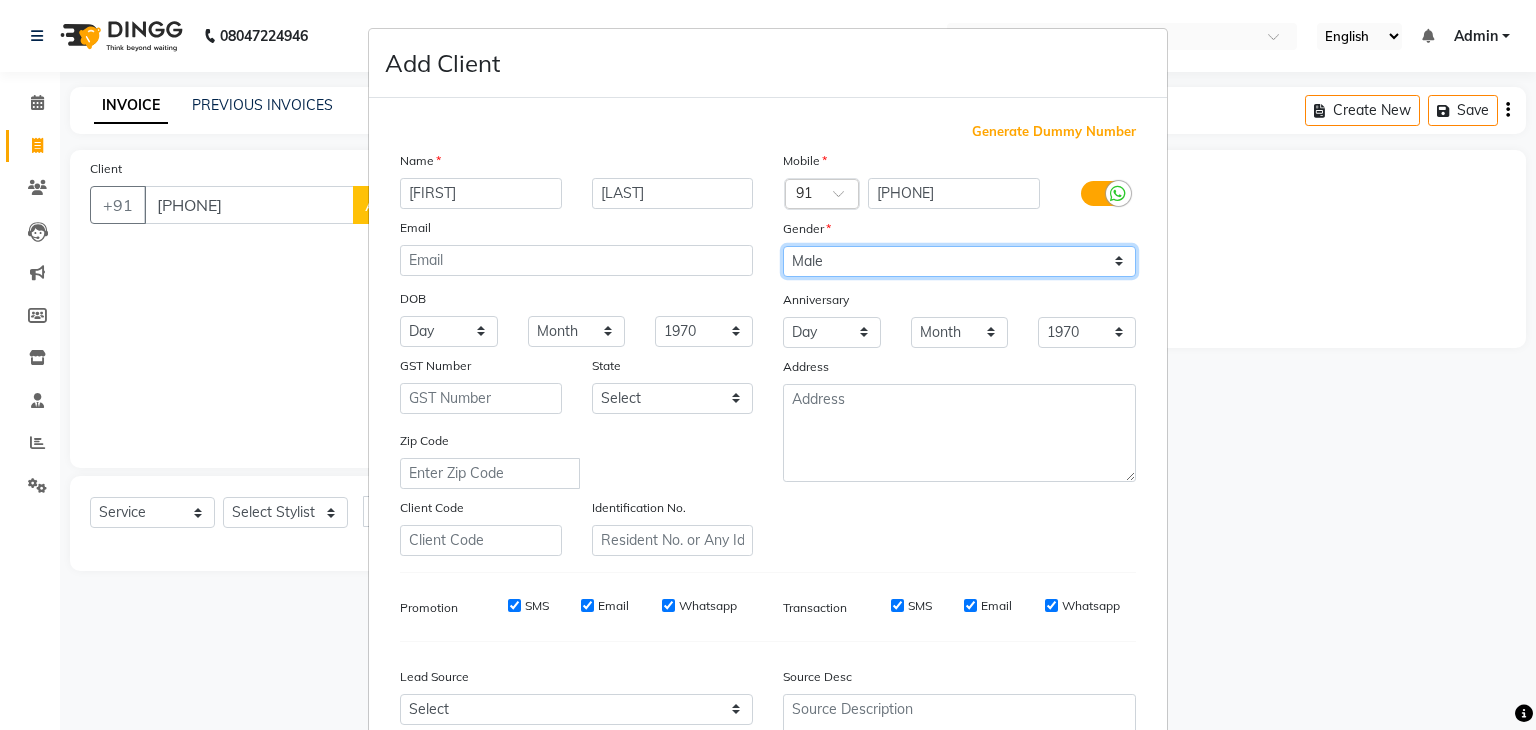 click on "Select Male Female Other Prefer Not To Say" at bounding box center (959, 261) 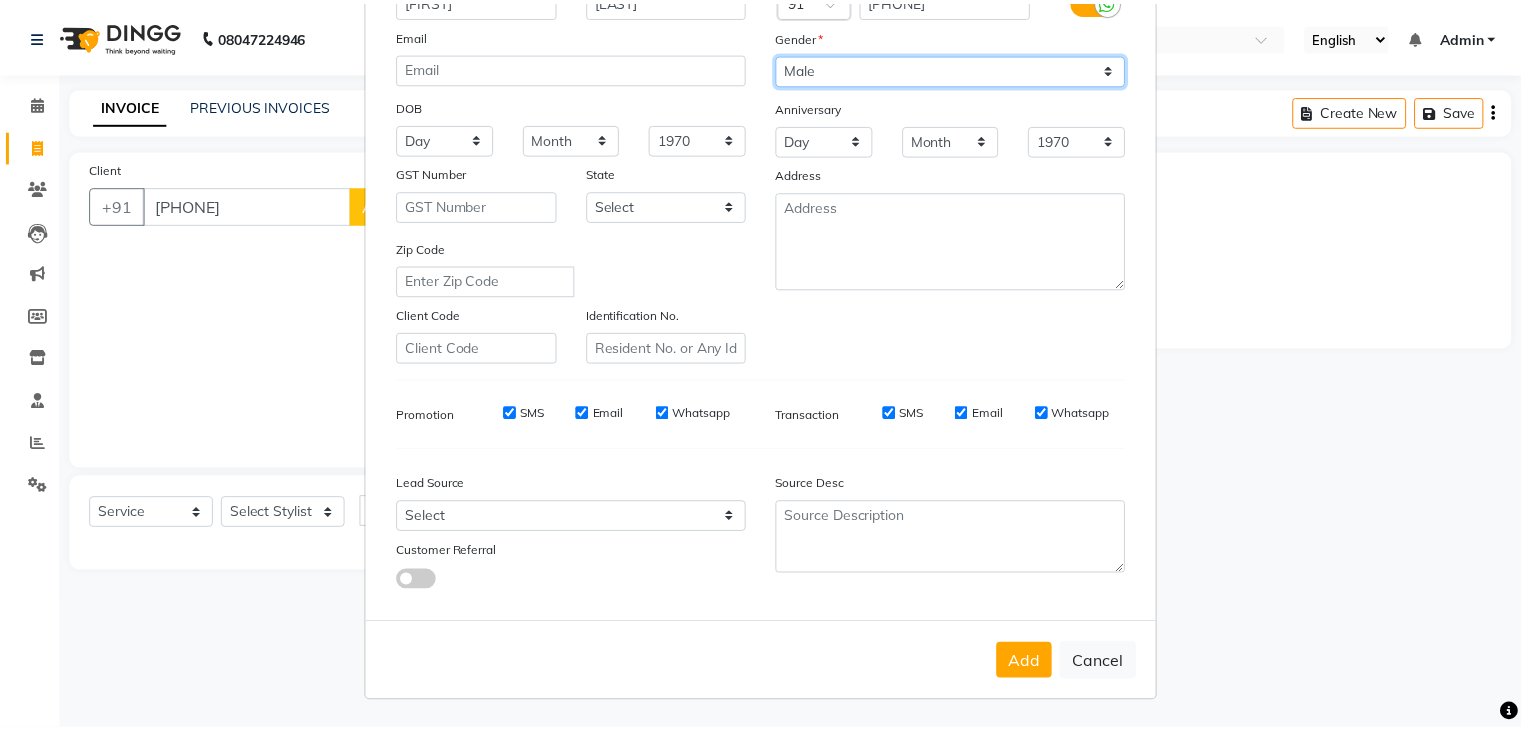scroll, scrollTop: 203, scrollLeft: 0, axis: vertical 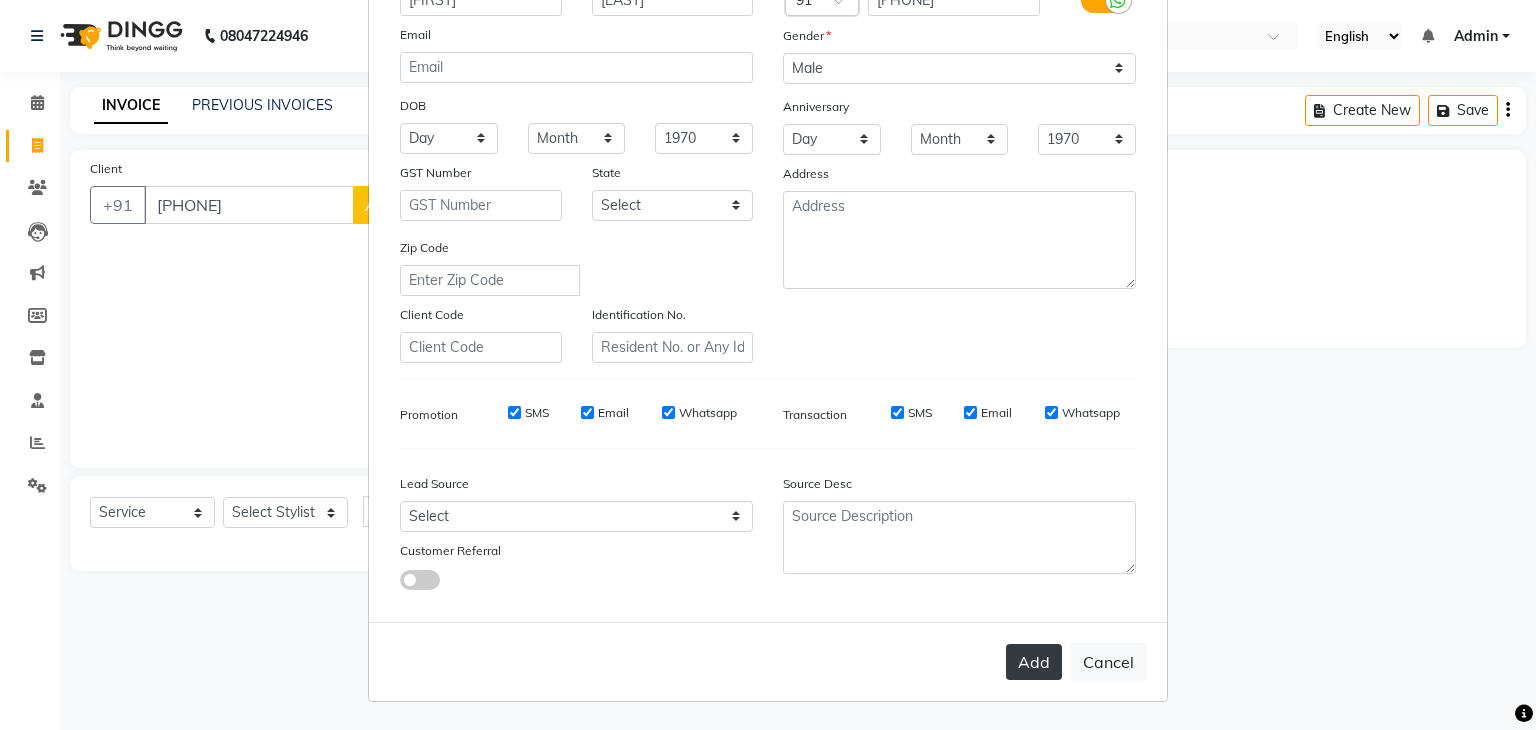 click on "Add" at bounding box center [1034, 662] 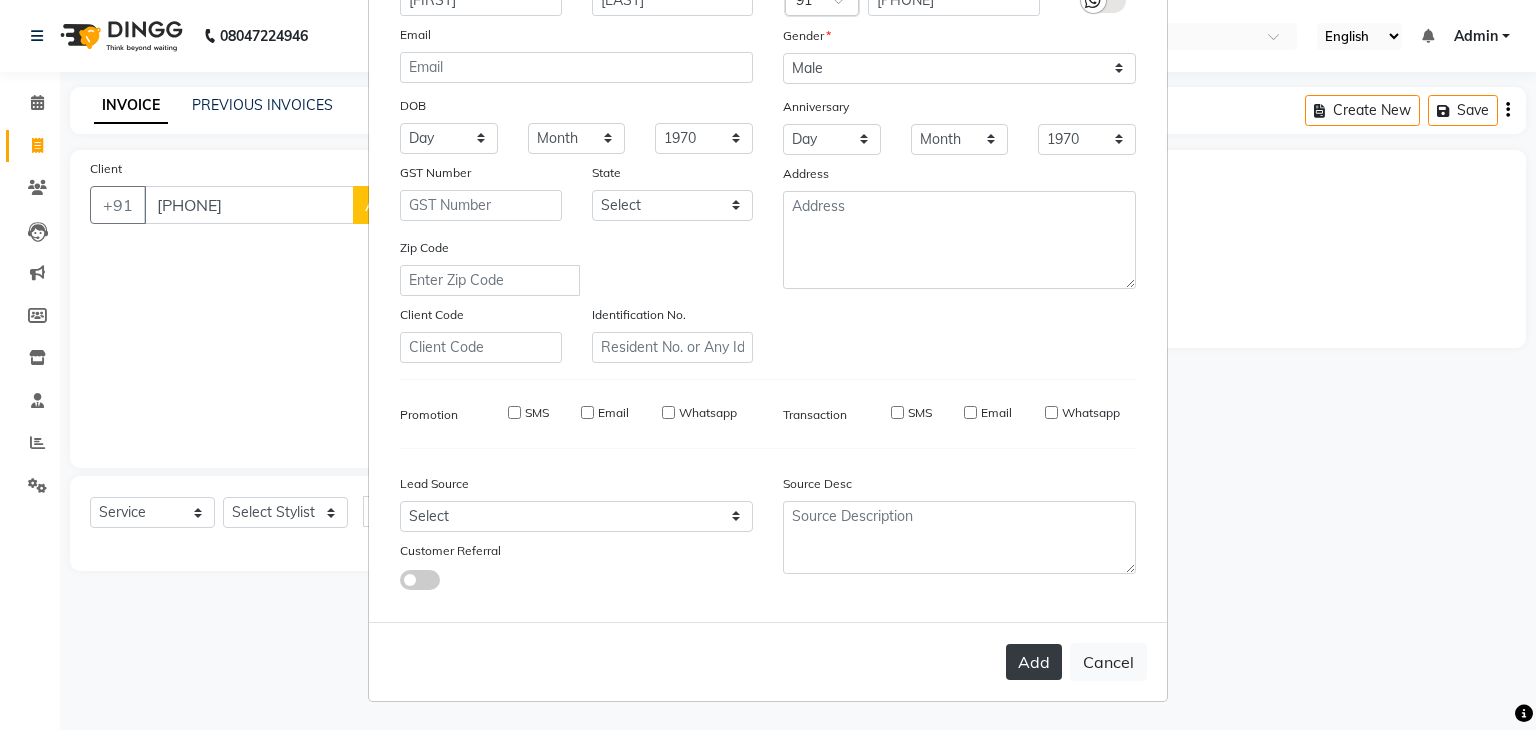 type 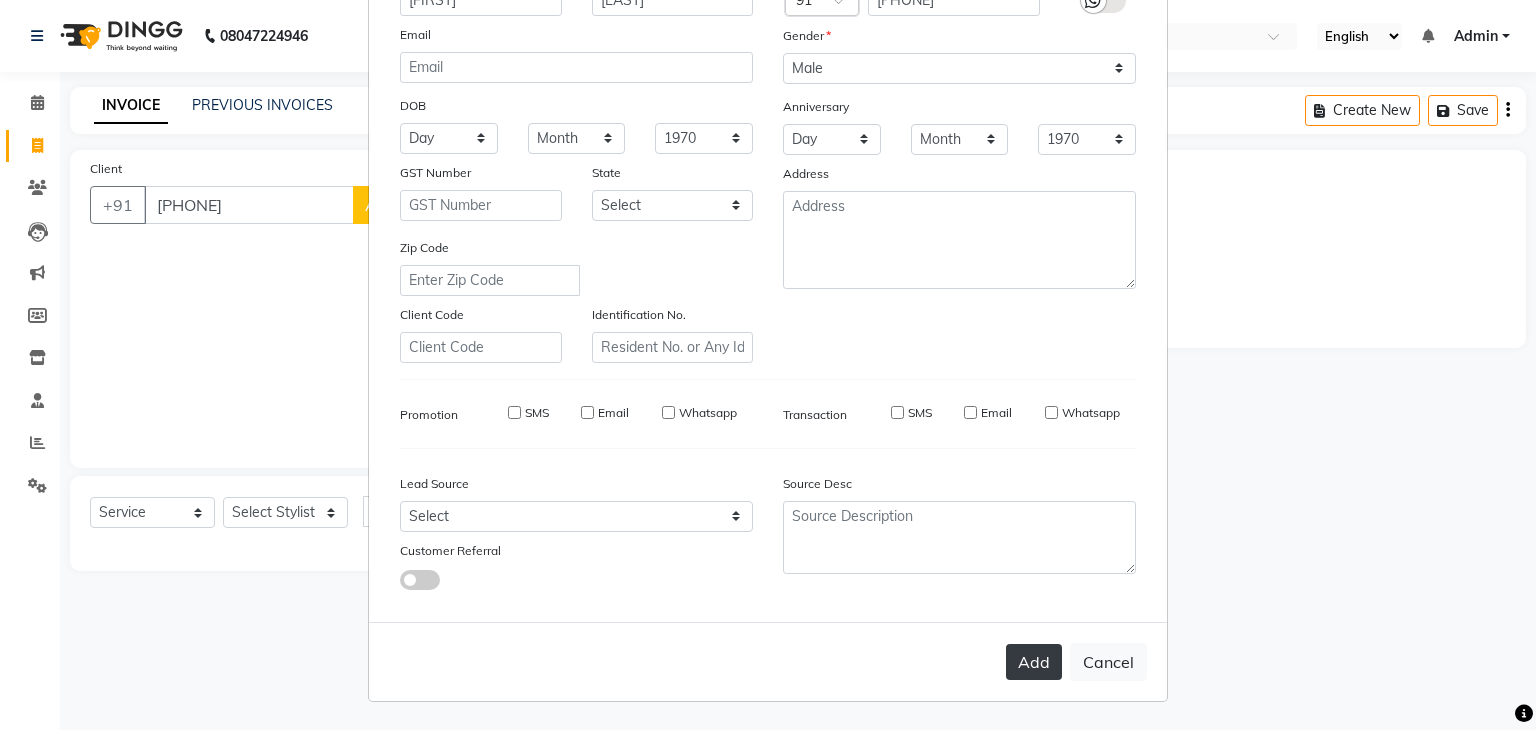 type 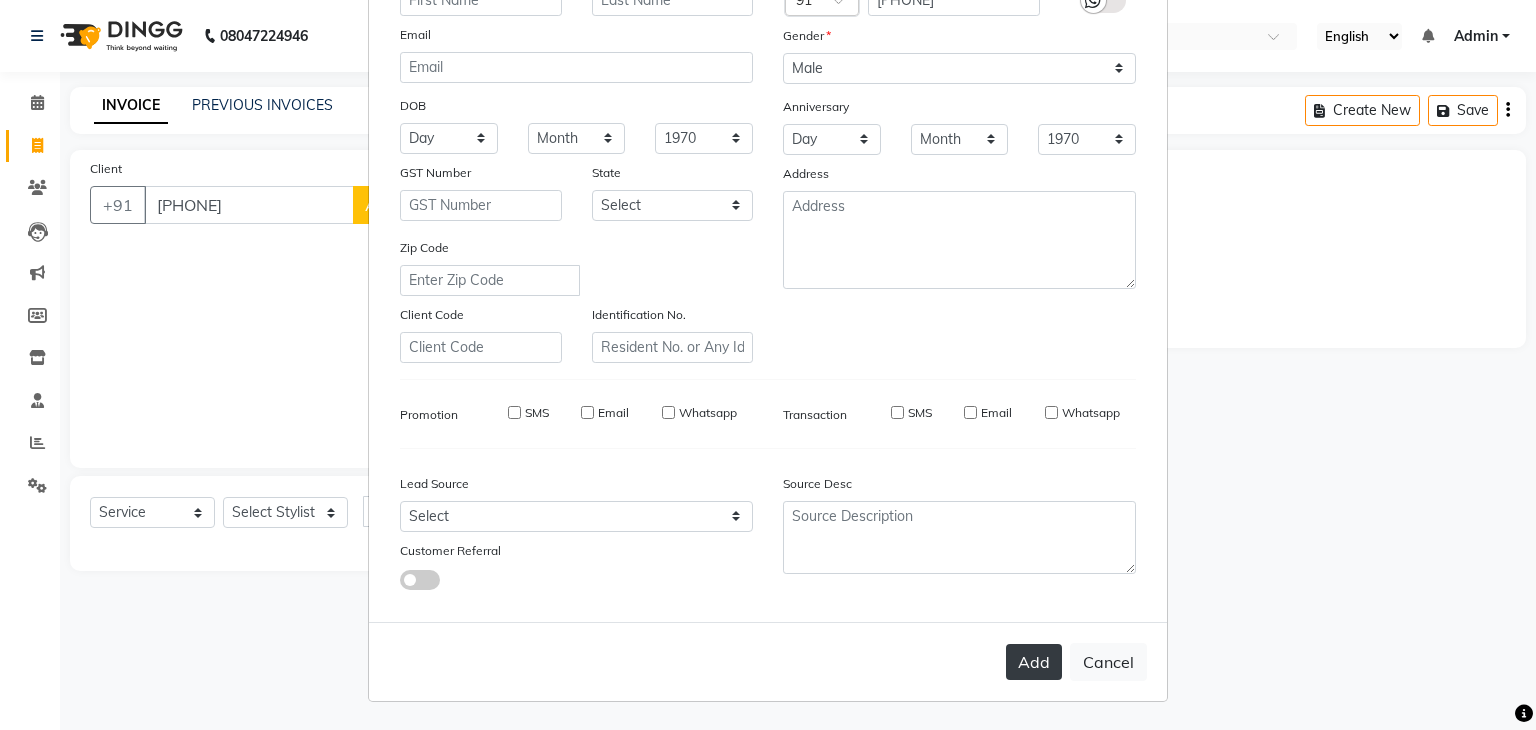 select 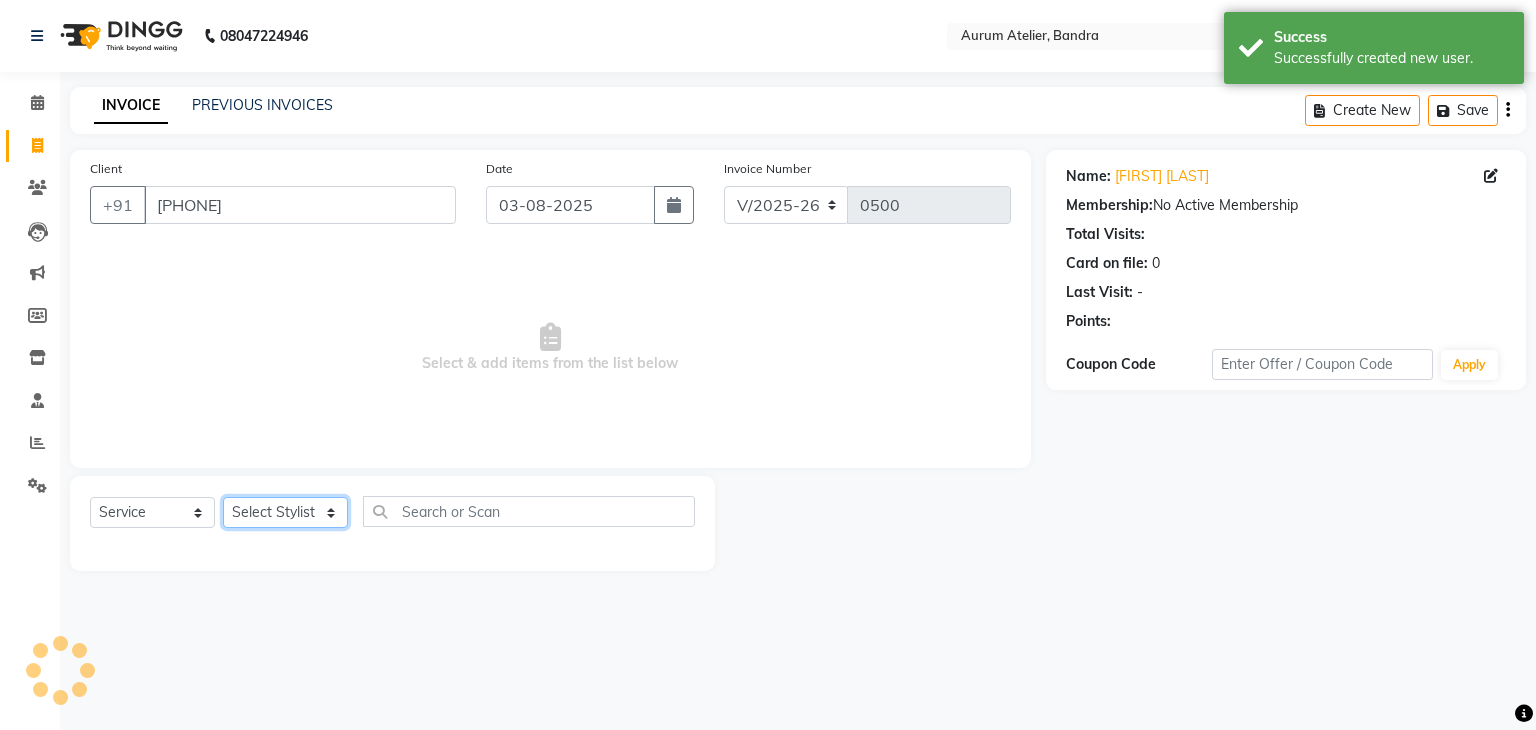 click on "Select Stylist [FIRST] [LAST] [LAST] [LAST] [LAST] [LAST] [LAST] [LAST] [LAST] [LAST] [LAST]" 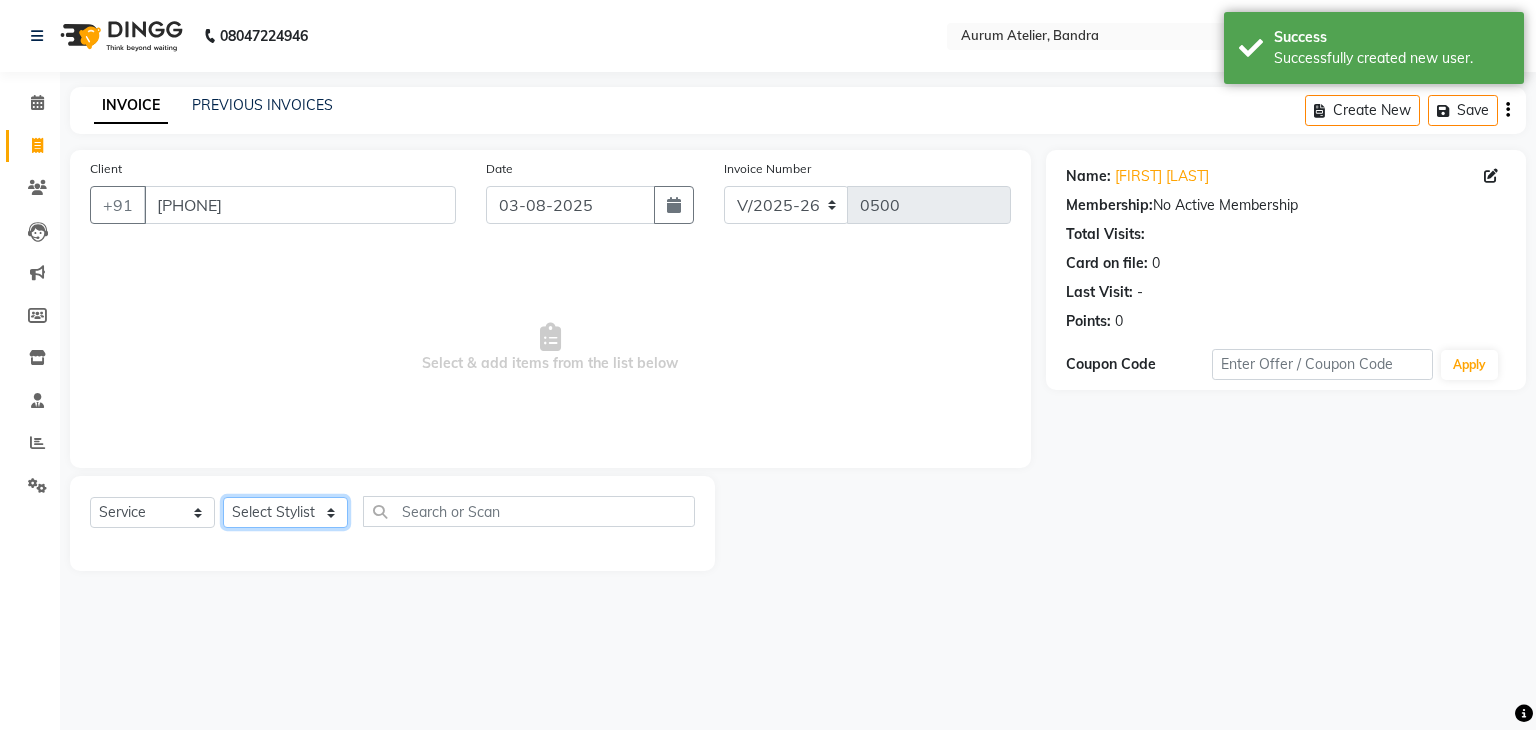 select on "66082" 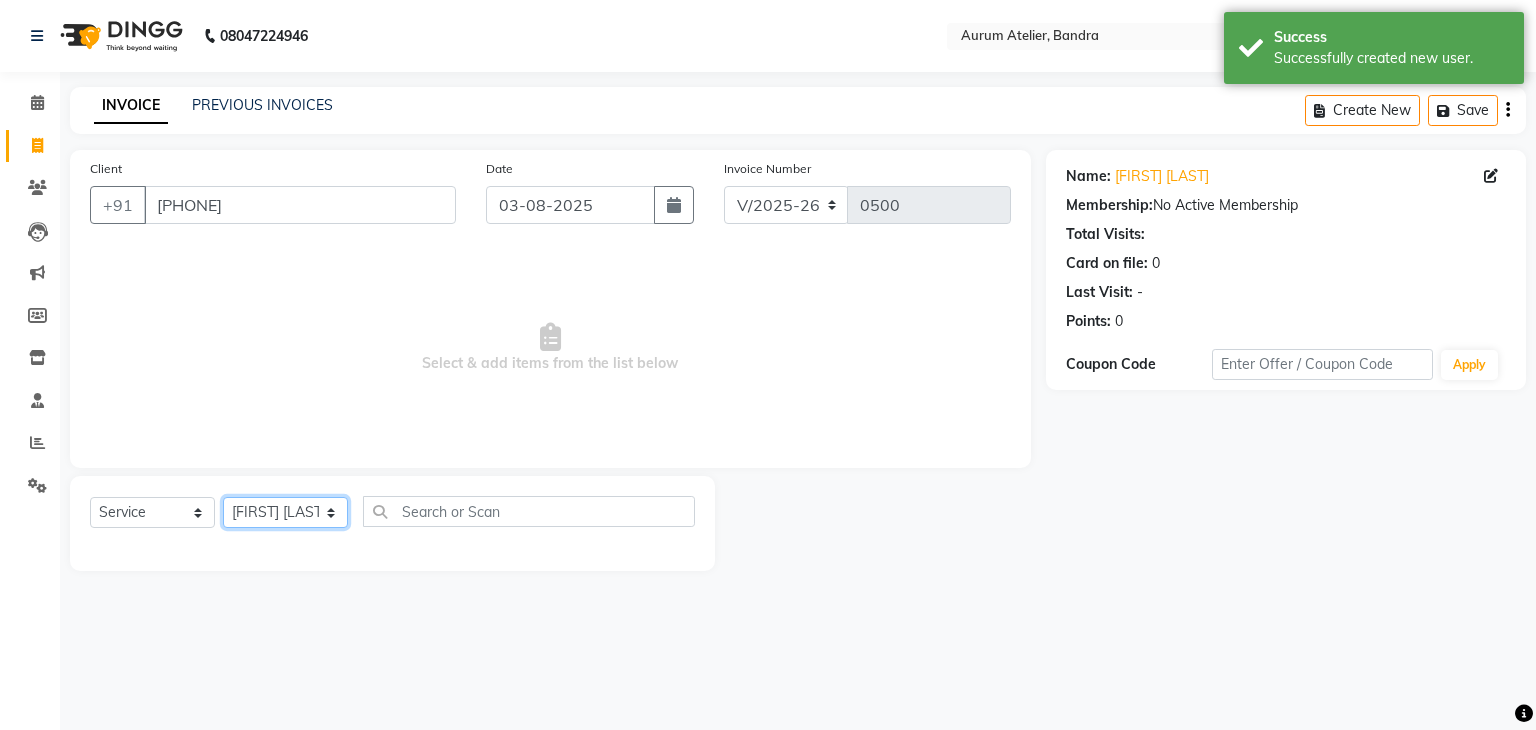 click on "Select Stylist [FIRST] [LAST] [LAST] [LAST] [LAST] [LAST] [LAST] [LAST] [LAST] [LAST] [LAST]" 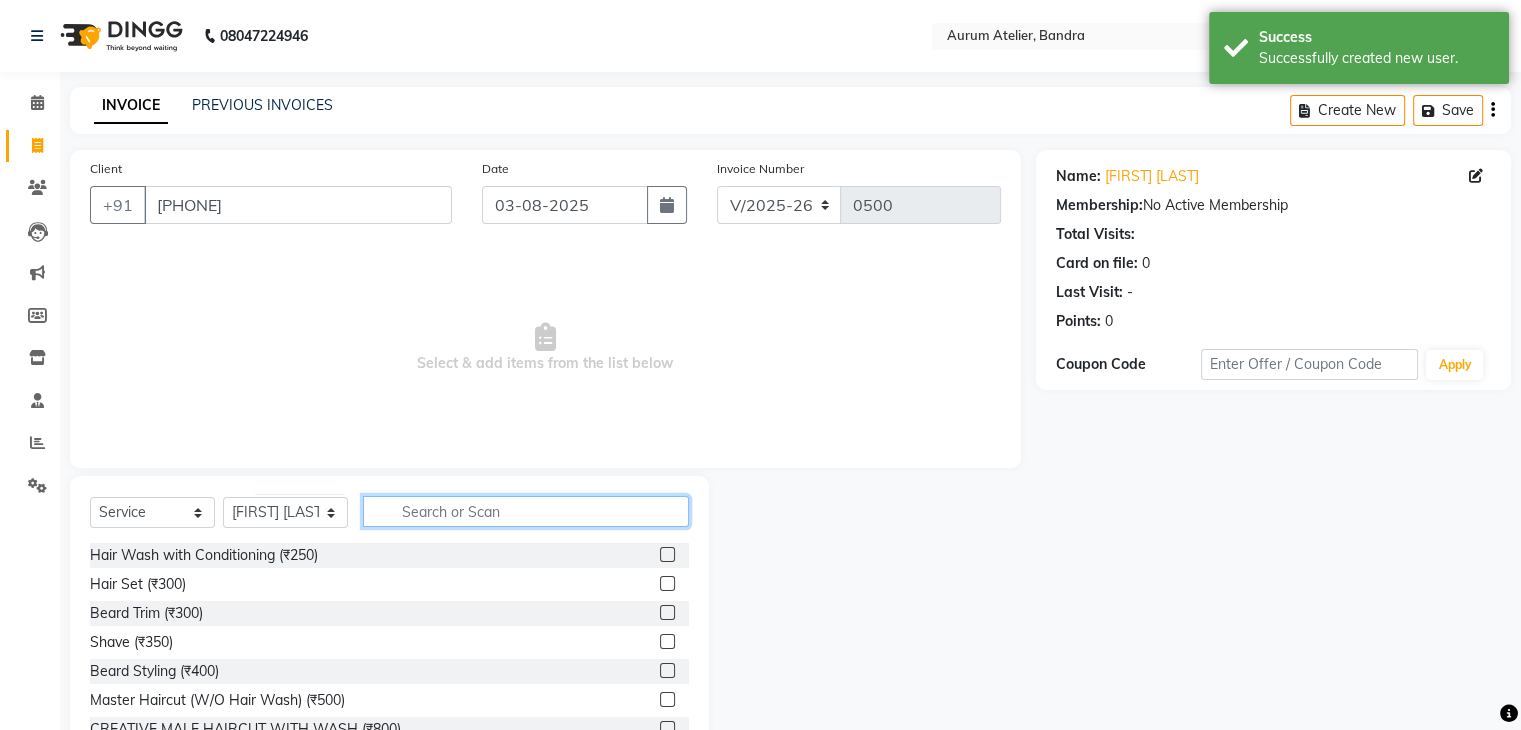 click 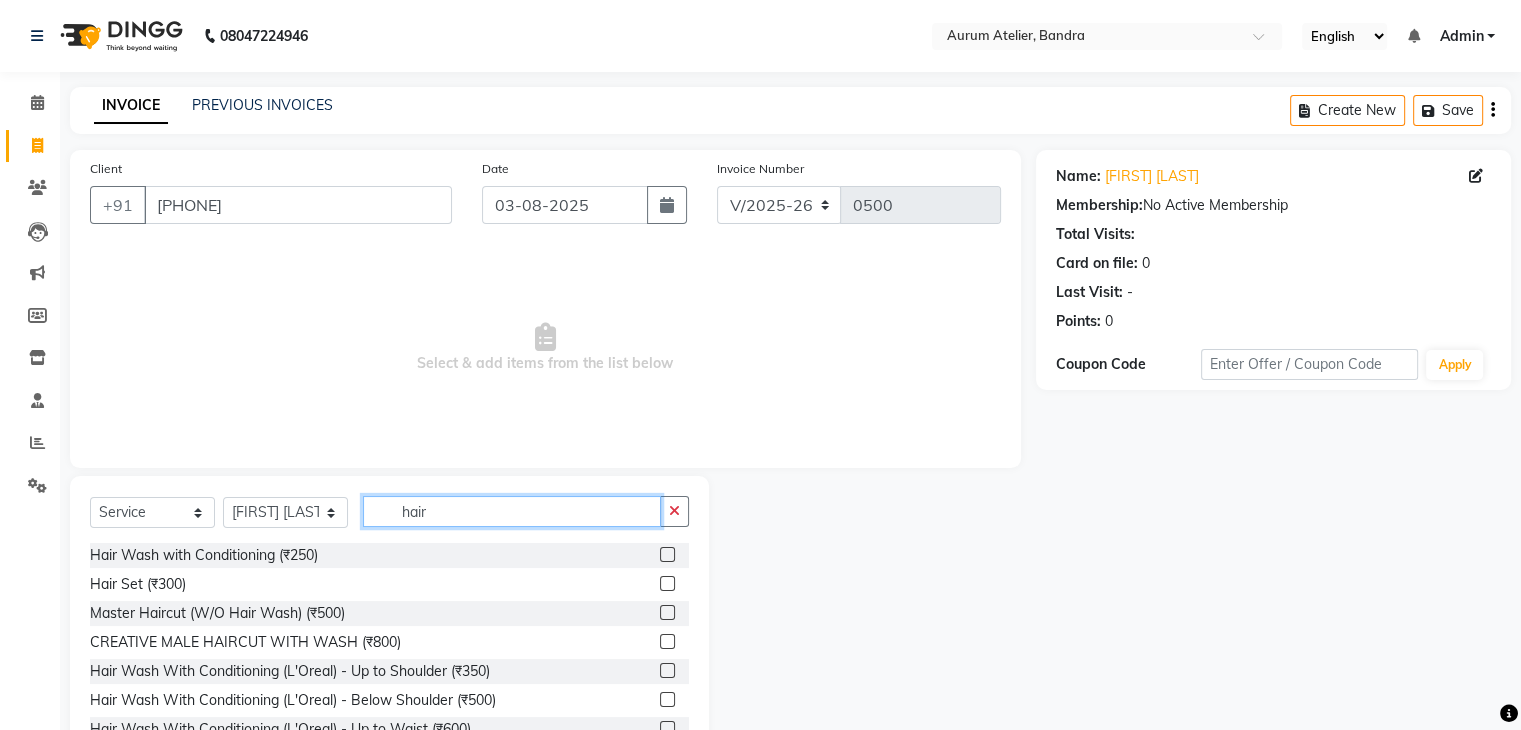 type on "hair" 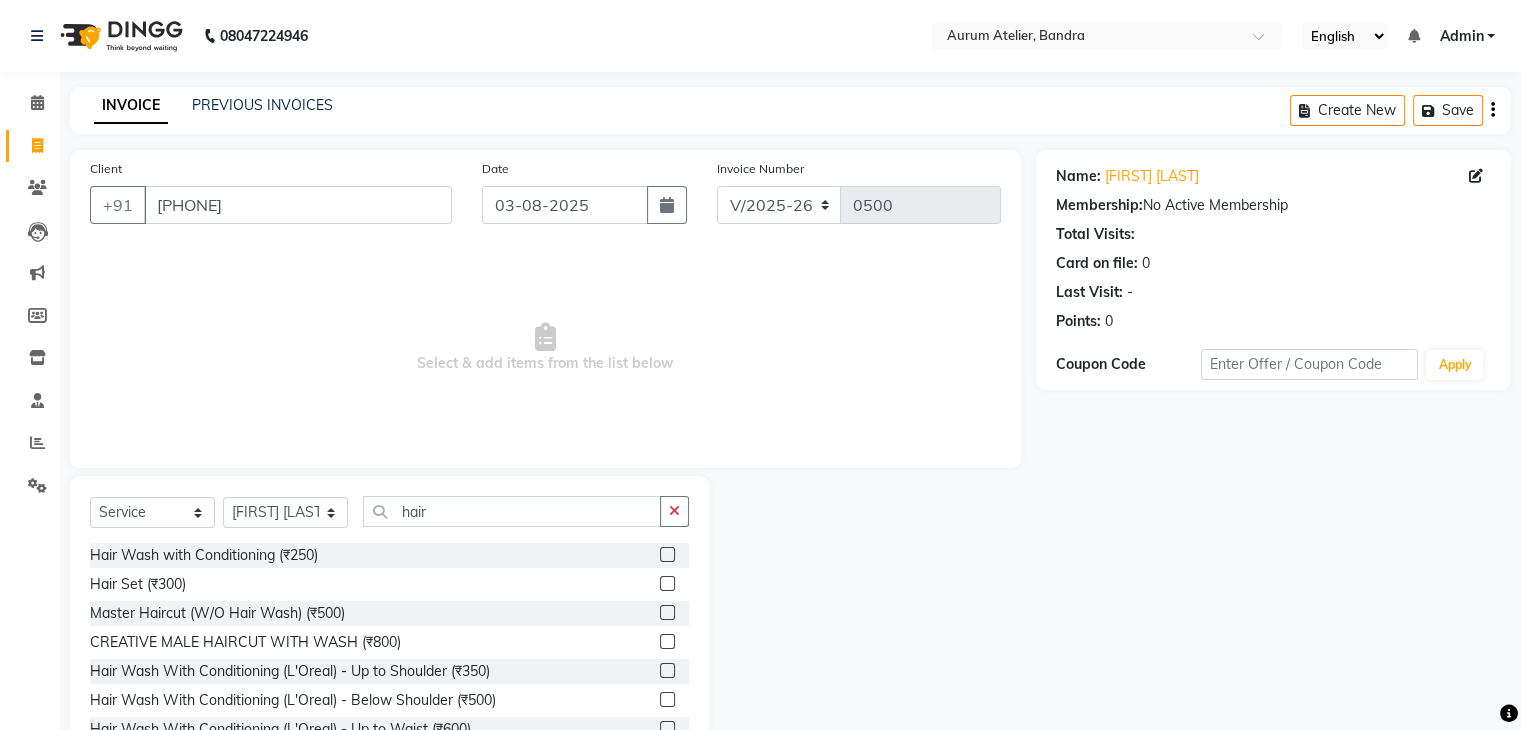 click 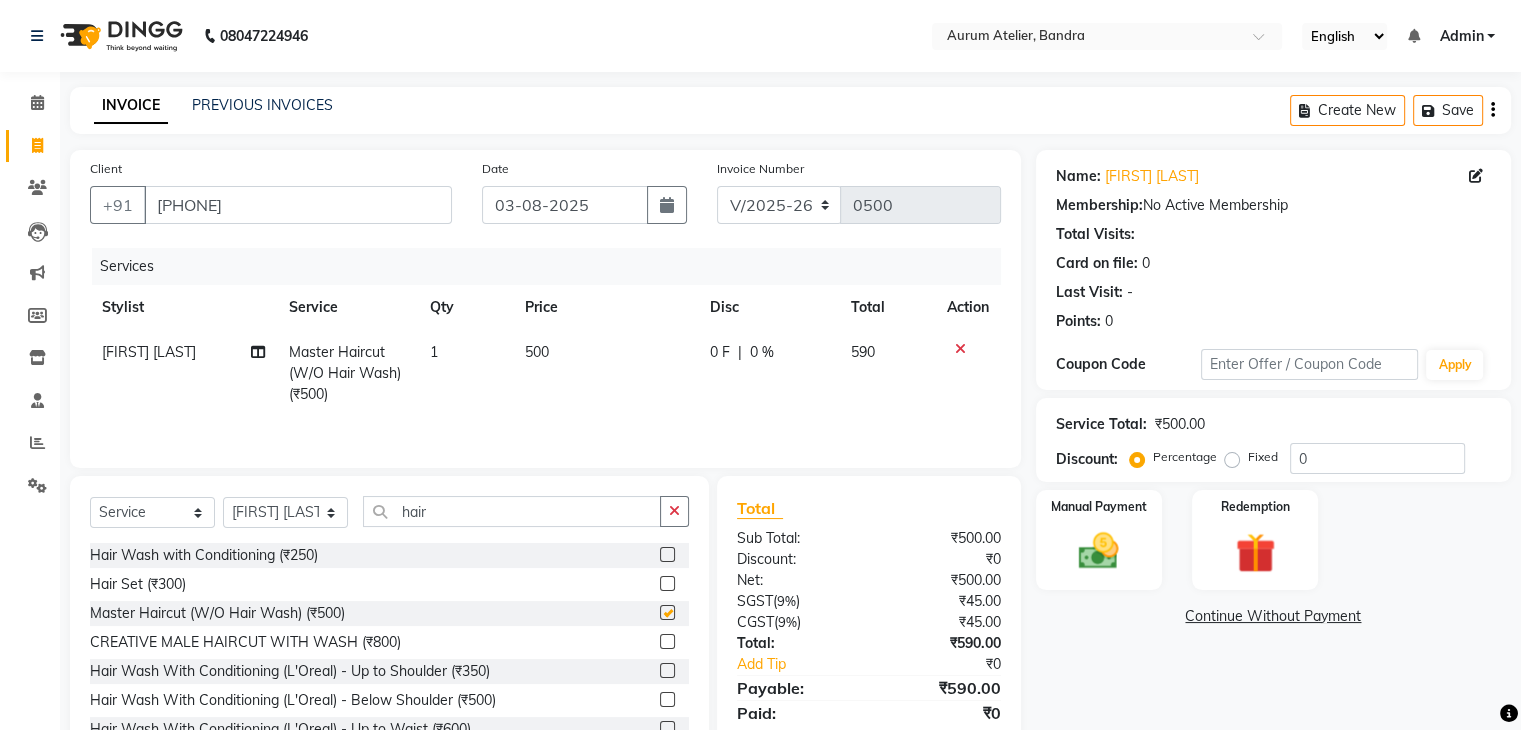 checkbox on "false" 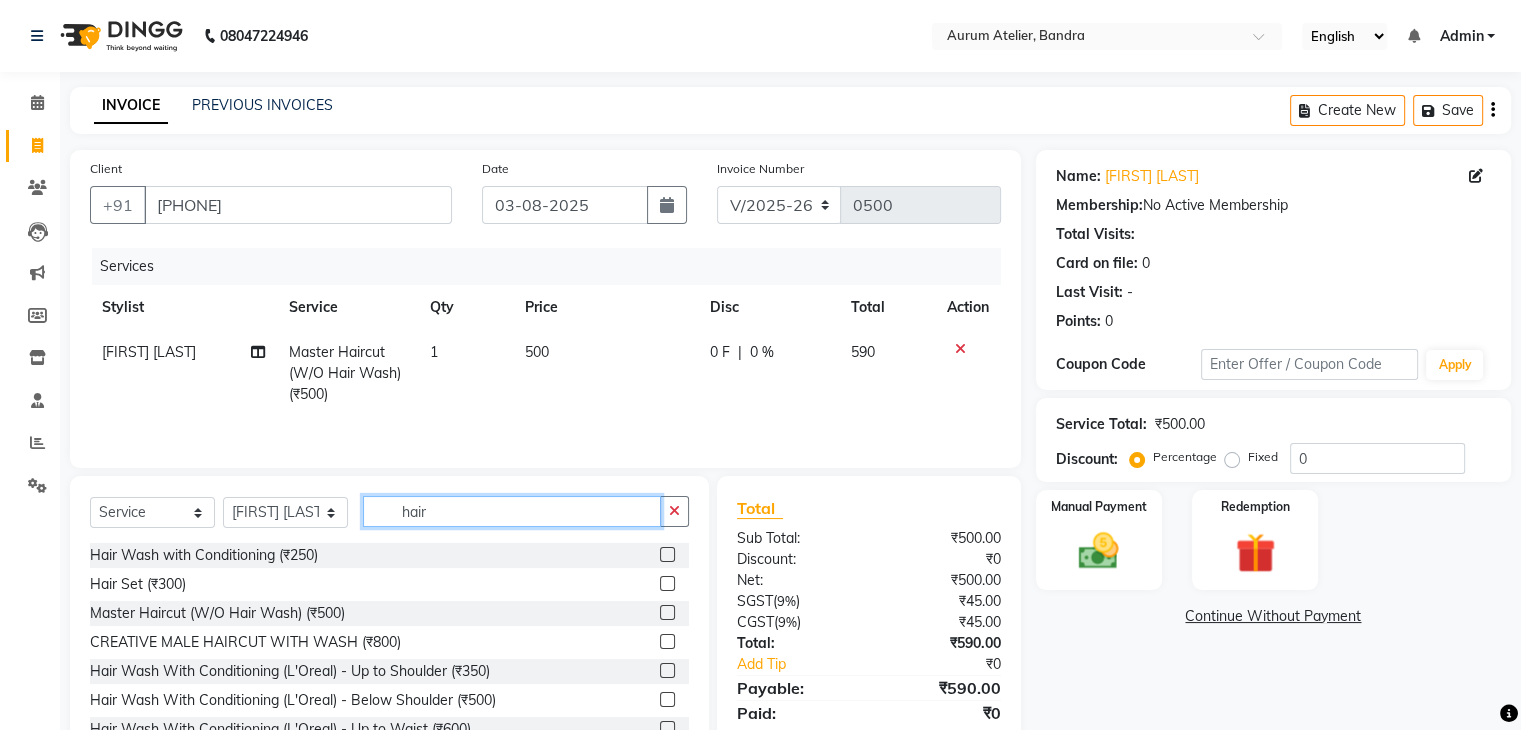 click on "hair" 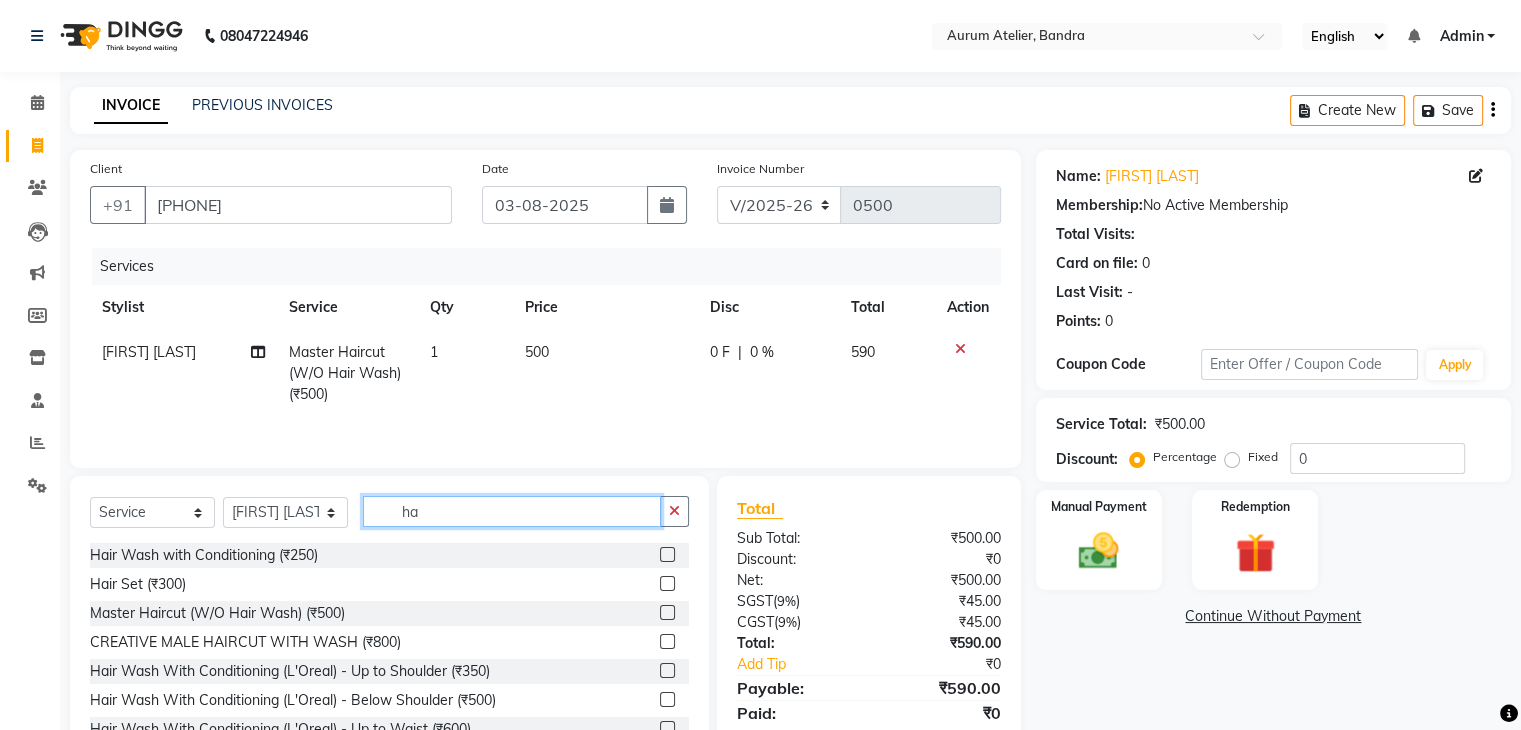 type on "h" 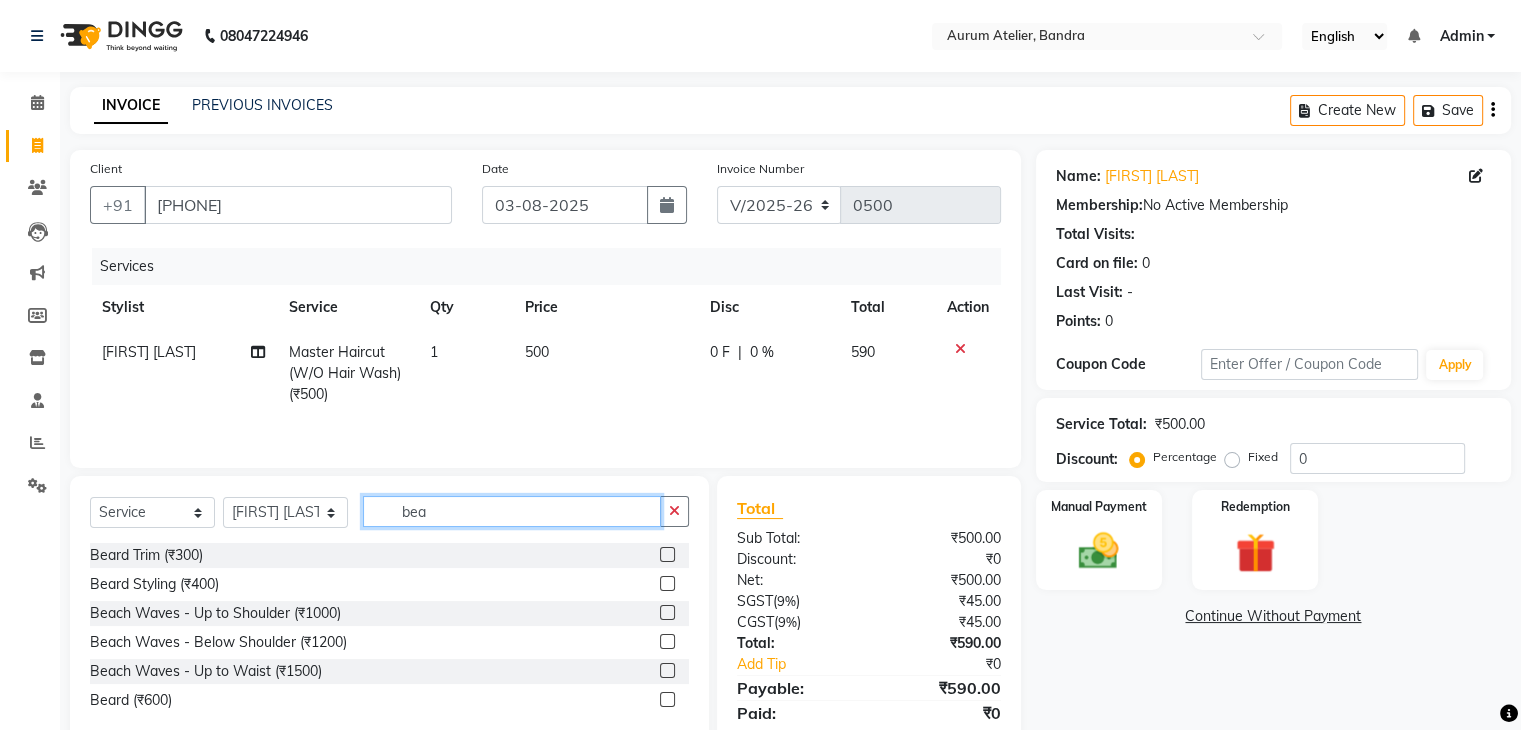 type on "bea" 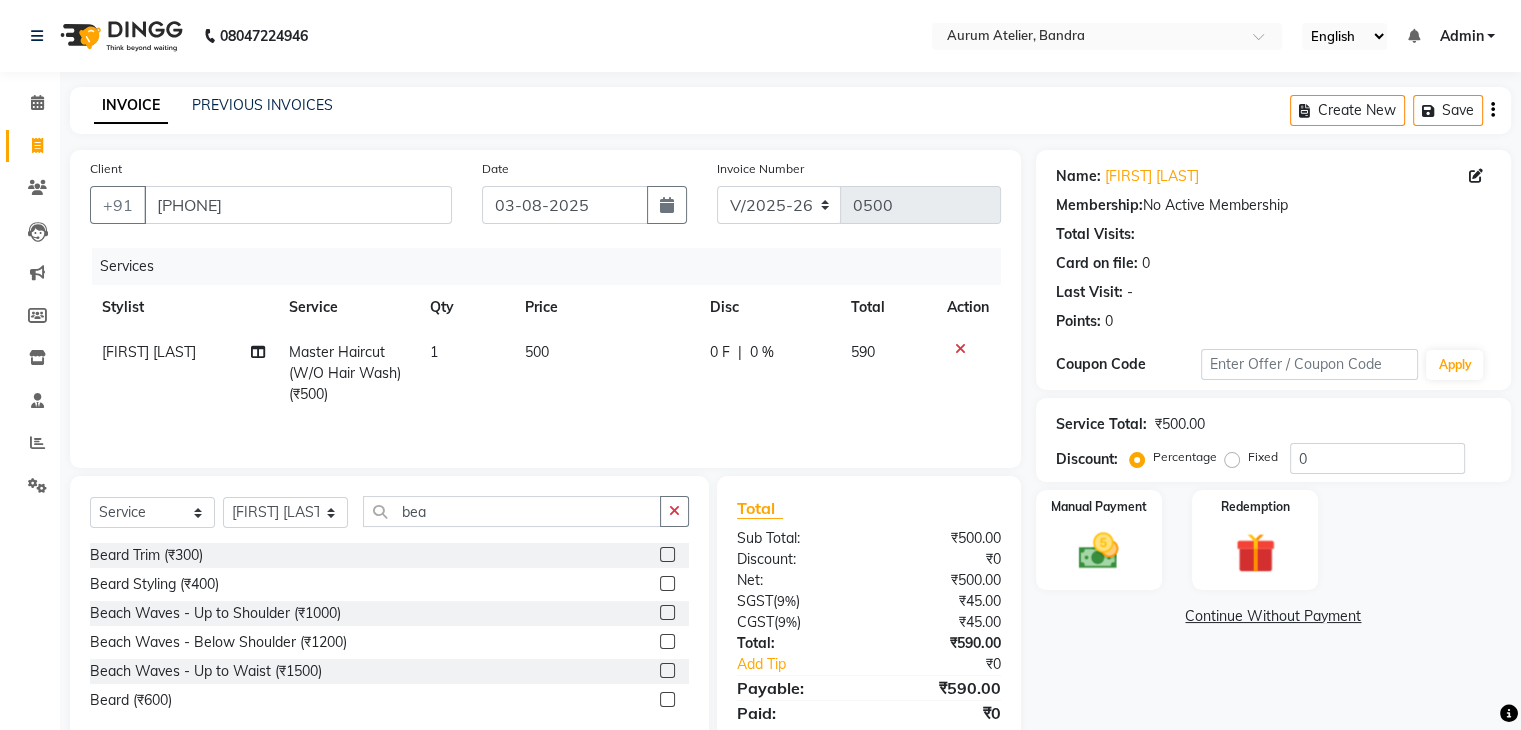 click 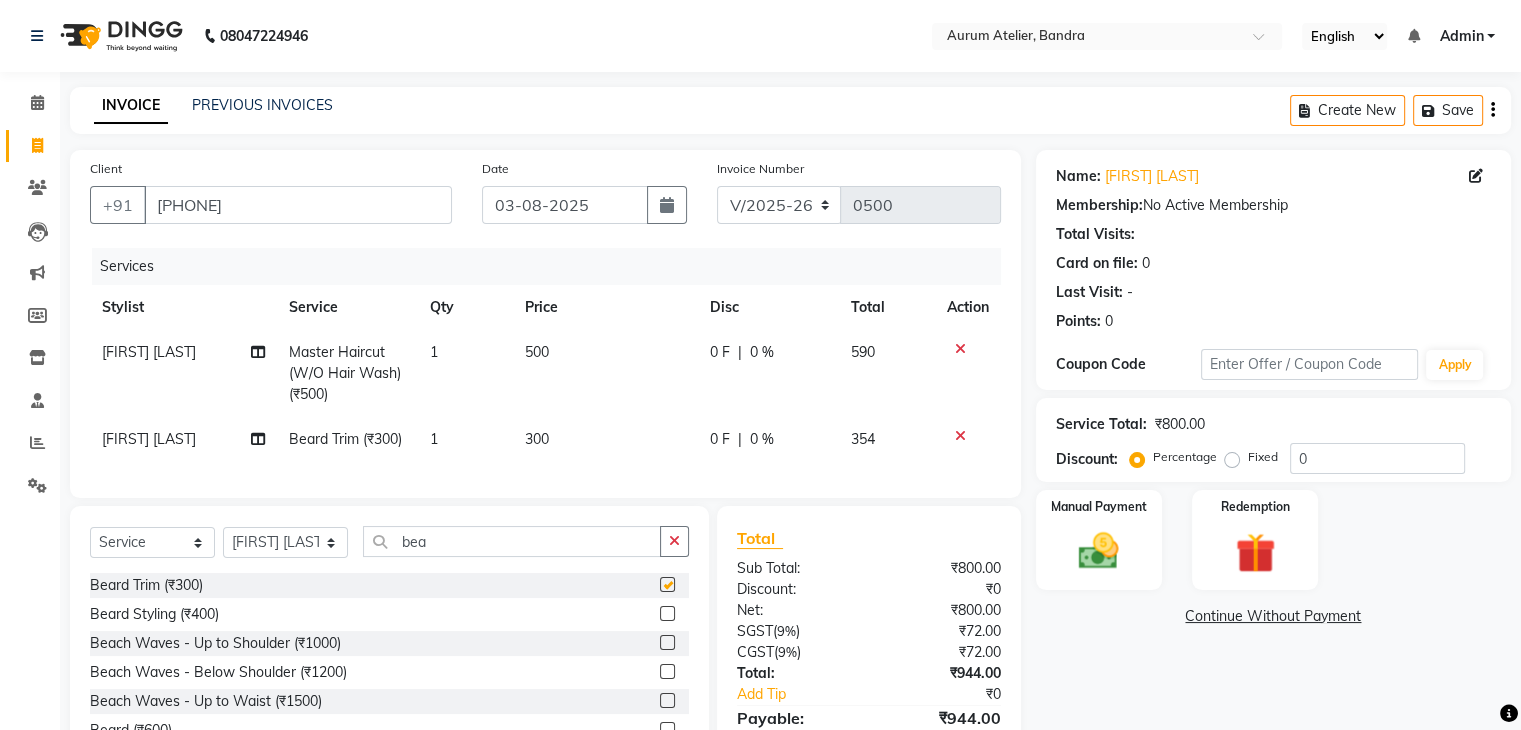 checkbox on "false" 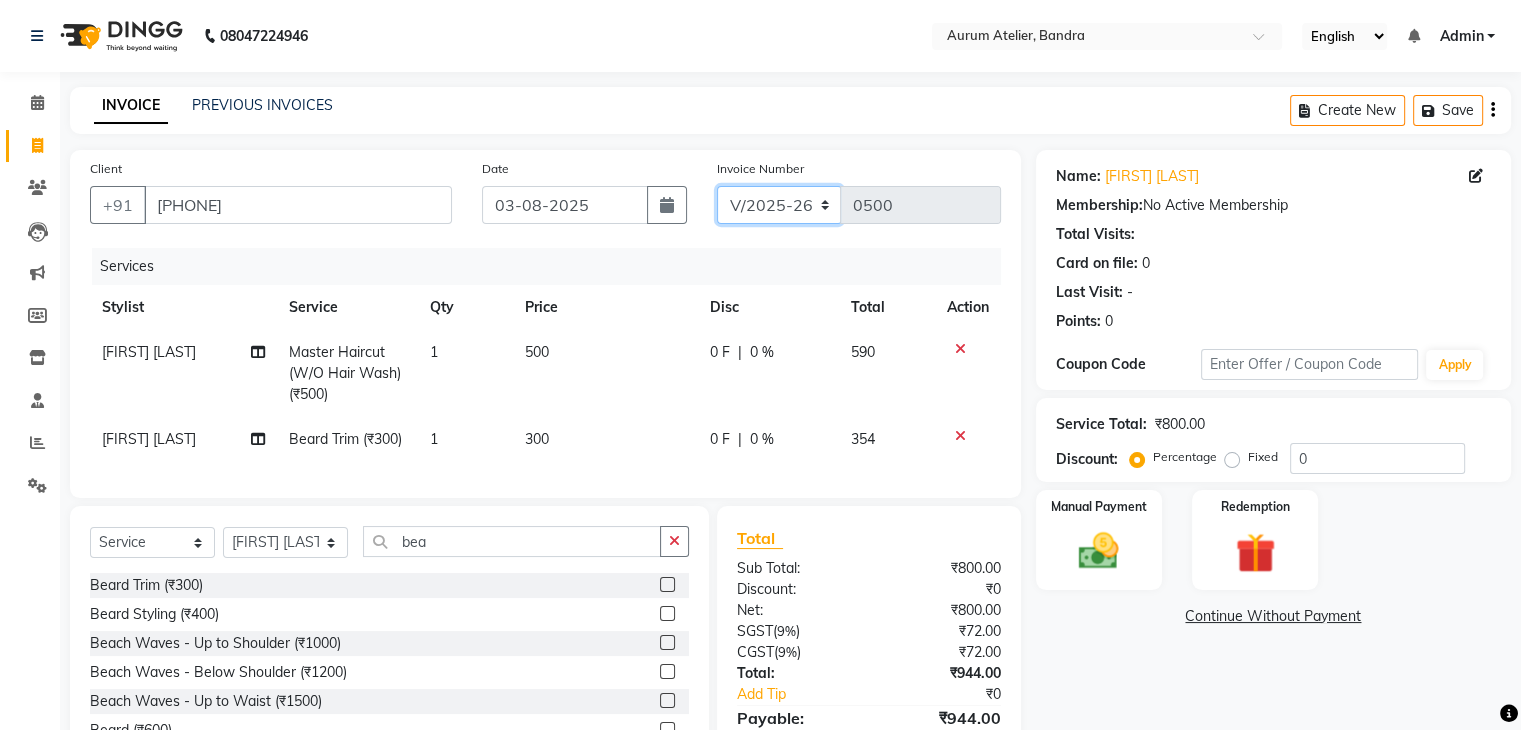 click on "C/2025-26 V/2025 V/2025-26" 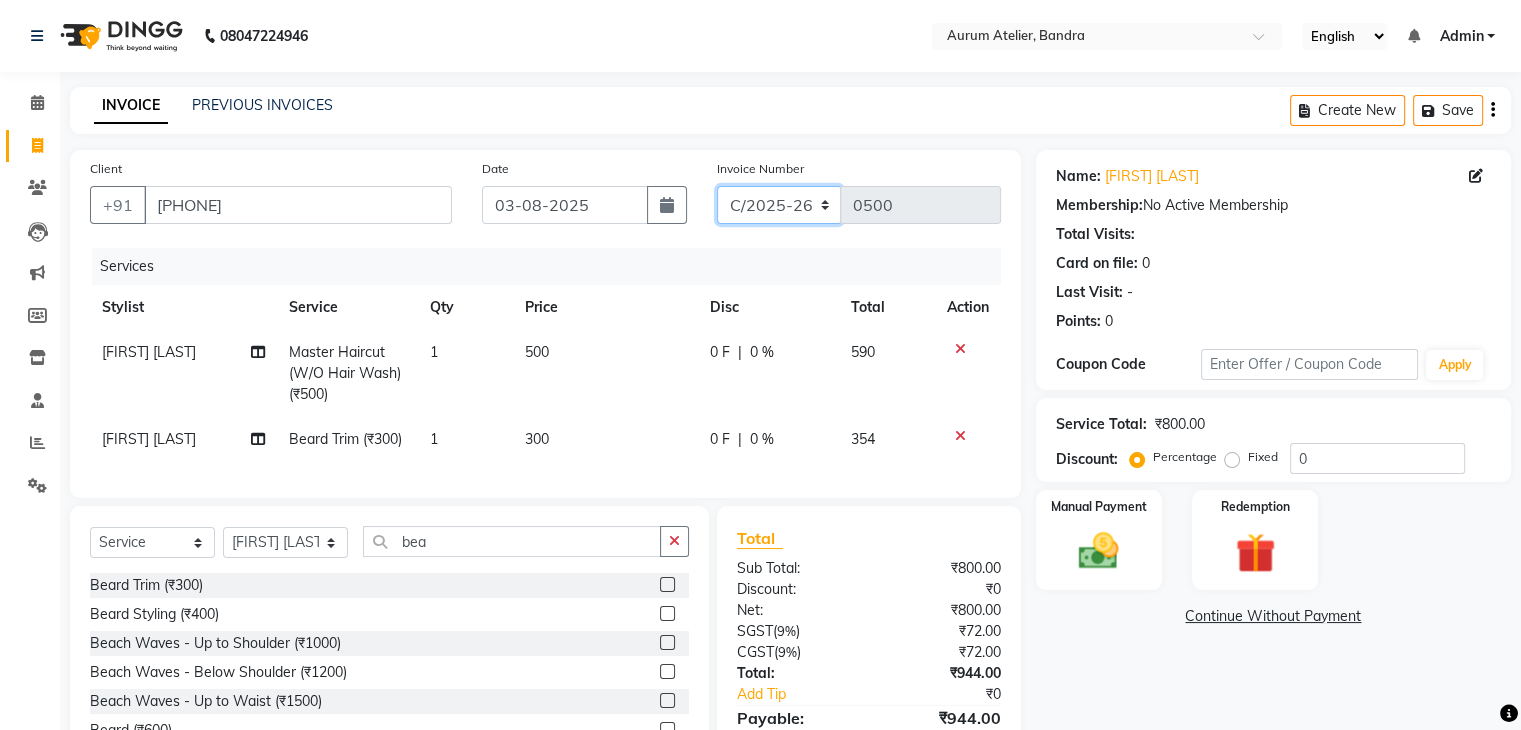 click on "C/2025-26 V/2025 V/2025-26" 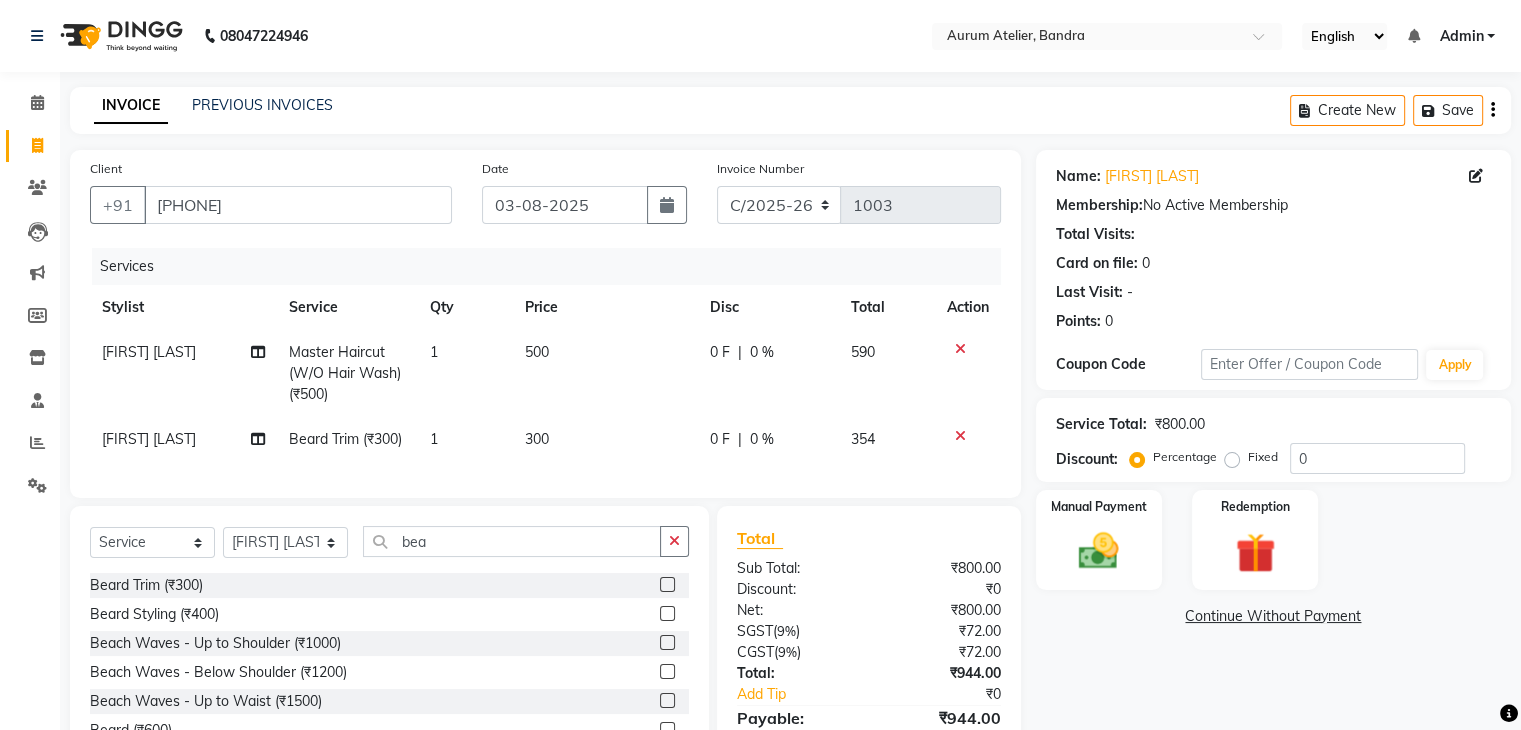 click 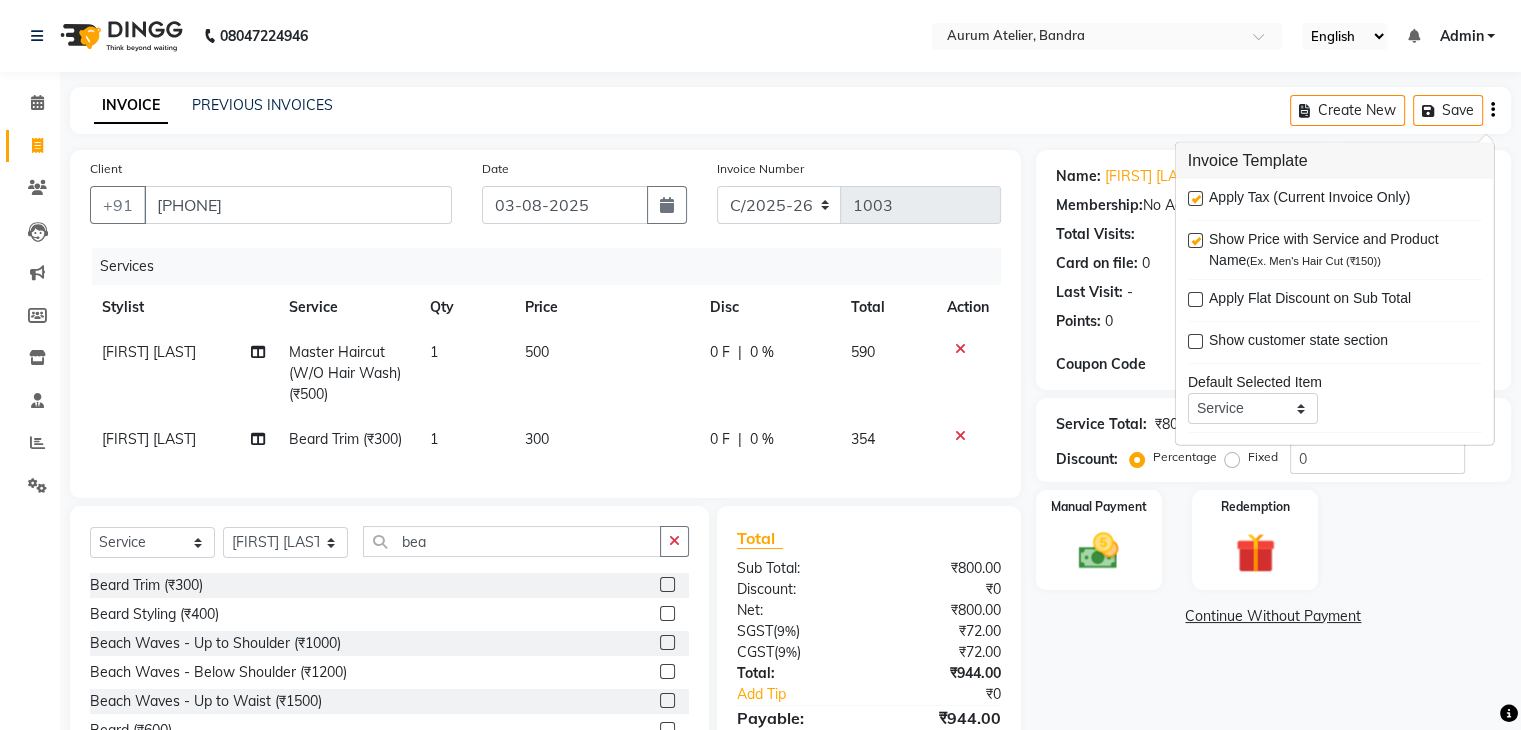 click at bounding box center [1195, 198] 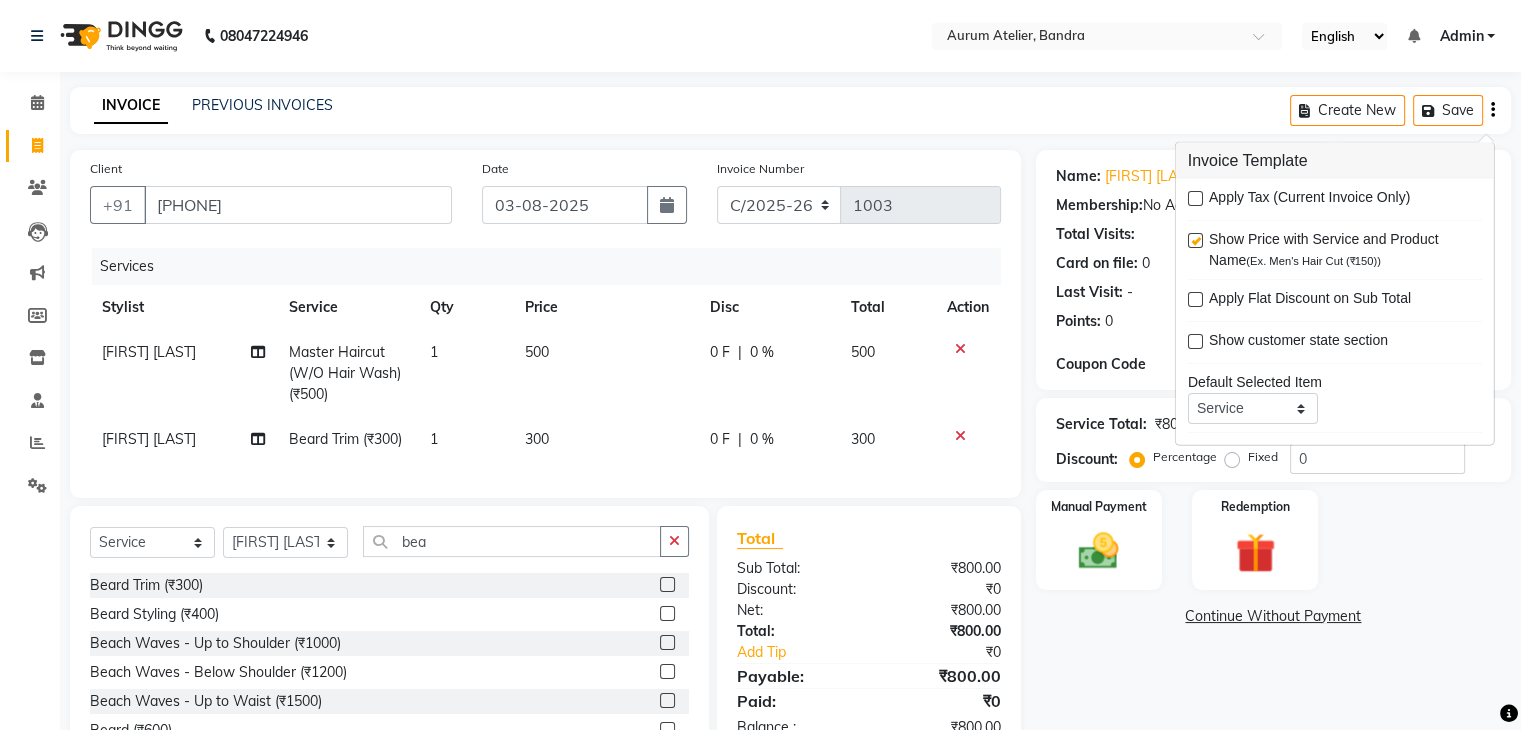 scroll, scrollTop: 91, scrollLeft: 0, axis: vertical 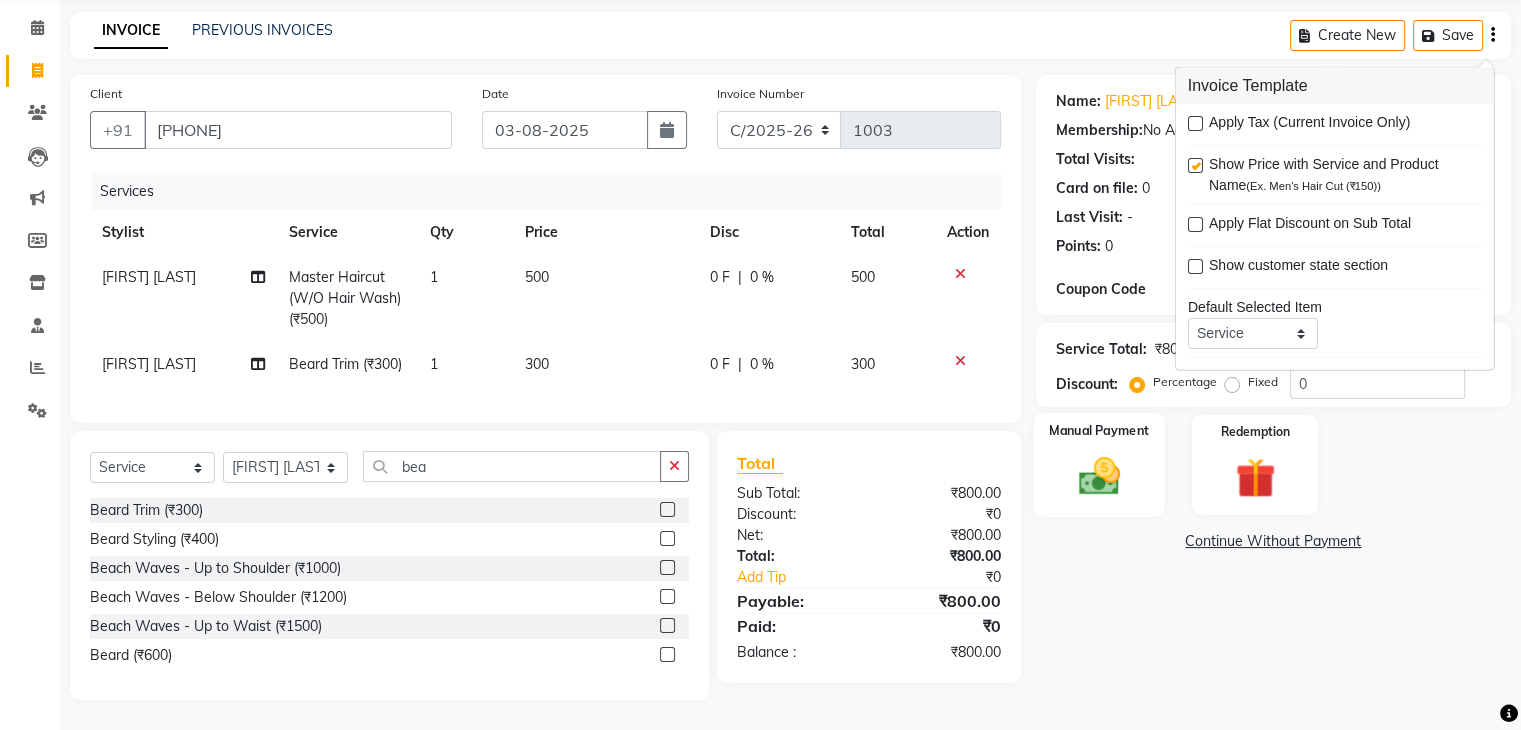 click 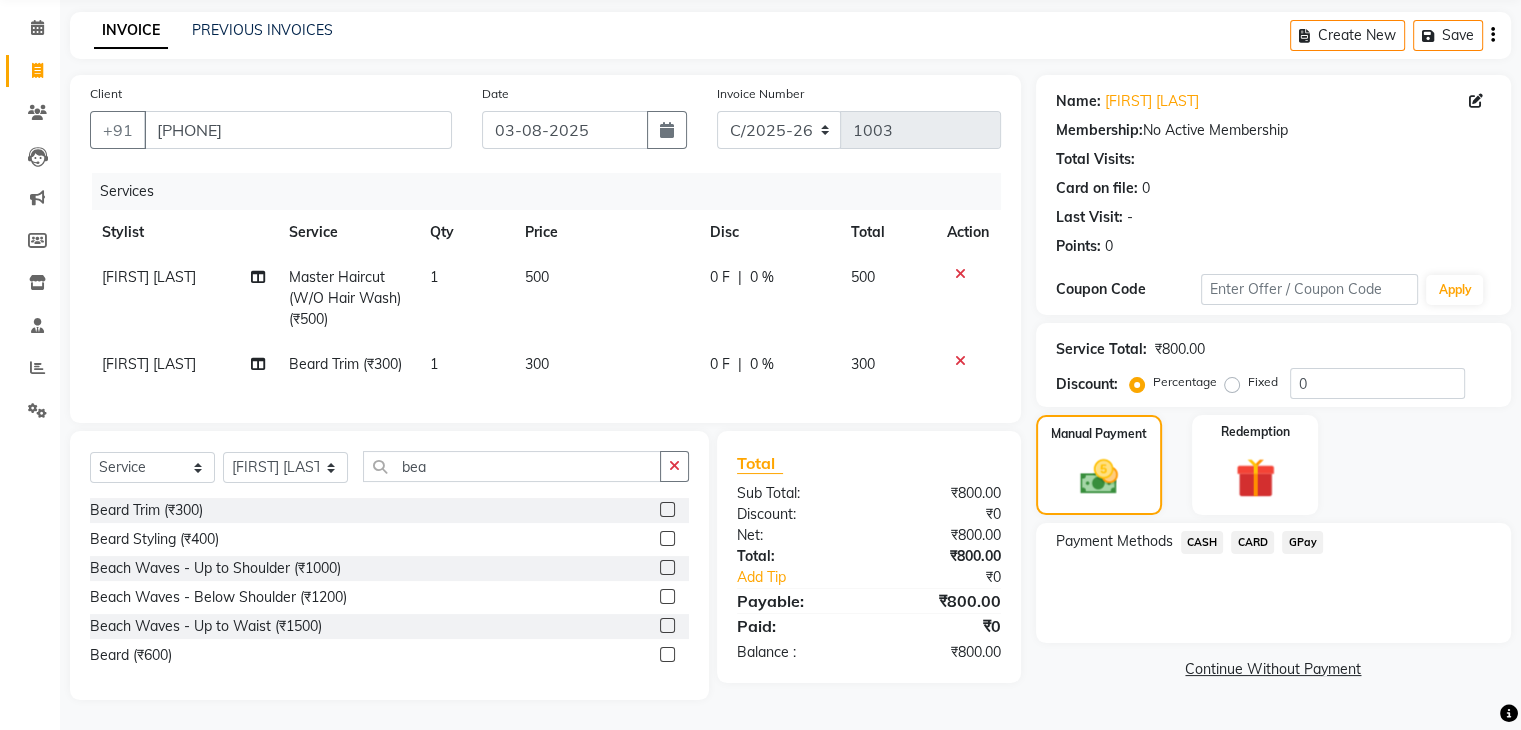 click on "CASH" 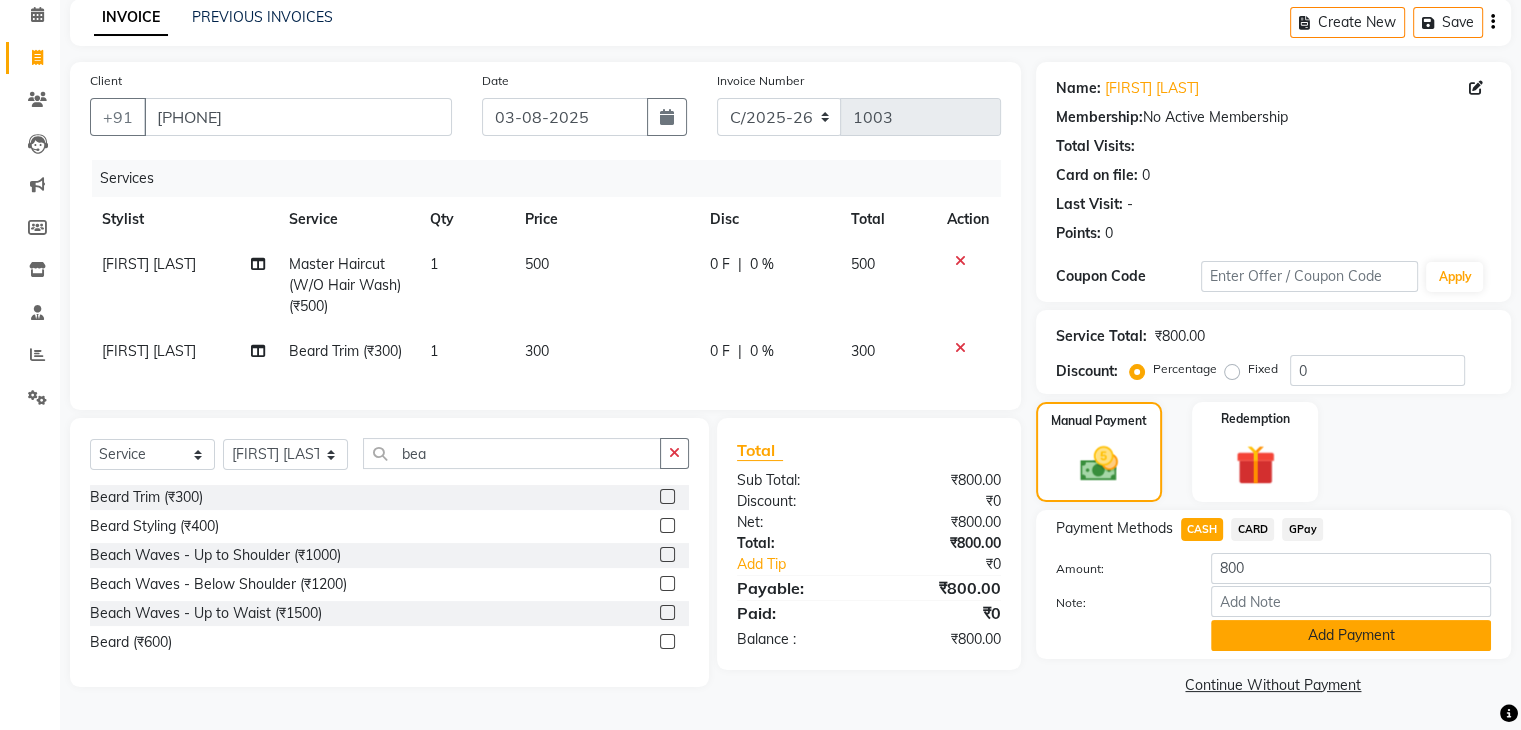 click on "Add Payment" 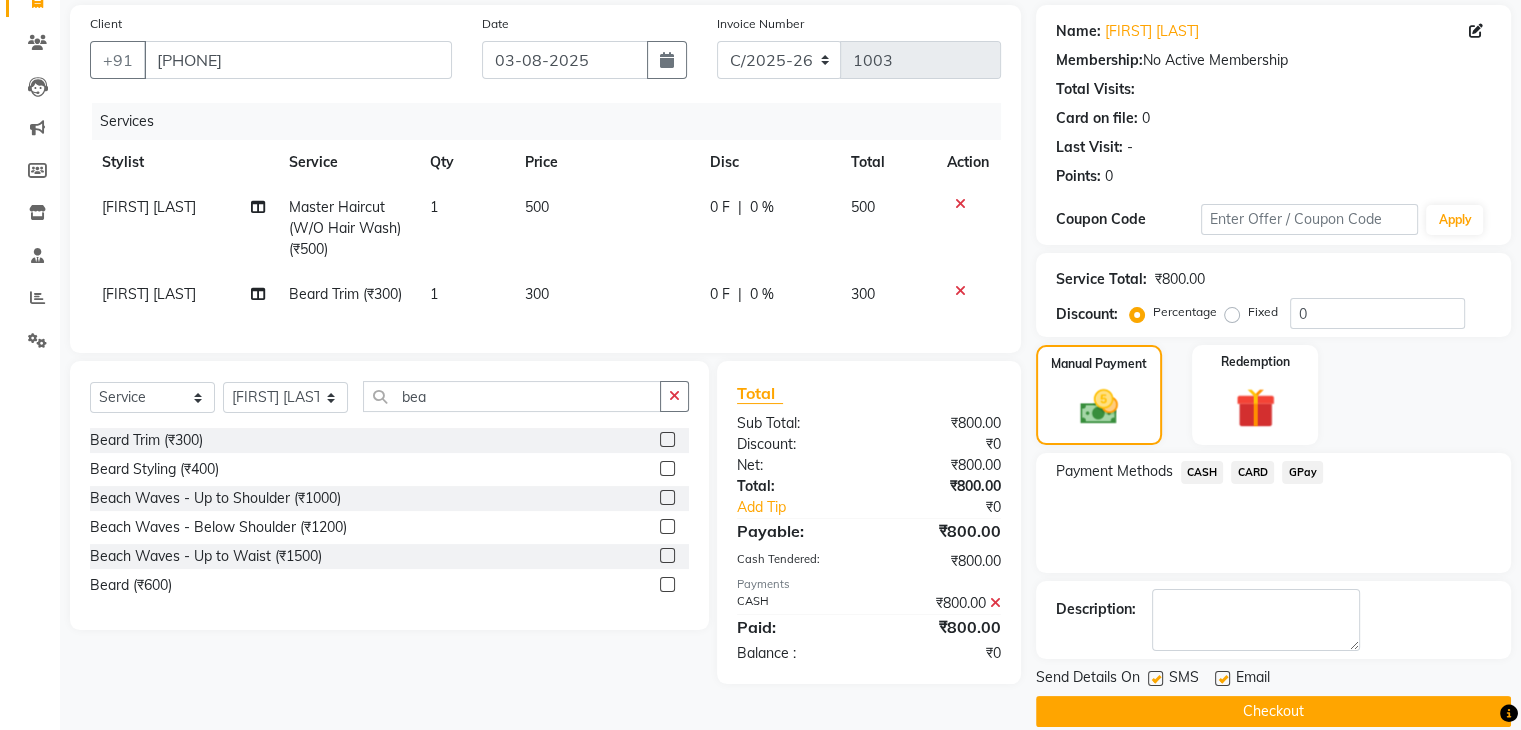 scroll, scrollTop: 171, scrollLeft: 0, axis: vertical 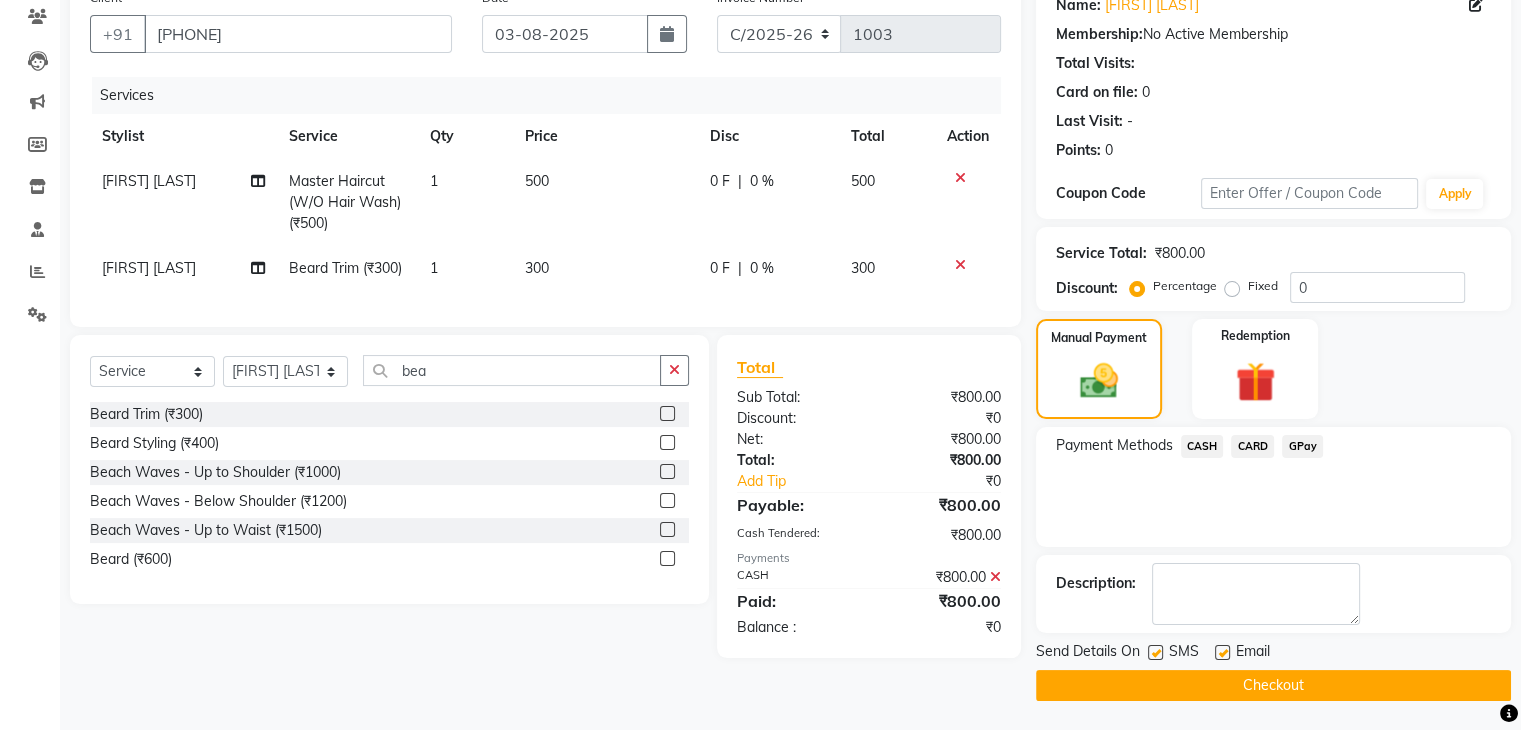 click on "Checkout" 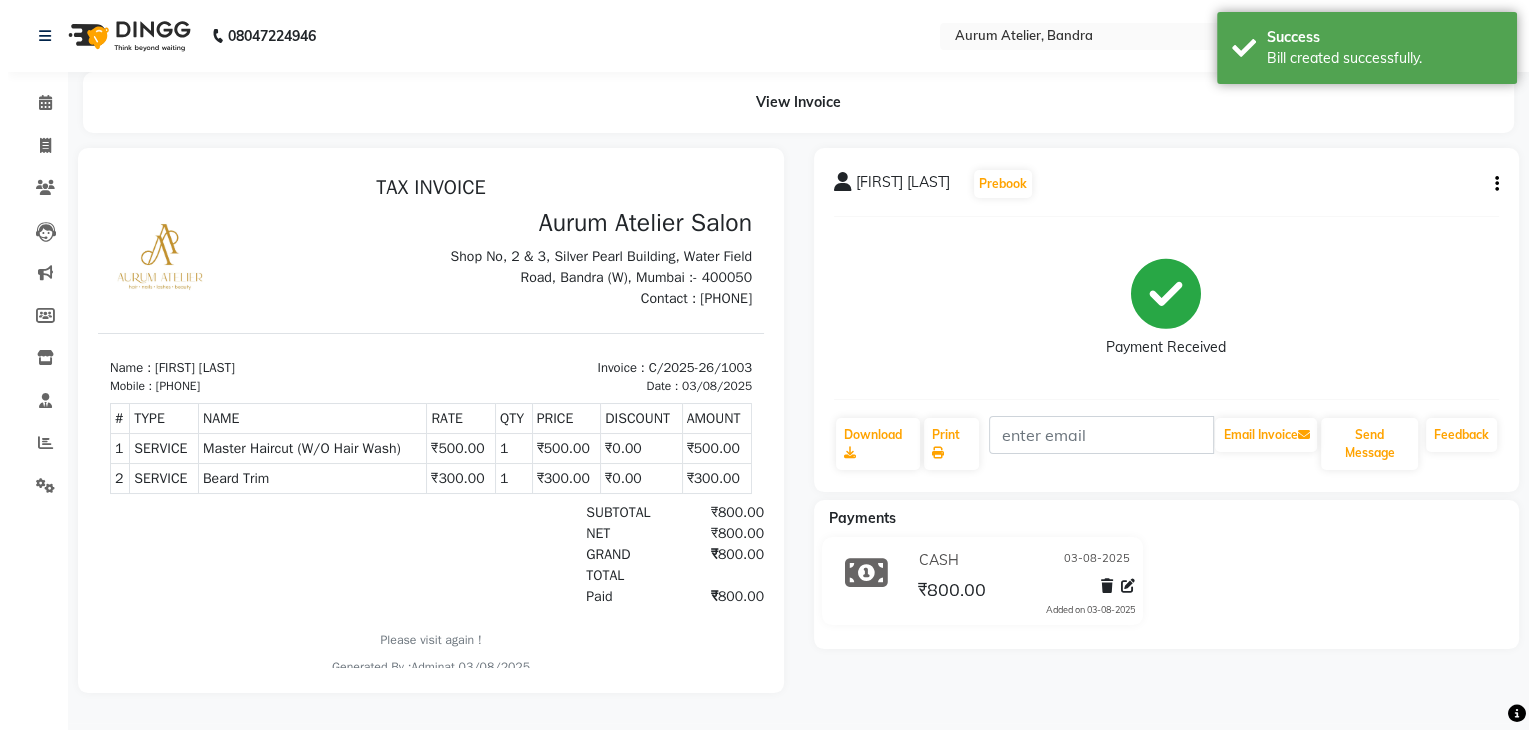 scroll, scrollTop: 0, scrollLeft: 0, axis: both 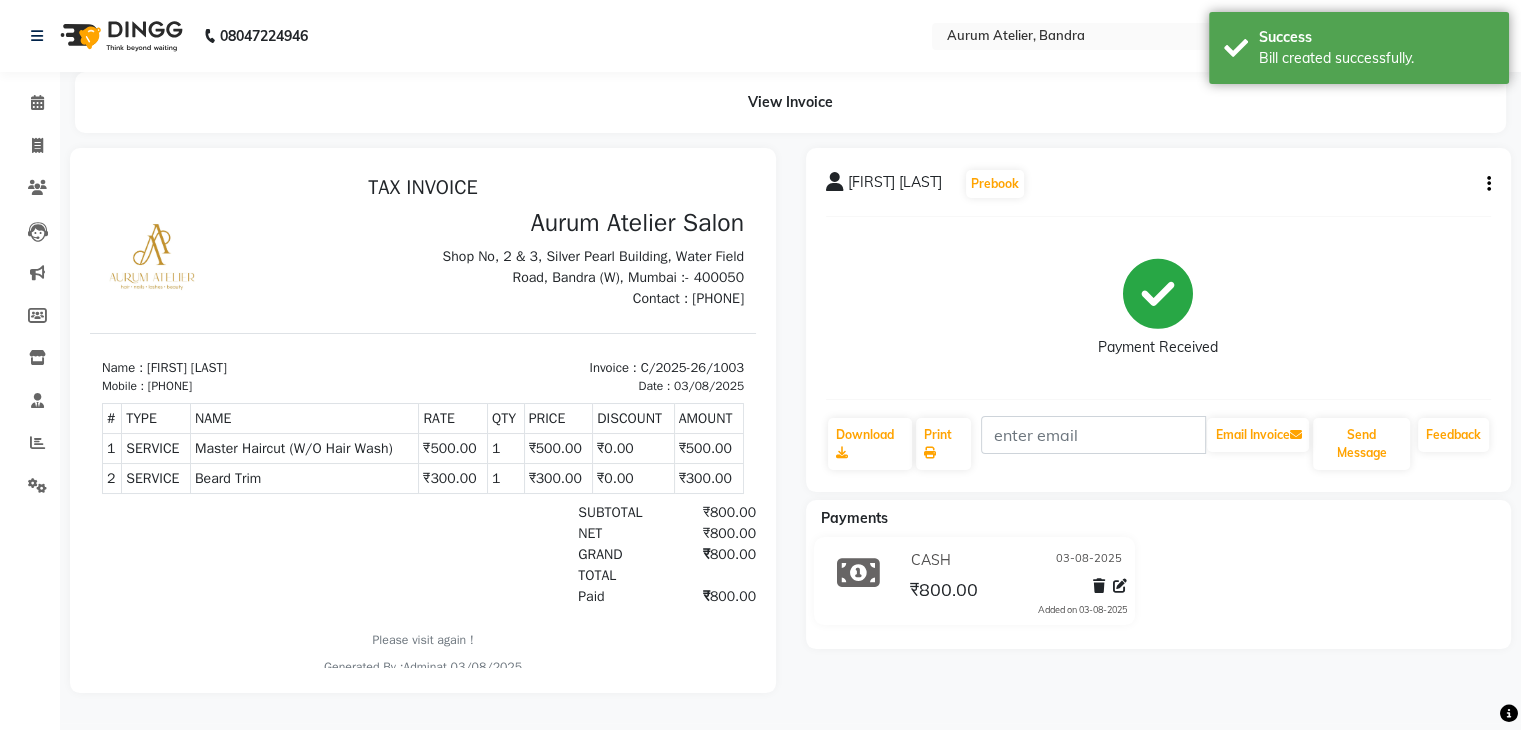 select on "7410" 